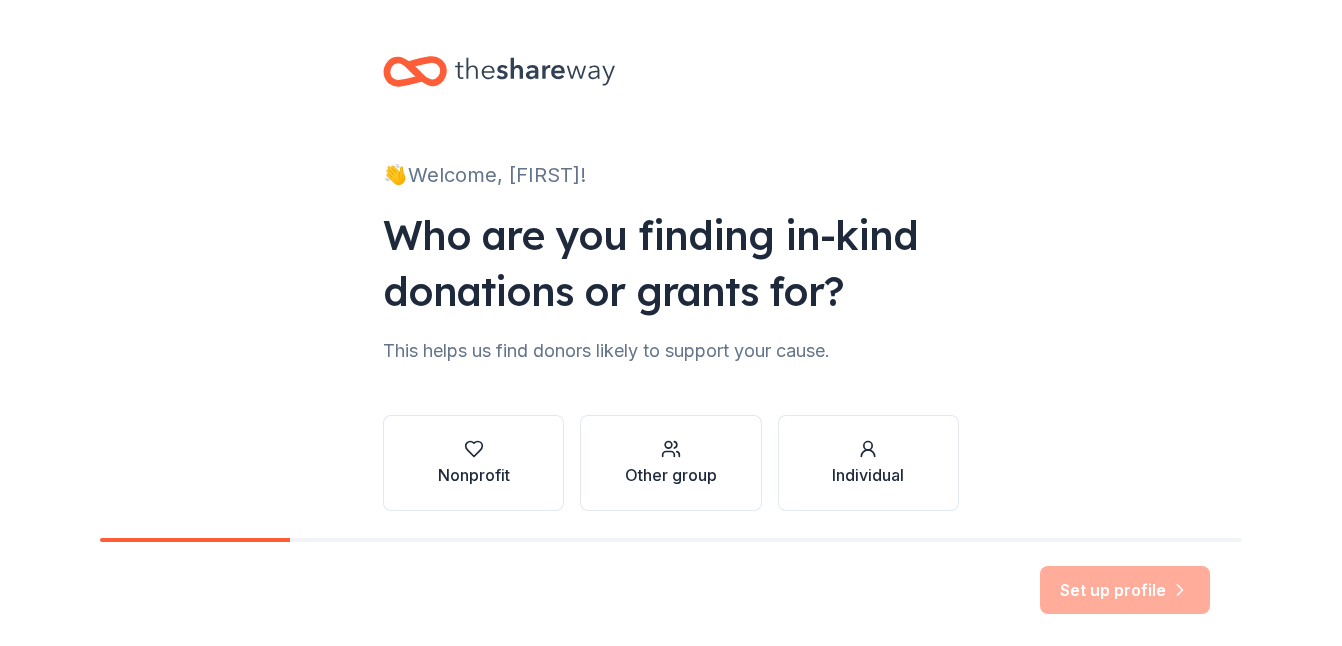 scroll, scrollTop: 0, scrollLeft: 0, axis: both 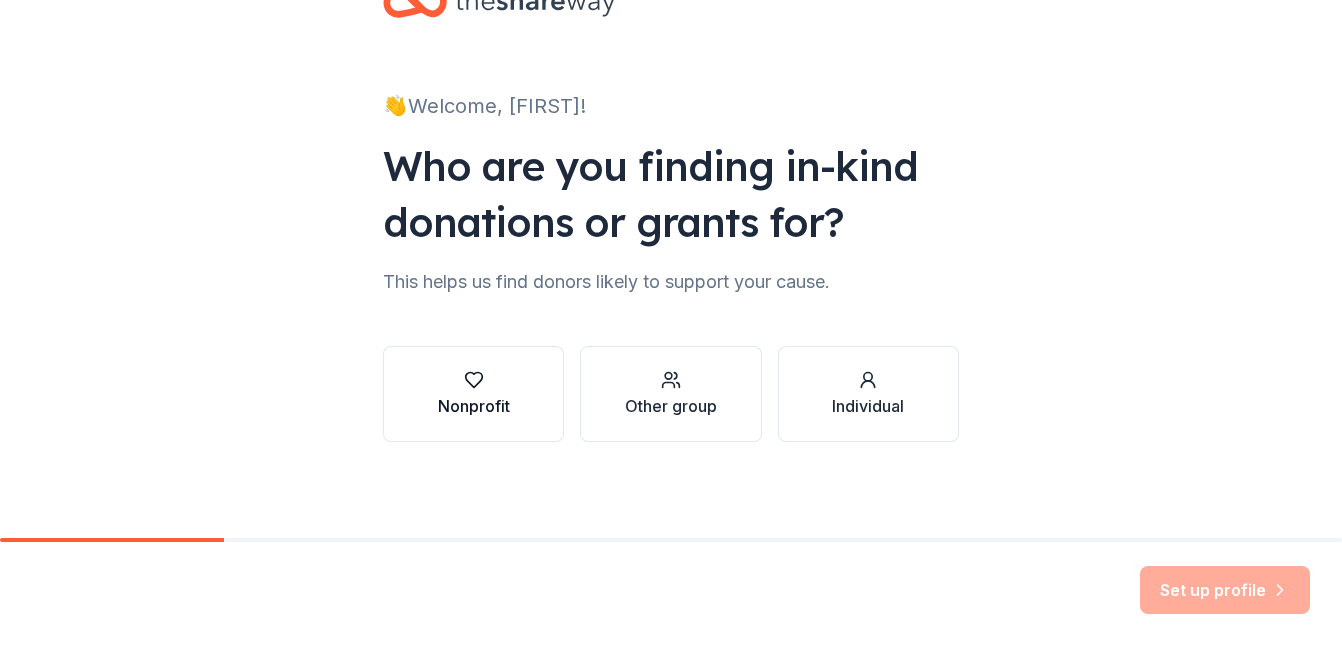 click on "Nonprofit" at bounding box center [473, 394] 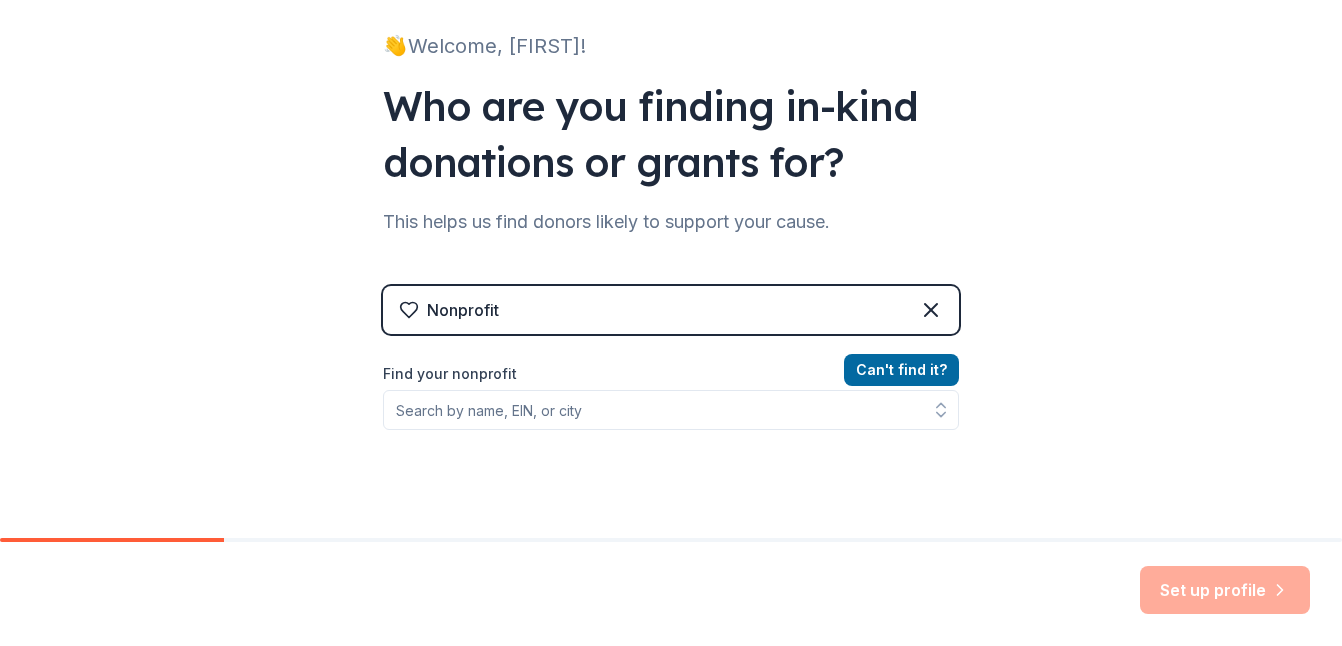 scroll, scrollTop: 269, scrollLeft: 0, axis: vertical 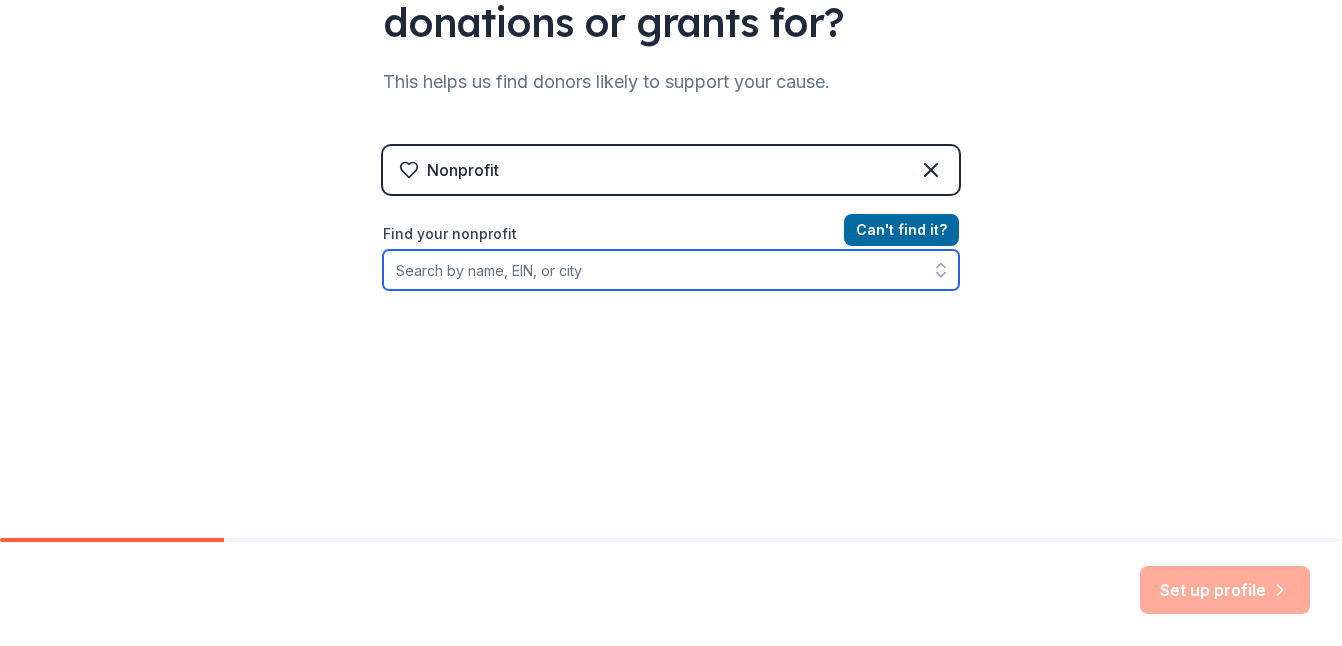 click on "Find your nonprofit" at bounding box center (671, 270) 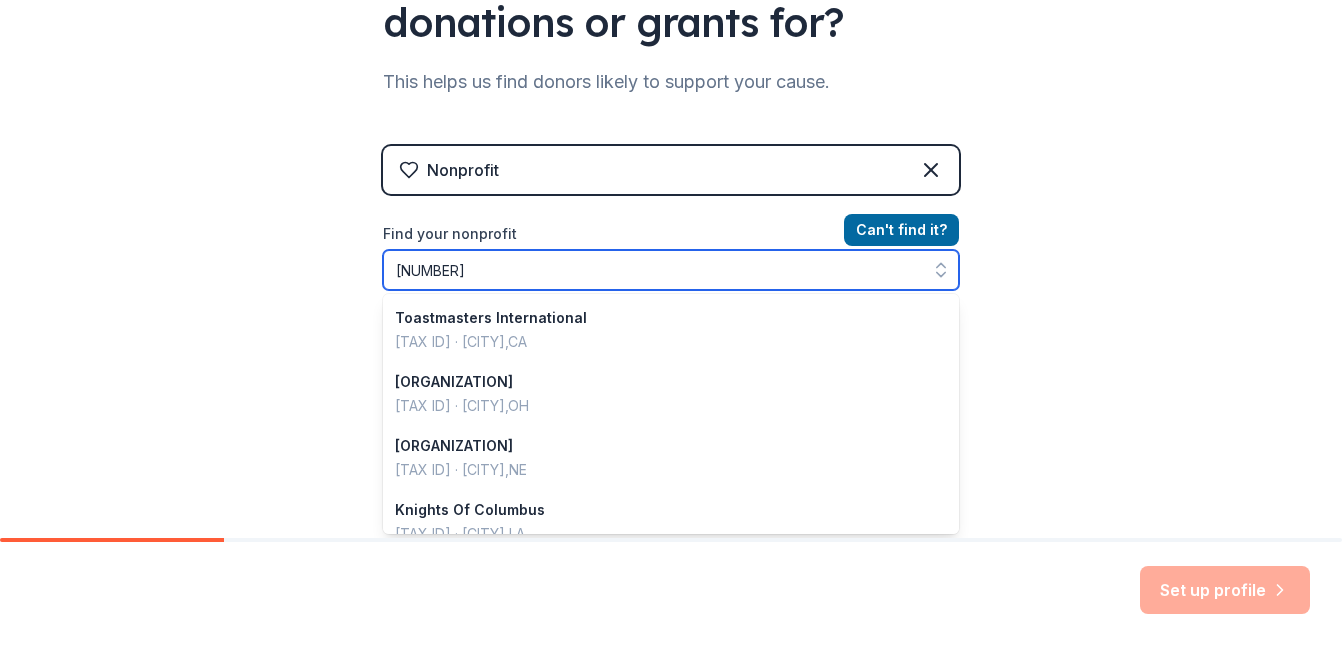 type on "[NUMBER]" 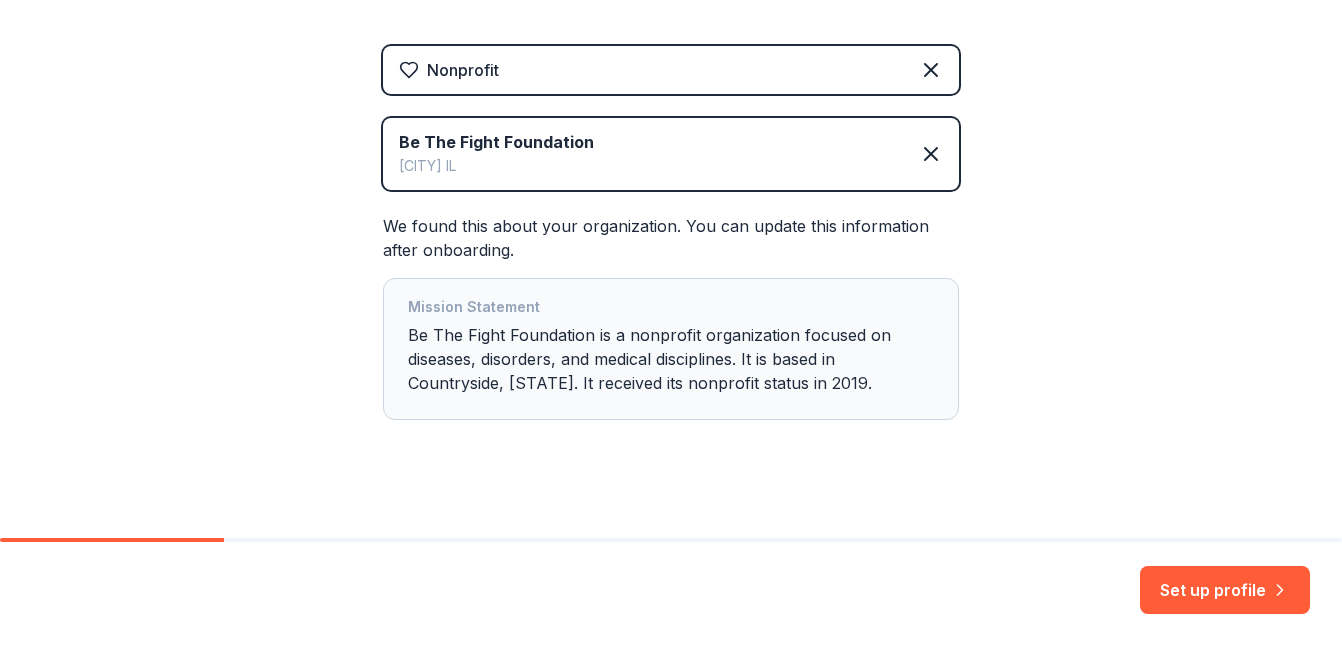 scroll, scrollTop: 386, scrollLeft: 0, axis: vertical 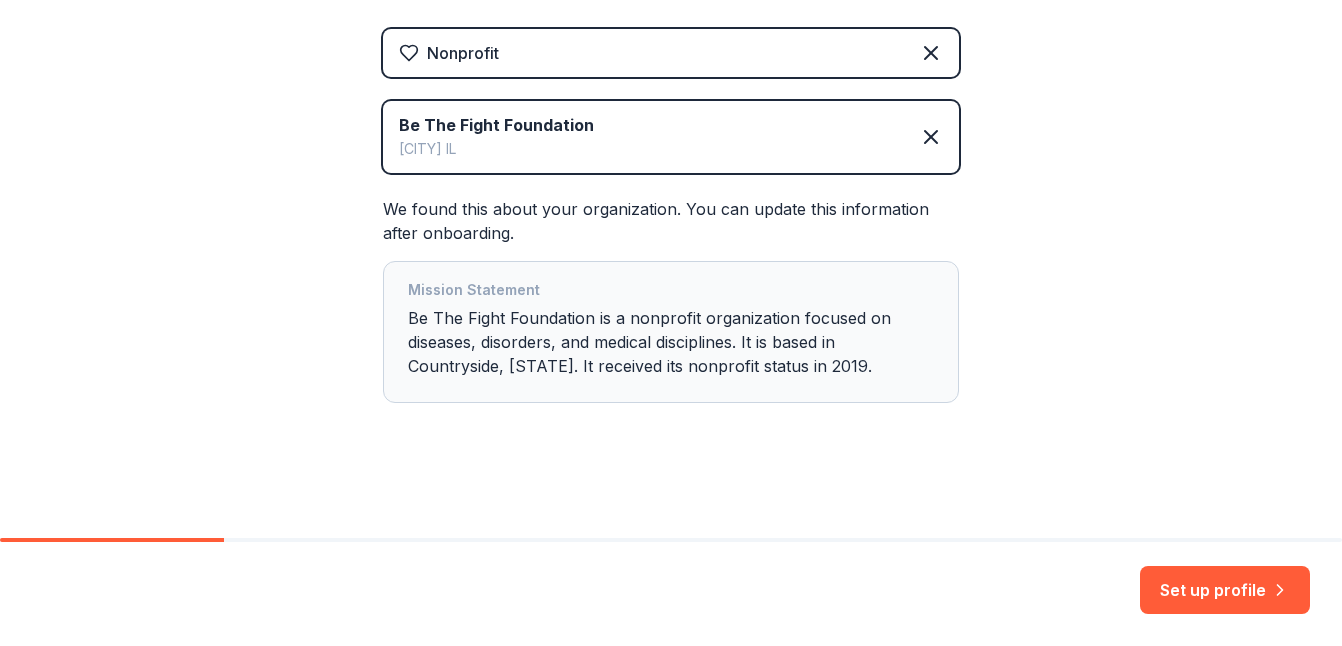 click on "Mission Statement Be The Fight Foundation is a nonprofit organization focused on diseases, disorders, and medical disciplines. It is based in Countryside, [STATE]. It received its nonprofit status in 2019." at bounding box center (671, 332) 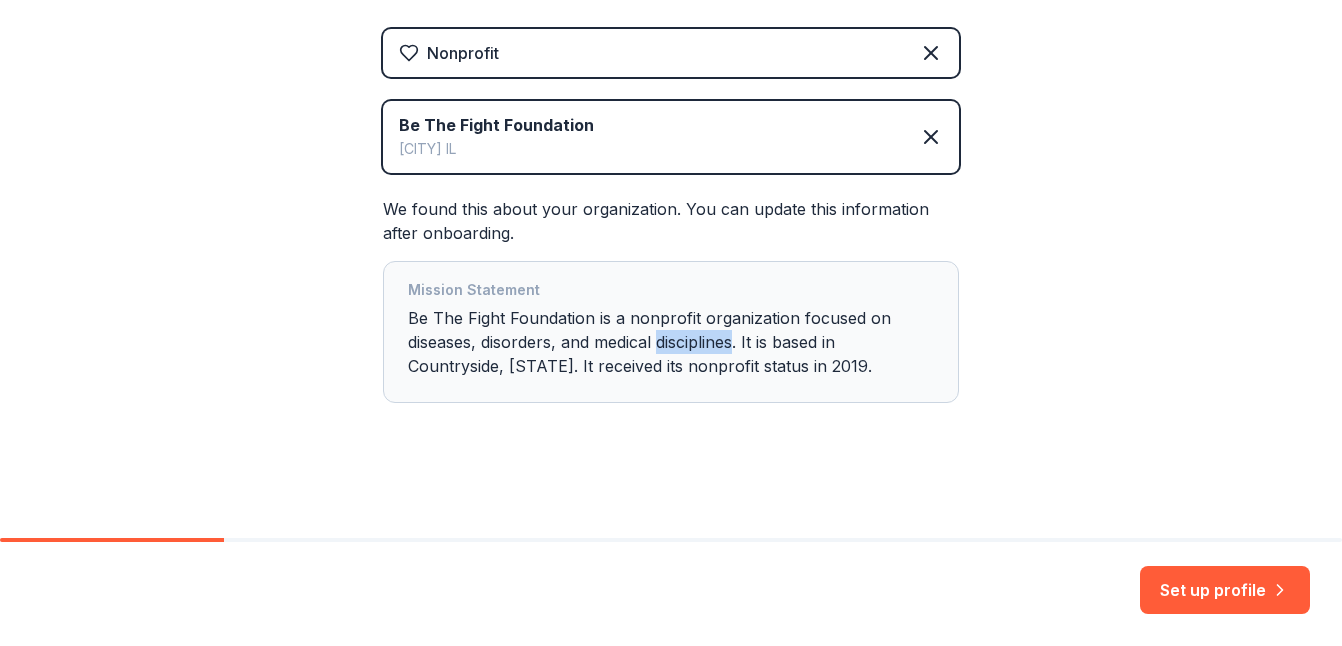 click on "Mission Statement Be The Fight Foundation is a nonprofit organization focused on diseases, disorders, and medical disciplines. It is based in Countryside, [STATE]. It received its nonprofit status in 2019." at bounding box center (671, 332) 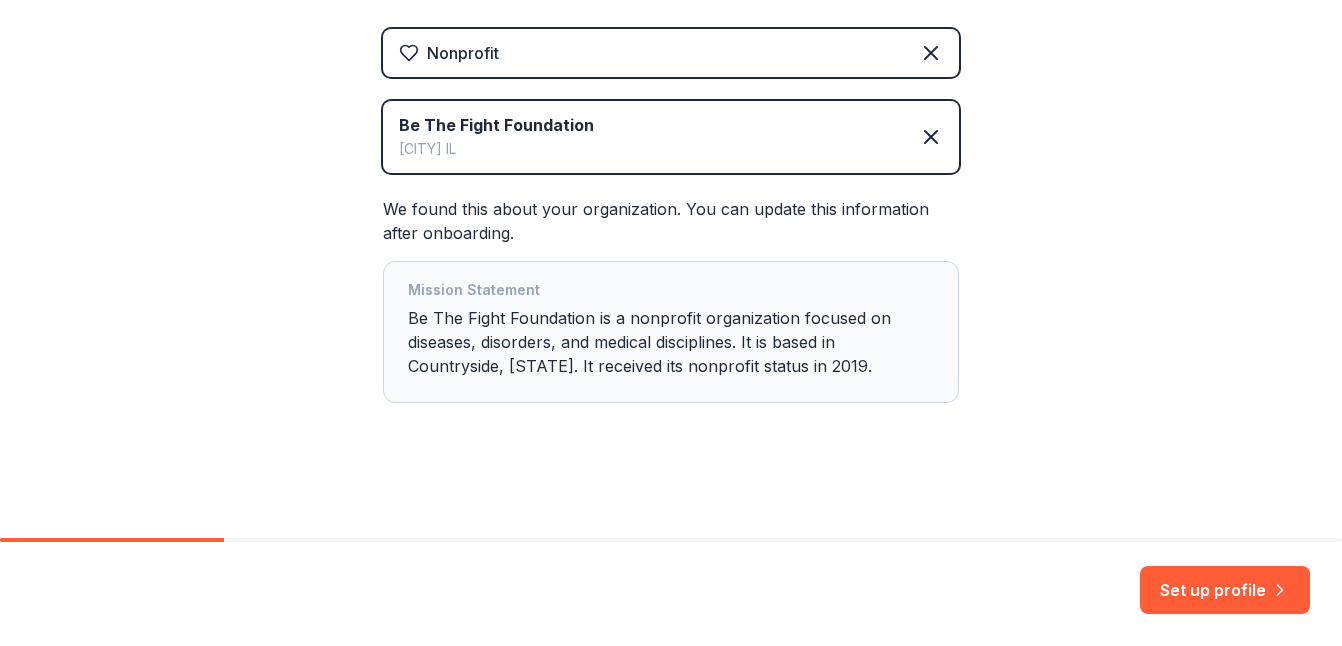 drag, startPoint x: 714, startPoint y: 345, endPoint x: 815, endPoint y: 358, distance: 101.8332 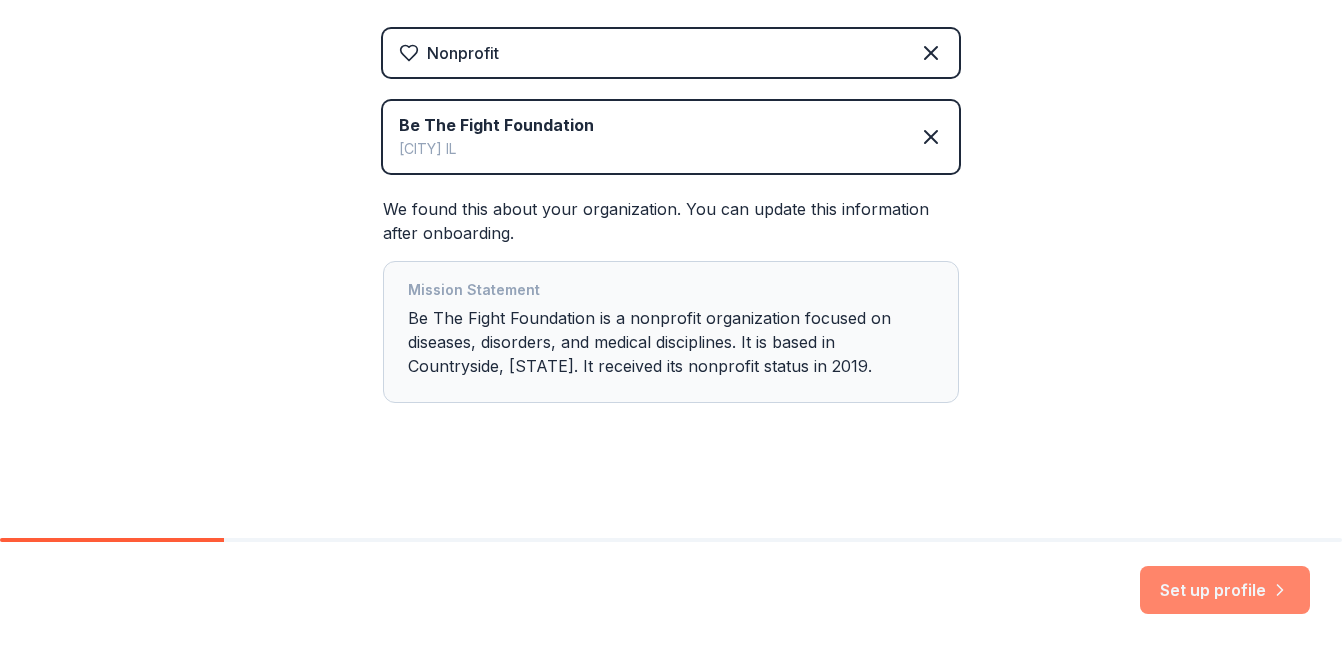 click on "Set up profile" at bounding box center [1225, 590] 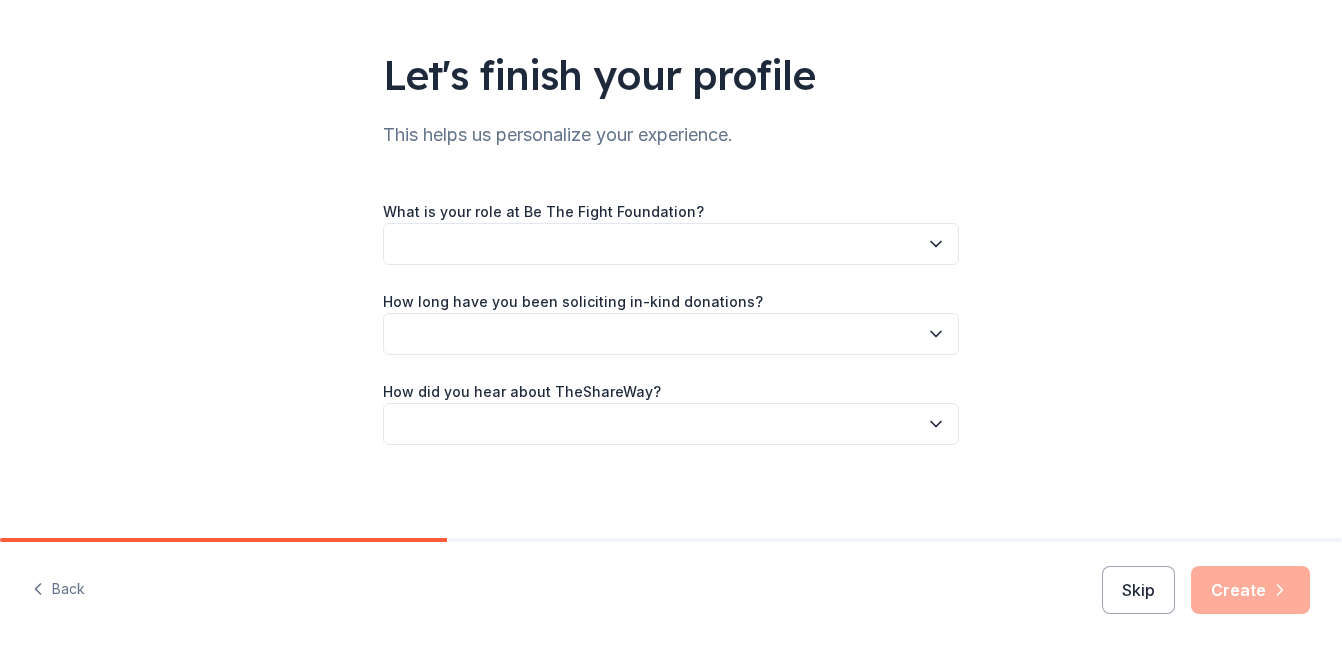 scroll, scrollTop: 115, scrollLeft: 0, axis: vertical 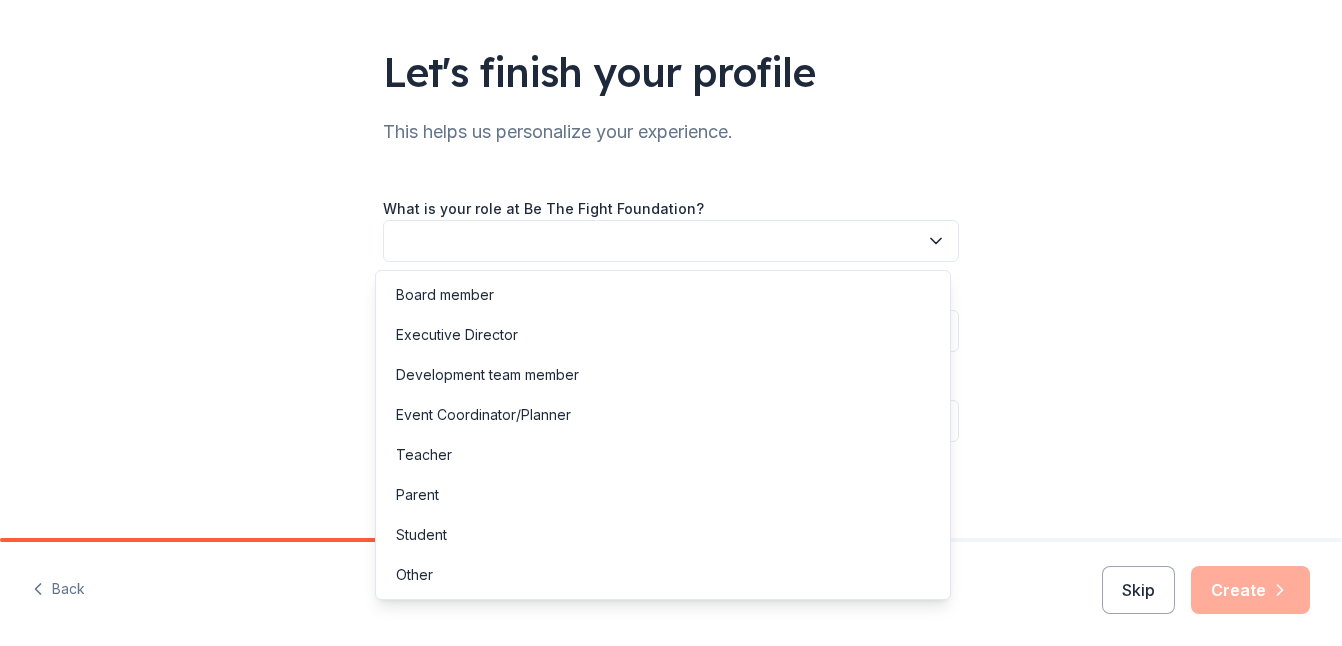 click at bounding box center (671, 241) 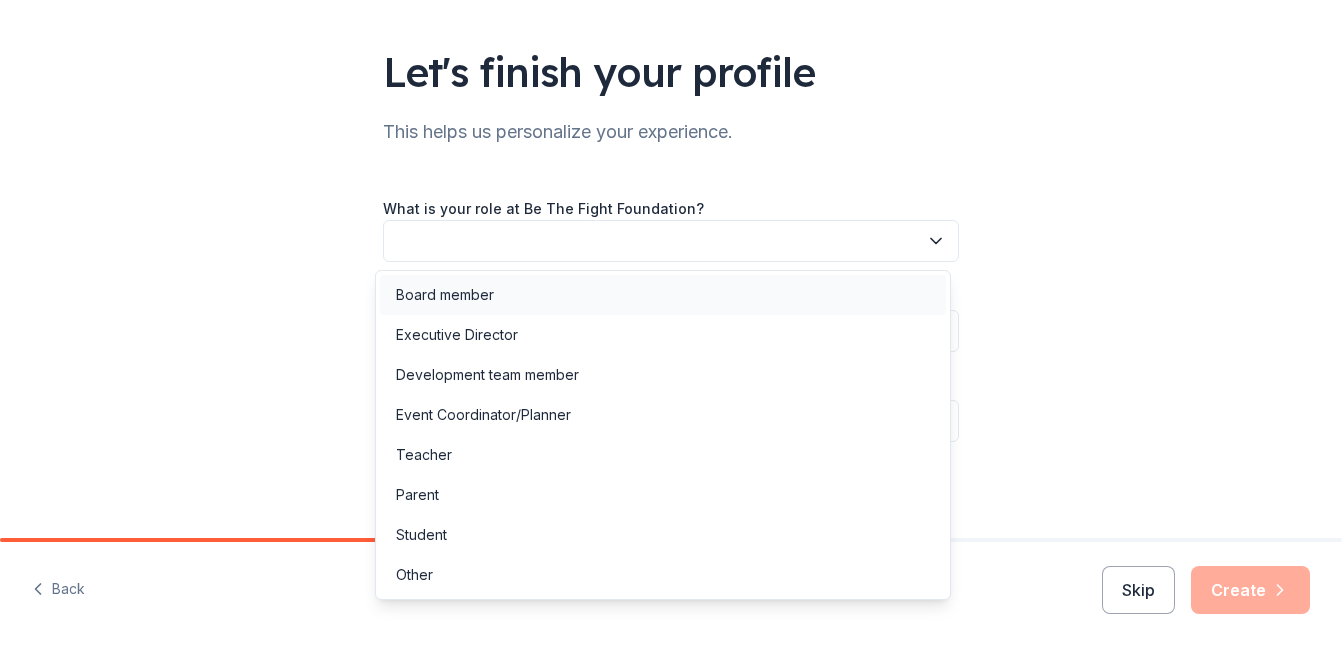 click on "Board member" at bounding box center (445, 295) 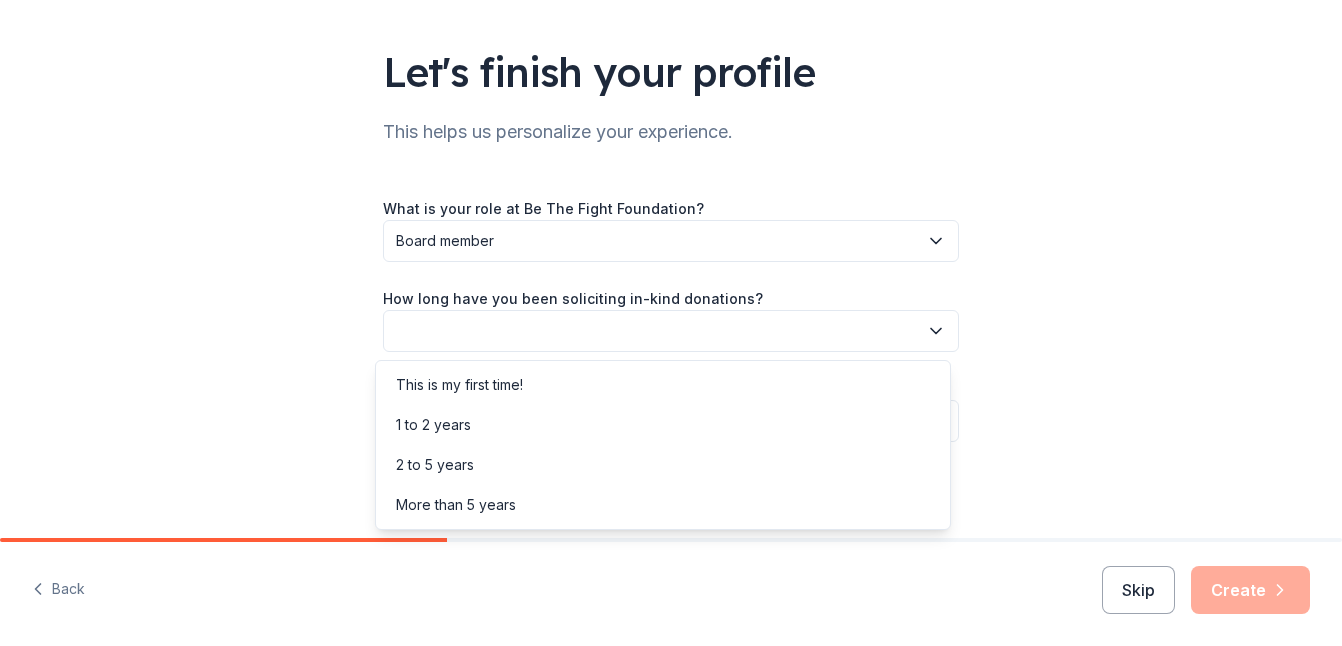 click at bounding box center (671, 331) 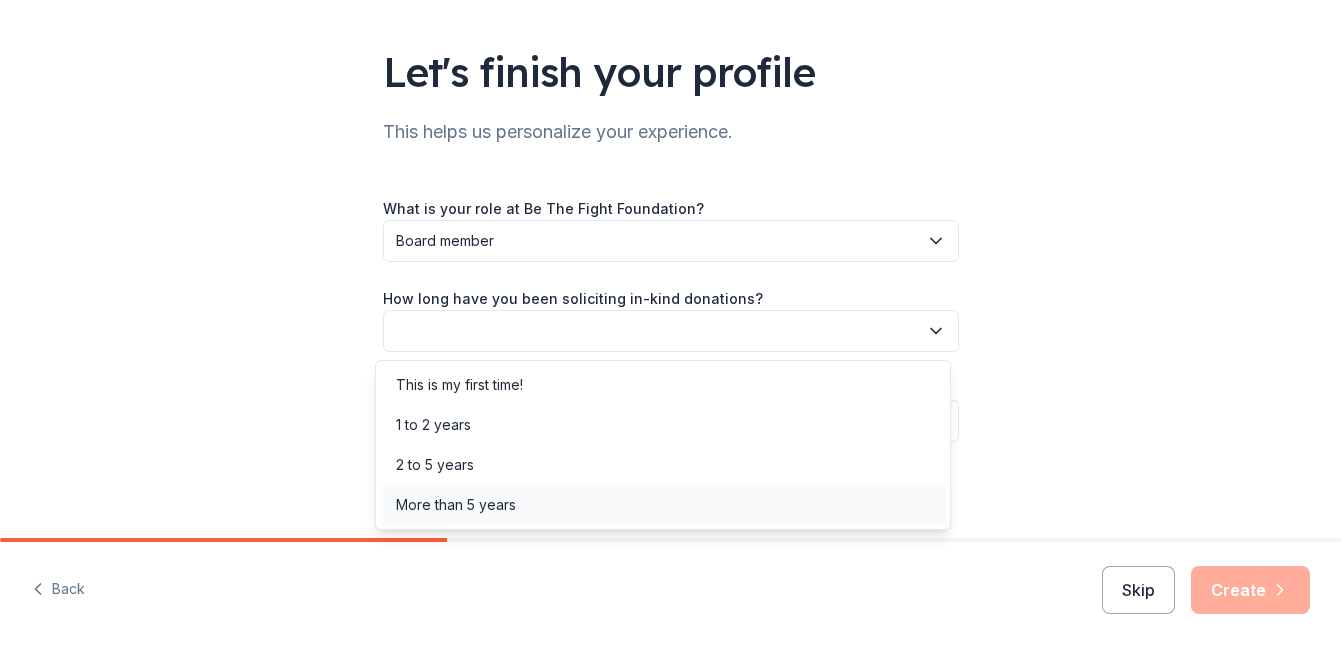 click on "More than 5 years" at bounding box center [456, 505] 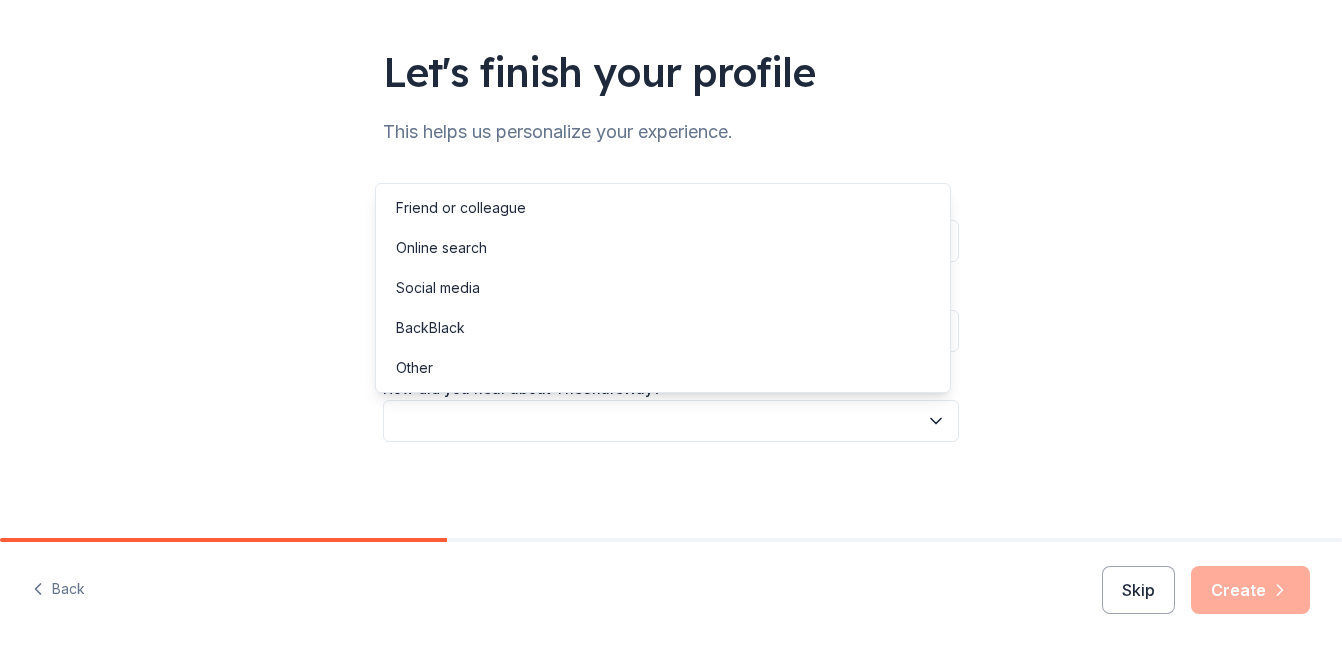 click at bounding box center [671, 421] 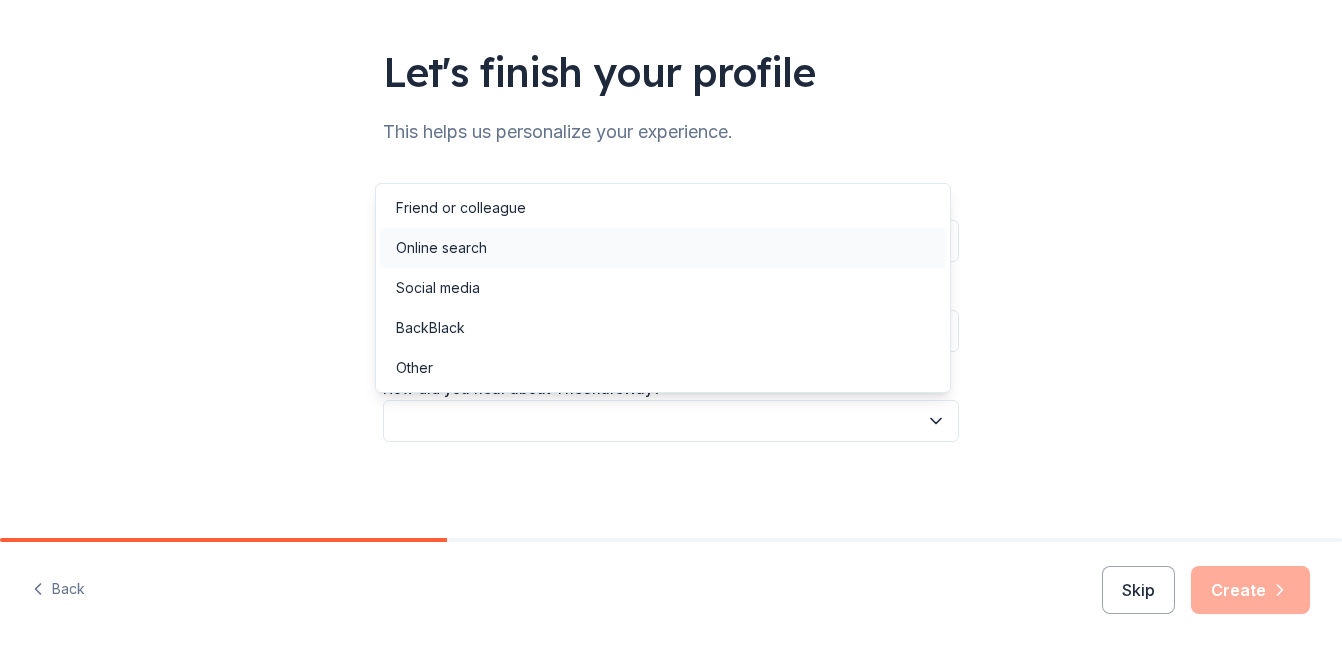 click on "Online search" at bounding box center [441, 248] 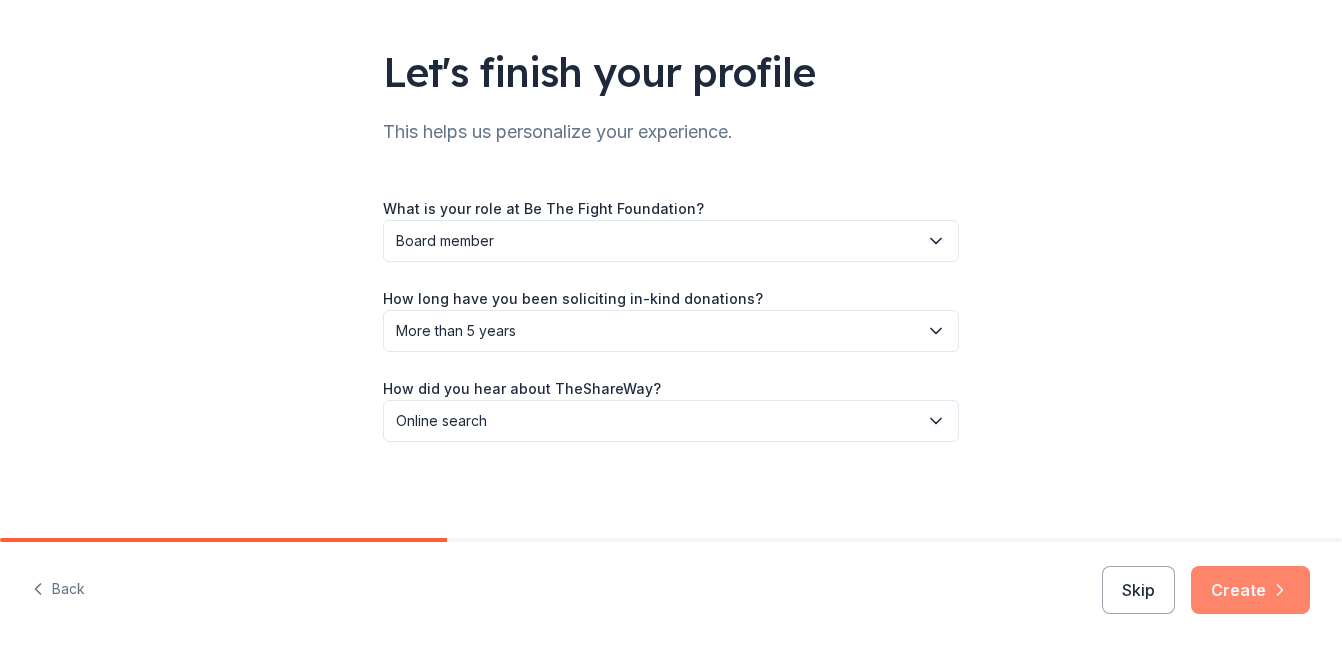 click on "Create" at bounding box center [1250, 590] 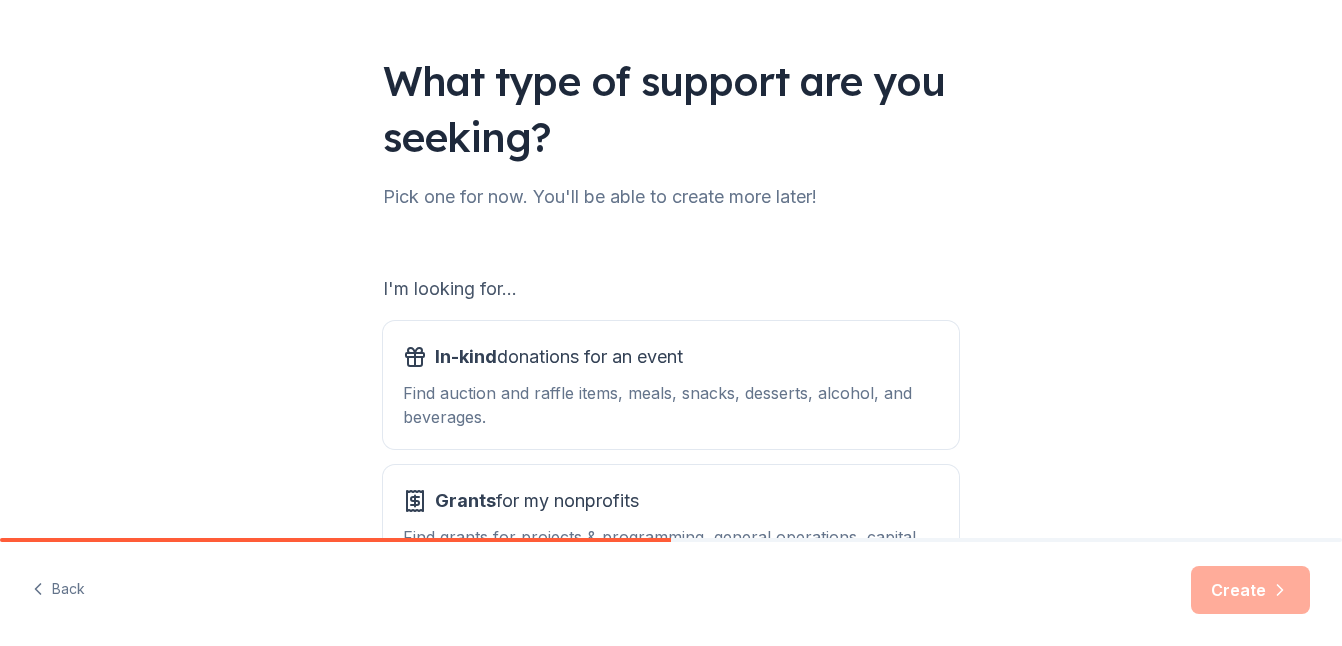 scroll, scrollTop: 200, scrollLeft: 0, axis: vertical 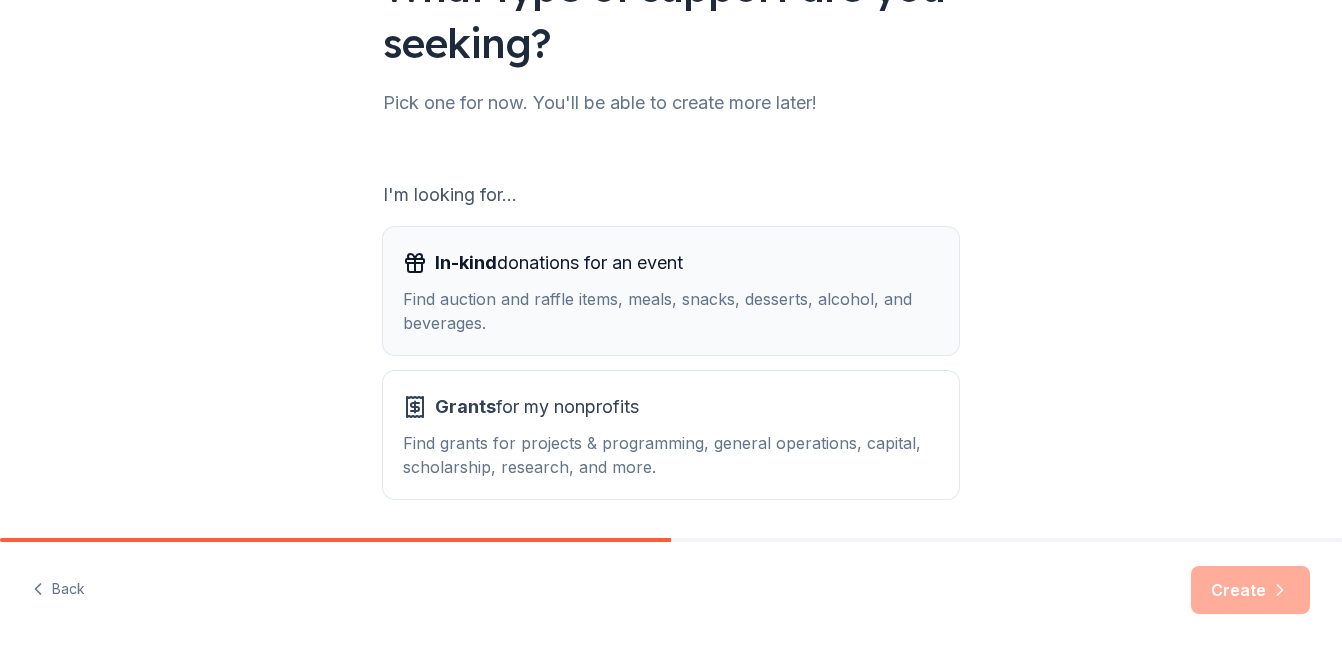 click on "Find auction and raffle items, meals, snacks, desserts, alcohol, and beverages." at bounding box center [671, 311] 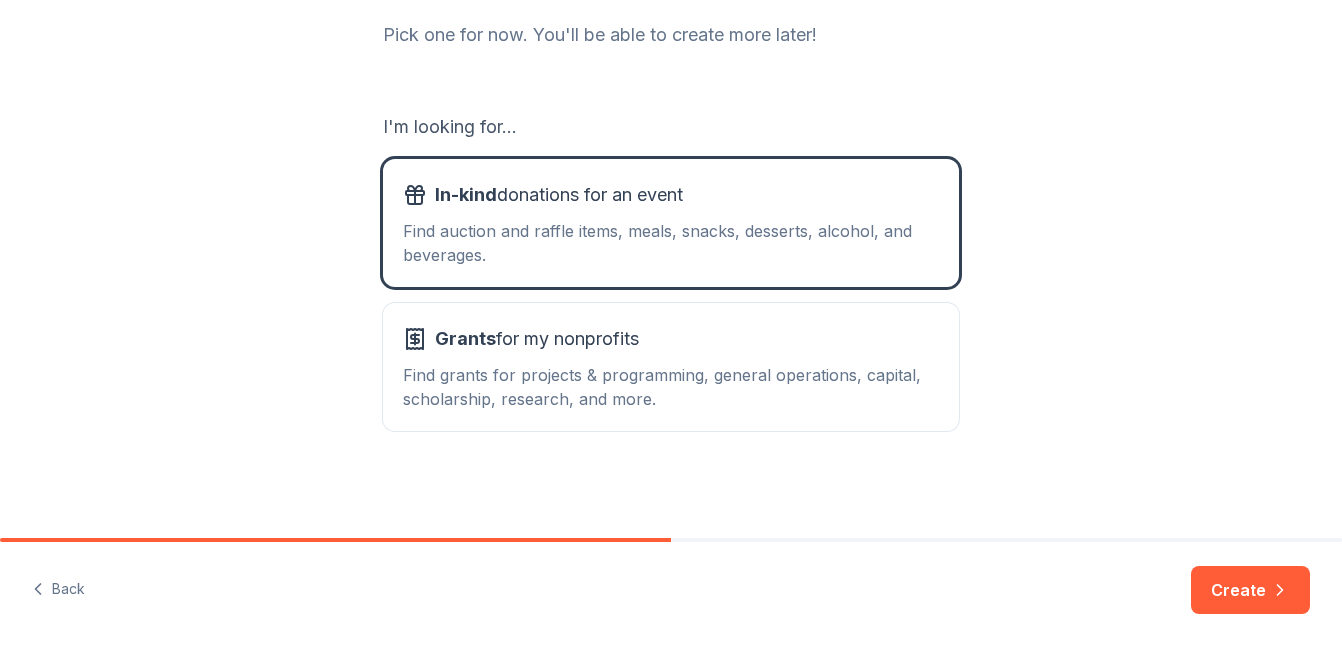 scroll, scrollTop: 269, scrollLeft: 0, axis: vertical 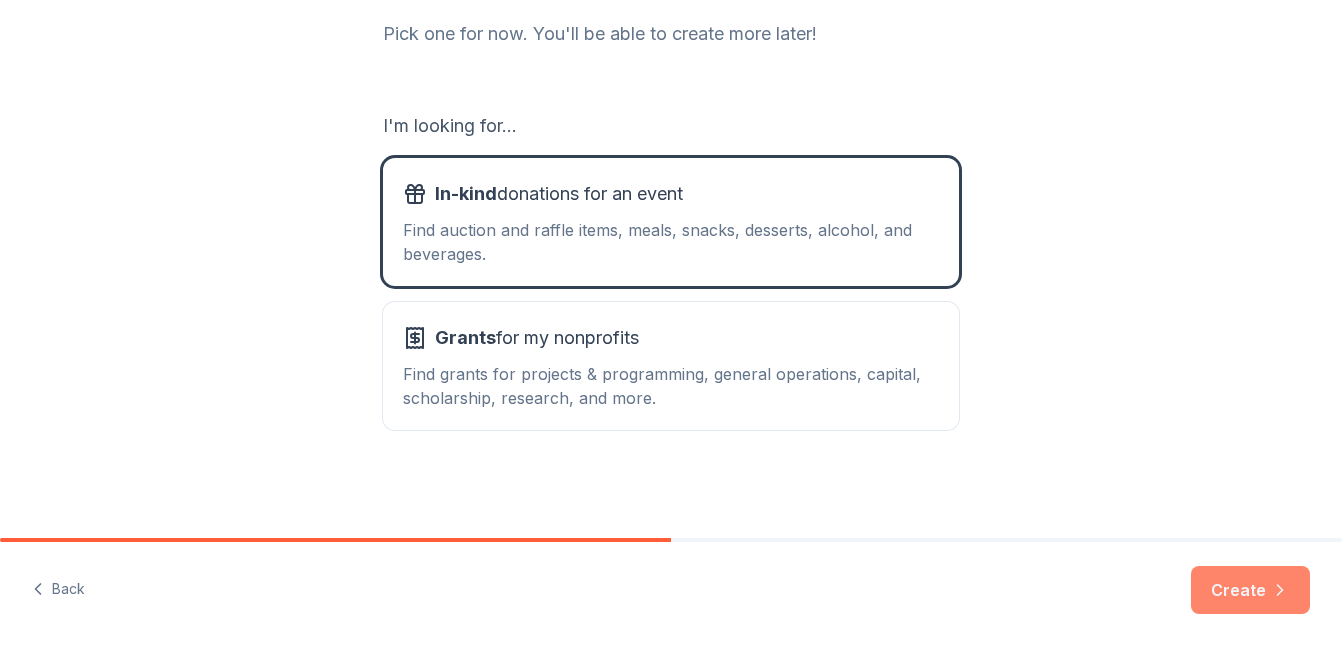 click on "Create" at bounding box center [1250, 590] 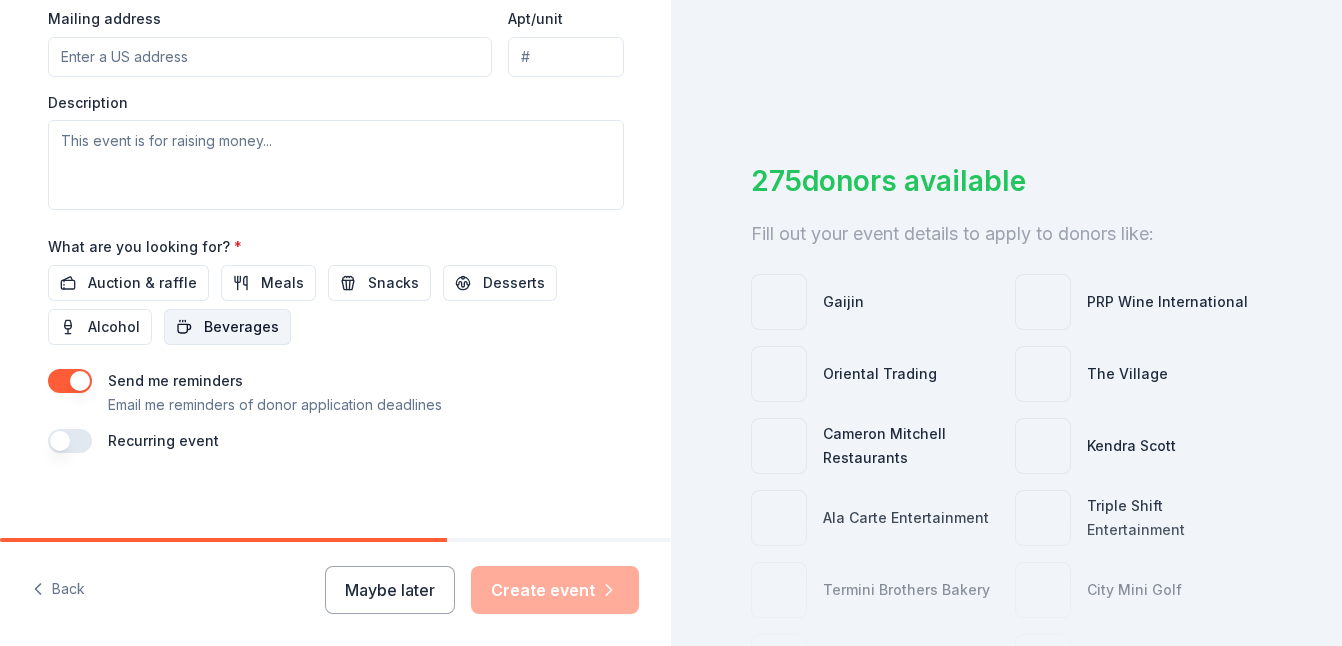 scroll, scrollTop: 788, scrollLeft: 0, axis: vertical 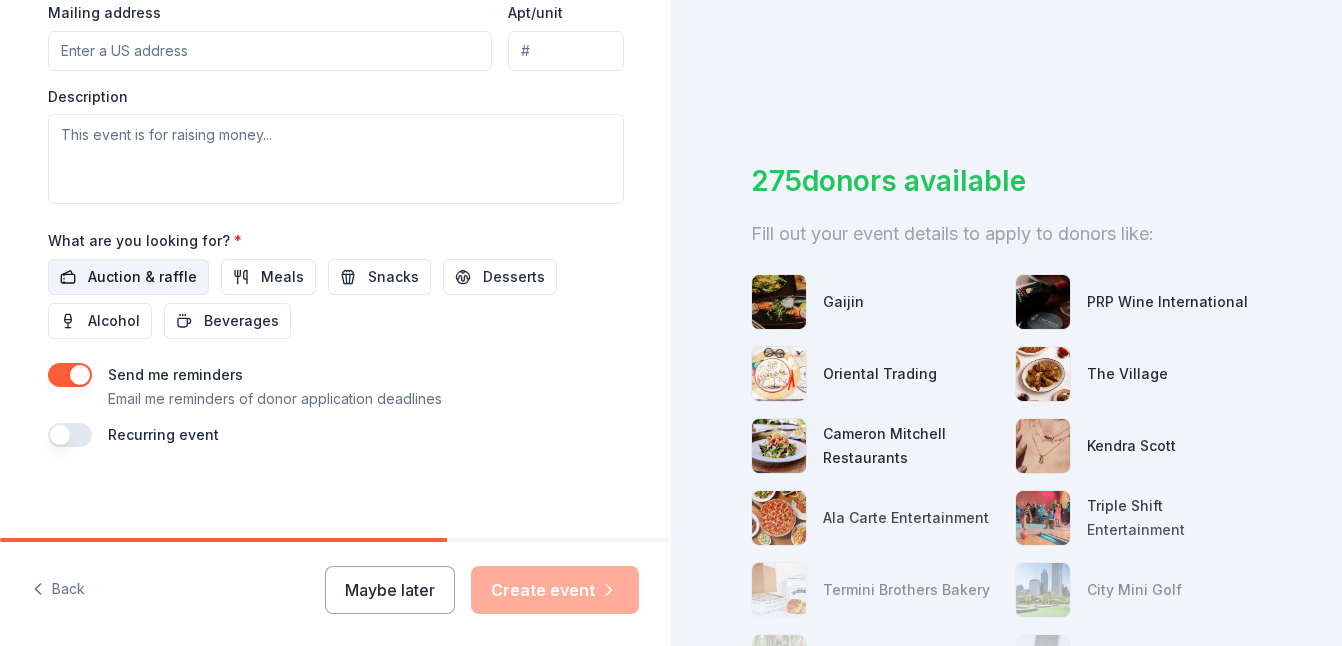 click on "Auction & raffle" at bounding box center [142, 277] 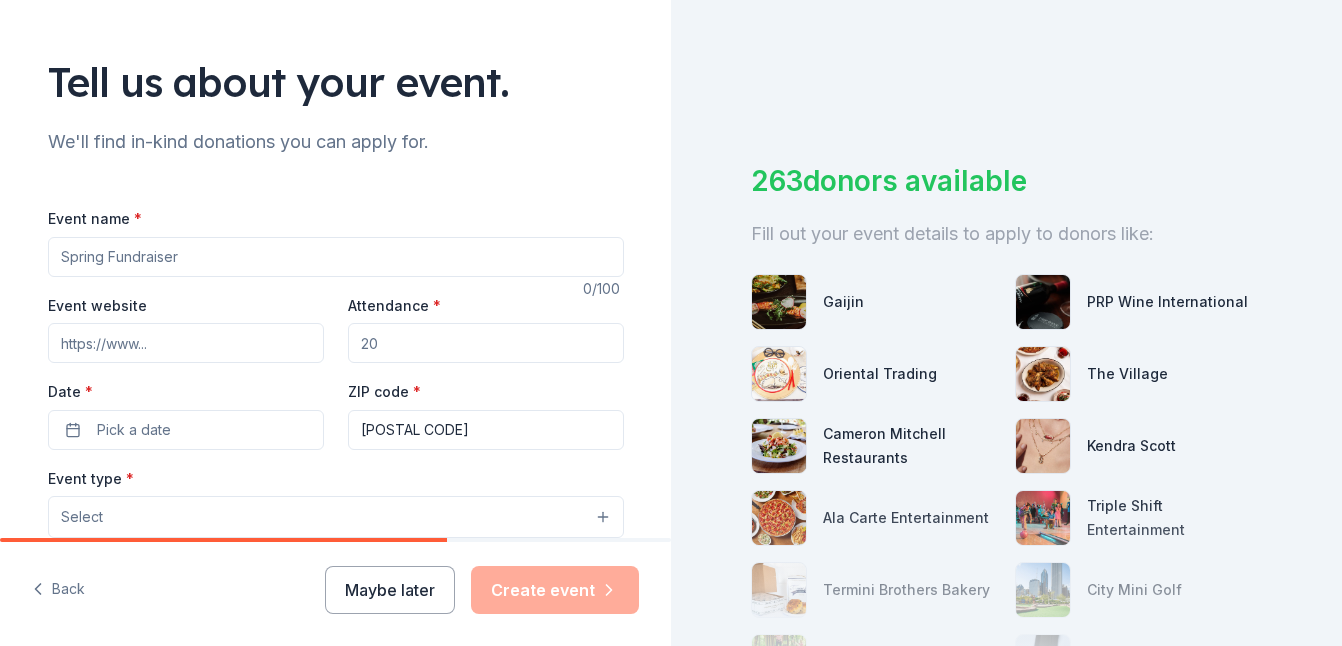 scroll, scrollTop: 88, scrollLeft: 0, axis: vertical 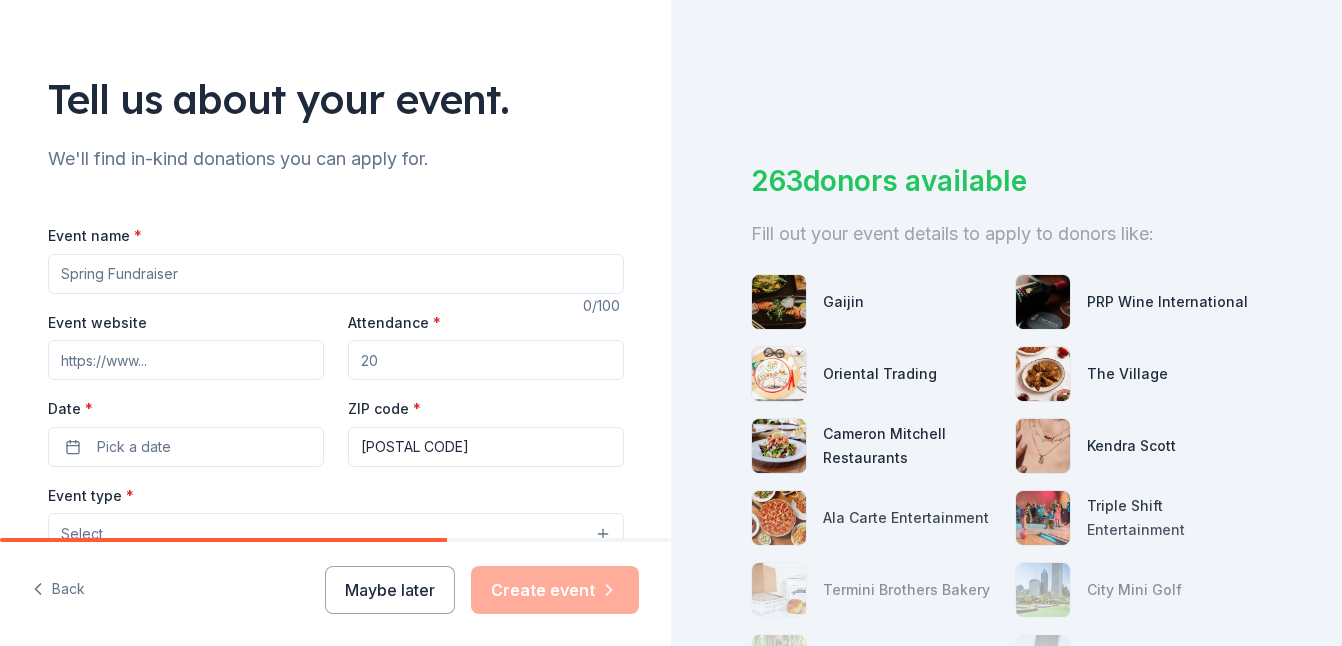 click on "Event name *" at bounding box center (336, 274) 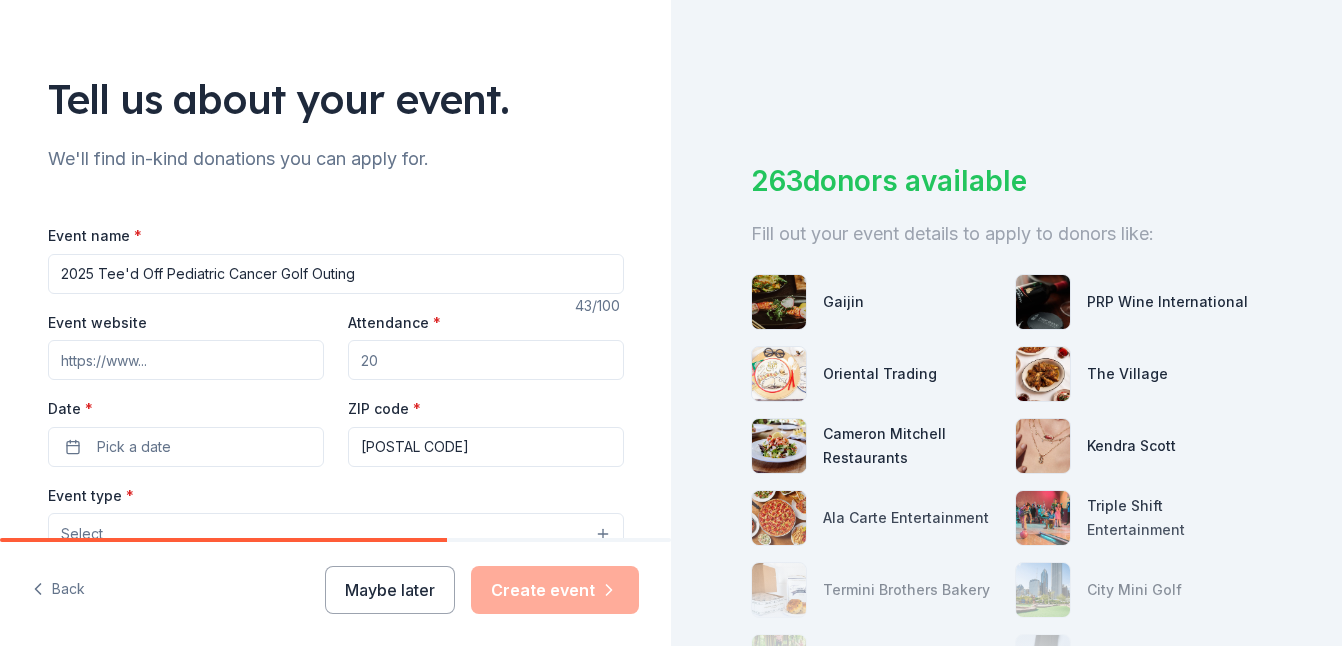 type on "2025 Tee'd Off Pediatric Cancer Golf Outing" 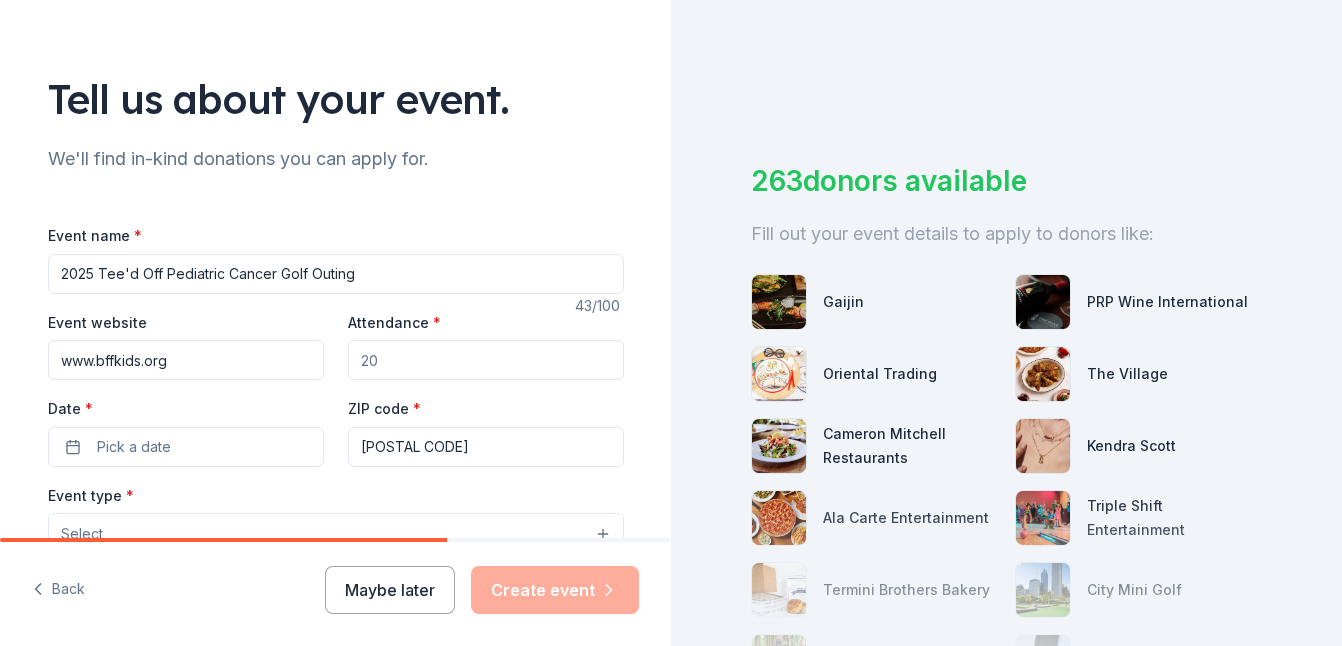 type on "www.bffkids.org" 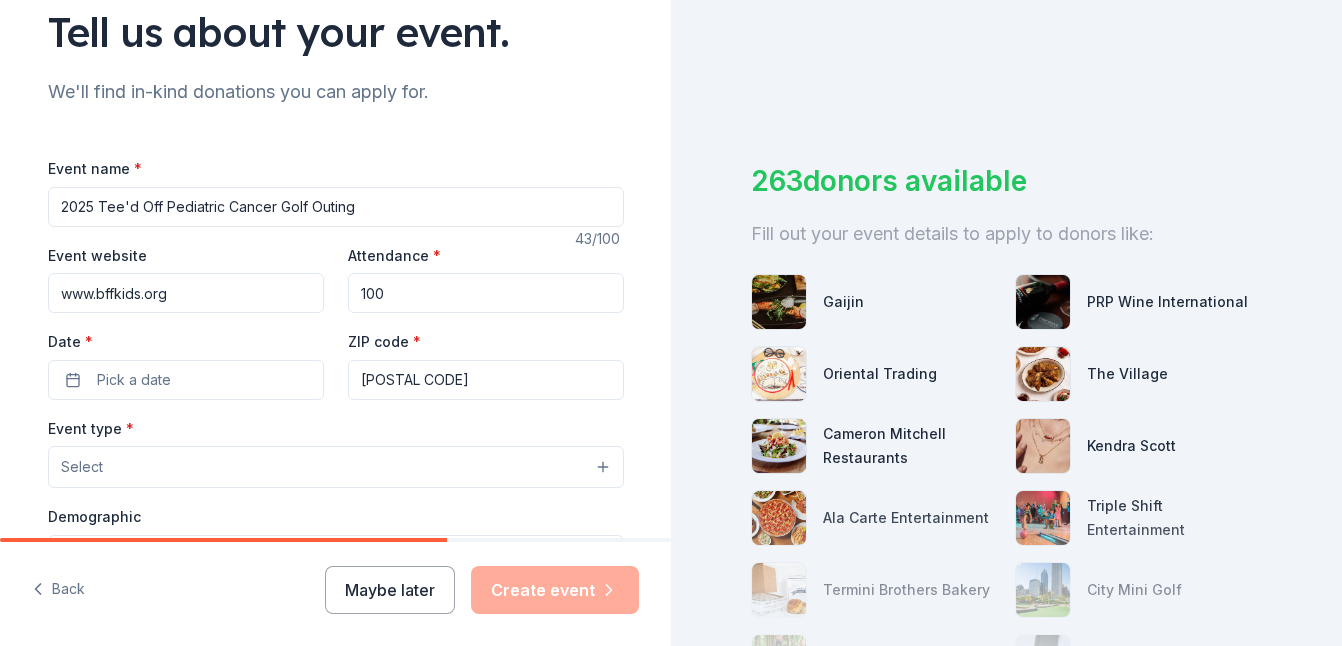 scroll, scrollTop: 188, scrollLeft: 0, axis: vertical 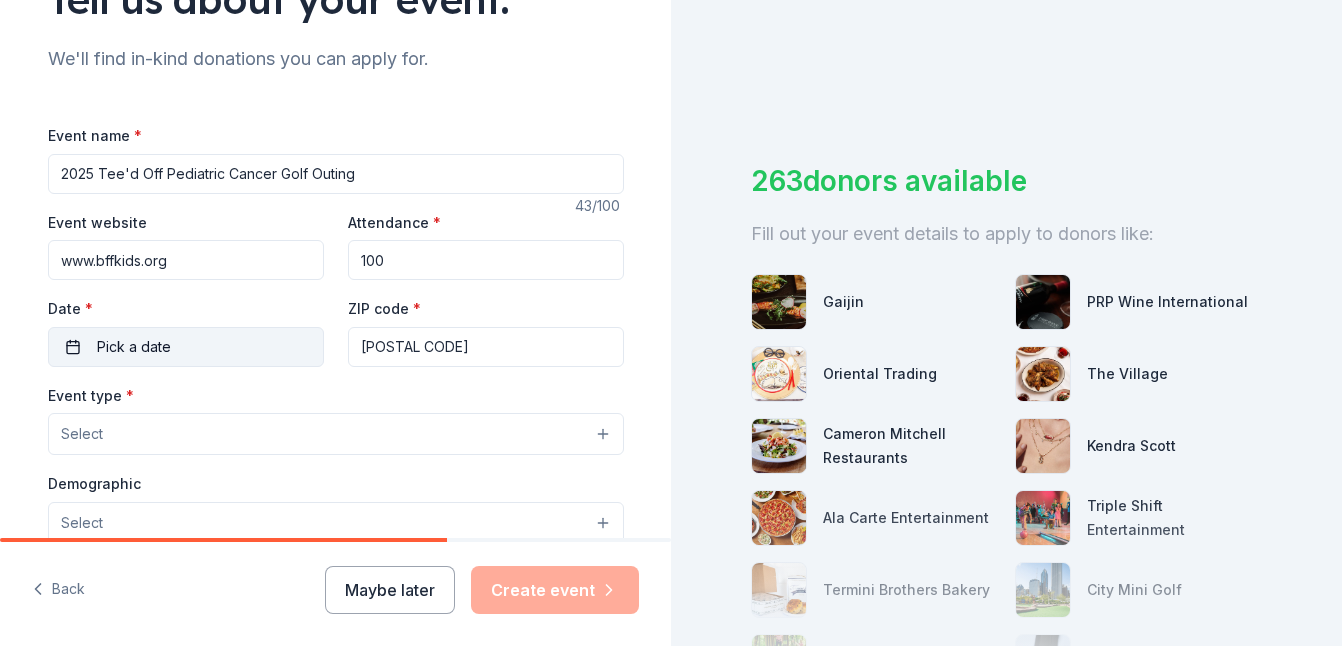type on "100" 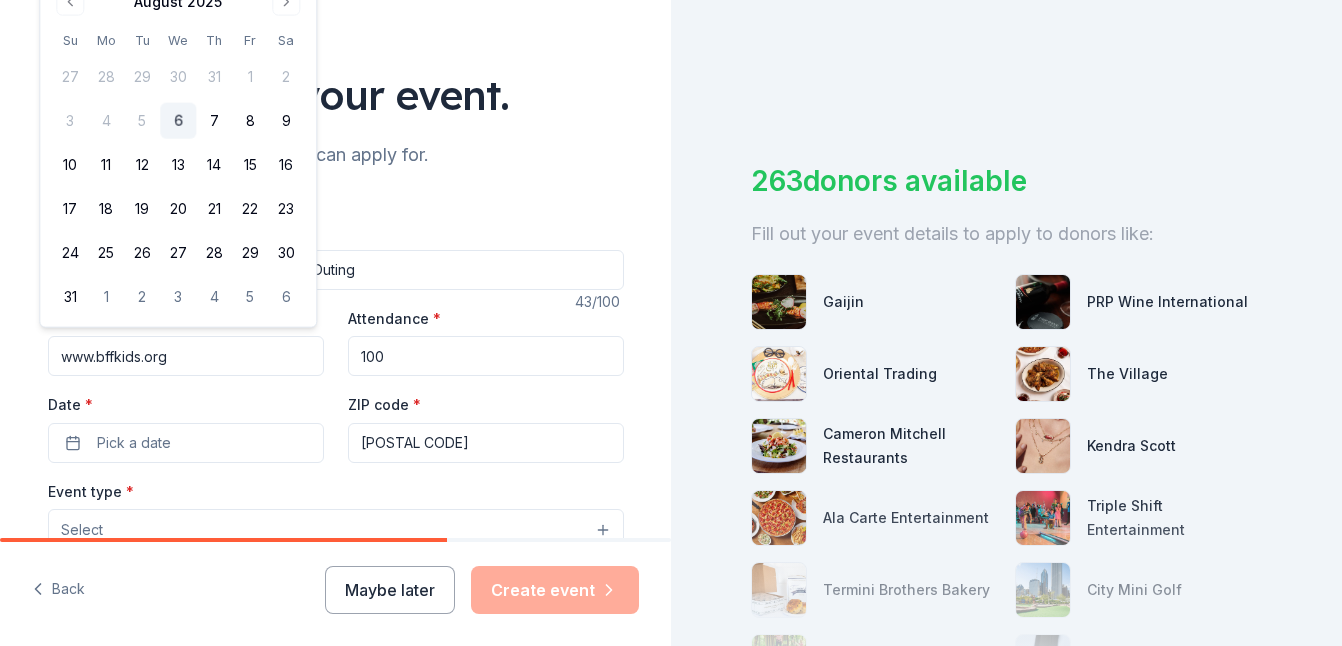 scroll, scrollTop: 0, scrollLeft: 0, axis: both 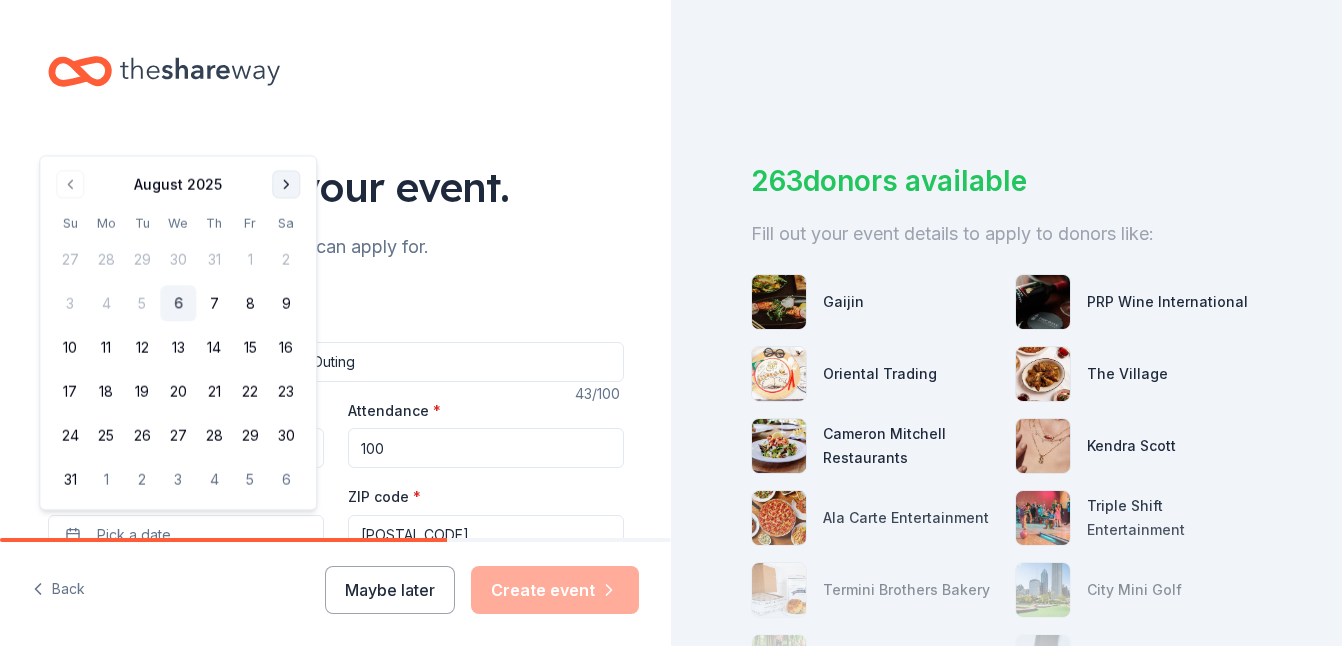 click at bounding box center [286, 184] 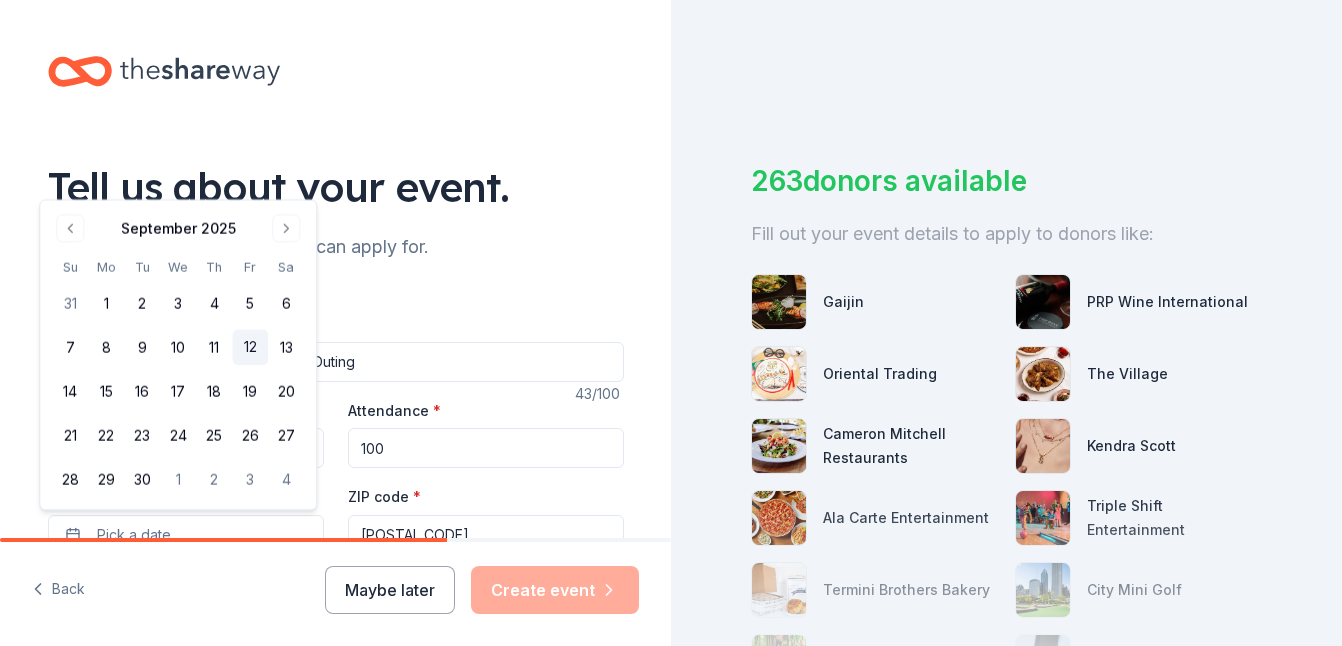 click on "12" at bounding box center [250, 348] 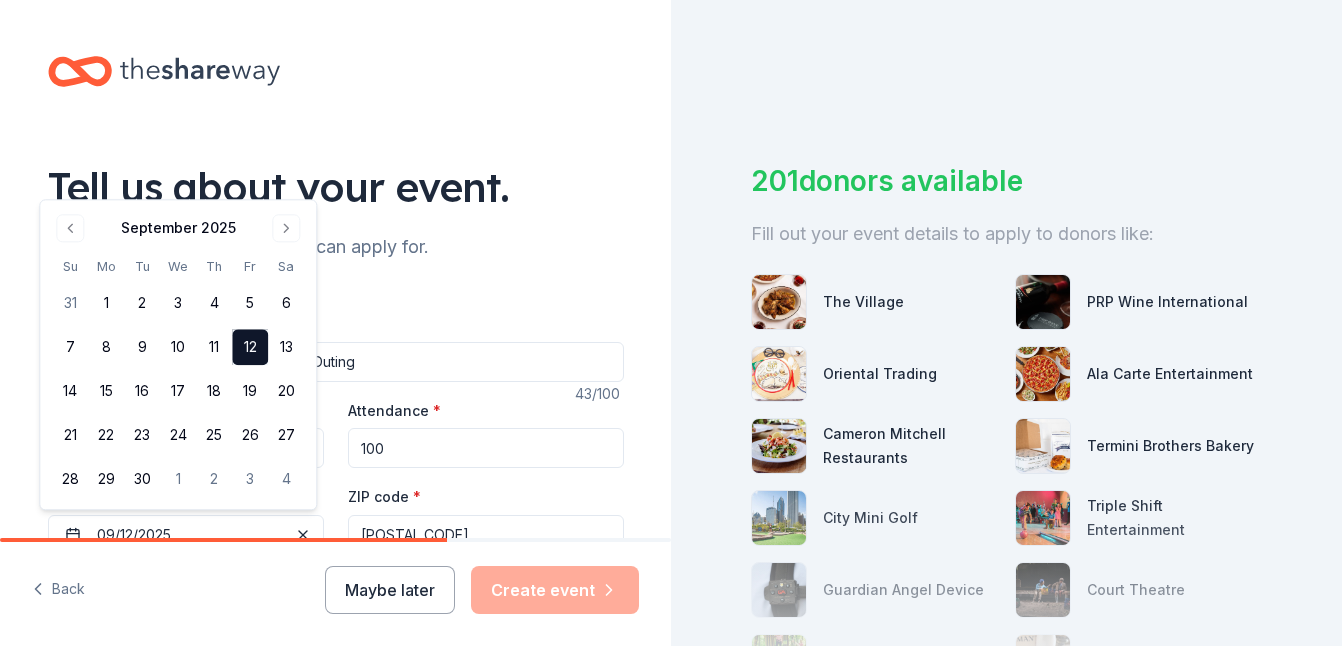 click on "Tell us about your event. We'll find in-kind donations you can apply for. Event name * 2025 Tee'd Off Pediatric Cancer Golf Outing 43 /100 Event website www.bffkids.org Attendance * 100 Date * 09/12/2025 ZIP code * 60525 Event type * Select Demographic Select We use this information to help brands find events with their target demographic to sponsor their products. Mailing address Apt/unit Description What are you looking for? * Auction & raffle Meals Snacks Desserts Alcohol Beverages Send me reminders Email me reminders of donor application deadlines Recurring event" at bounding box center [336, 665] 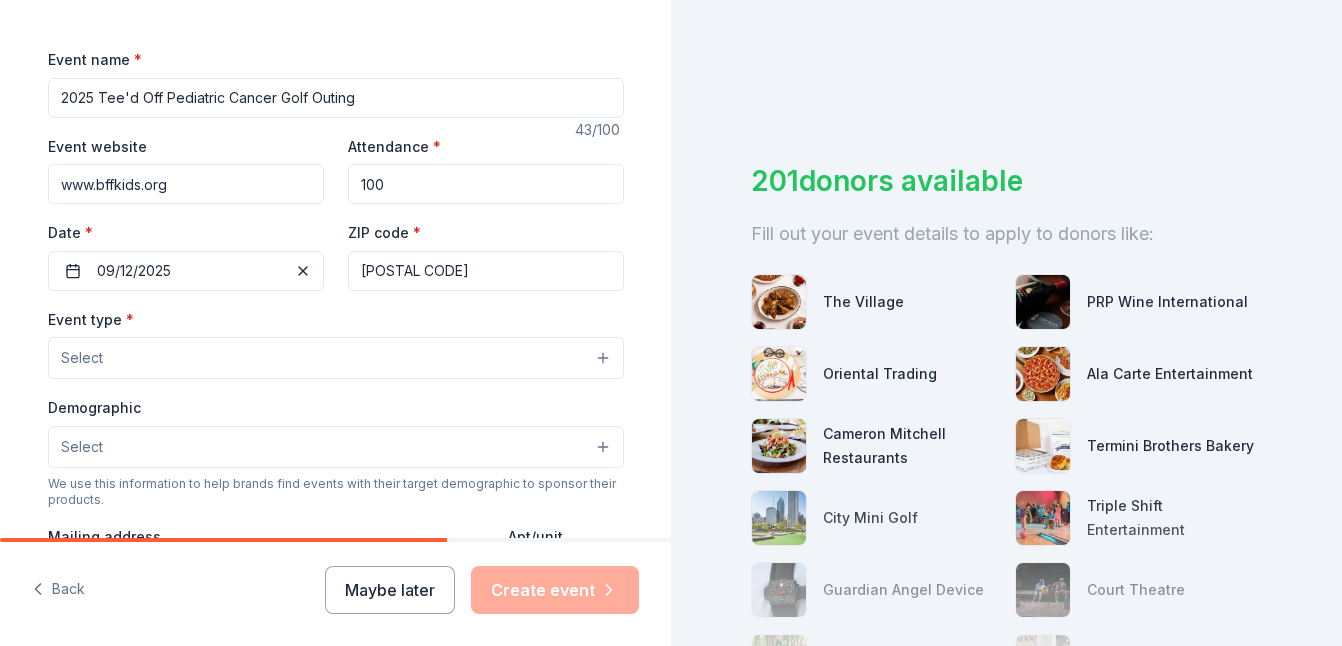 scroll, scrollTop: 300, scrollLeft: 0, axis: vertical 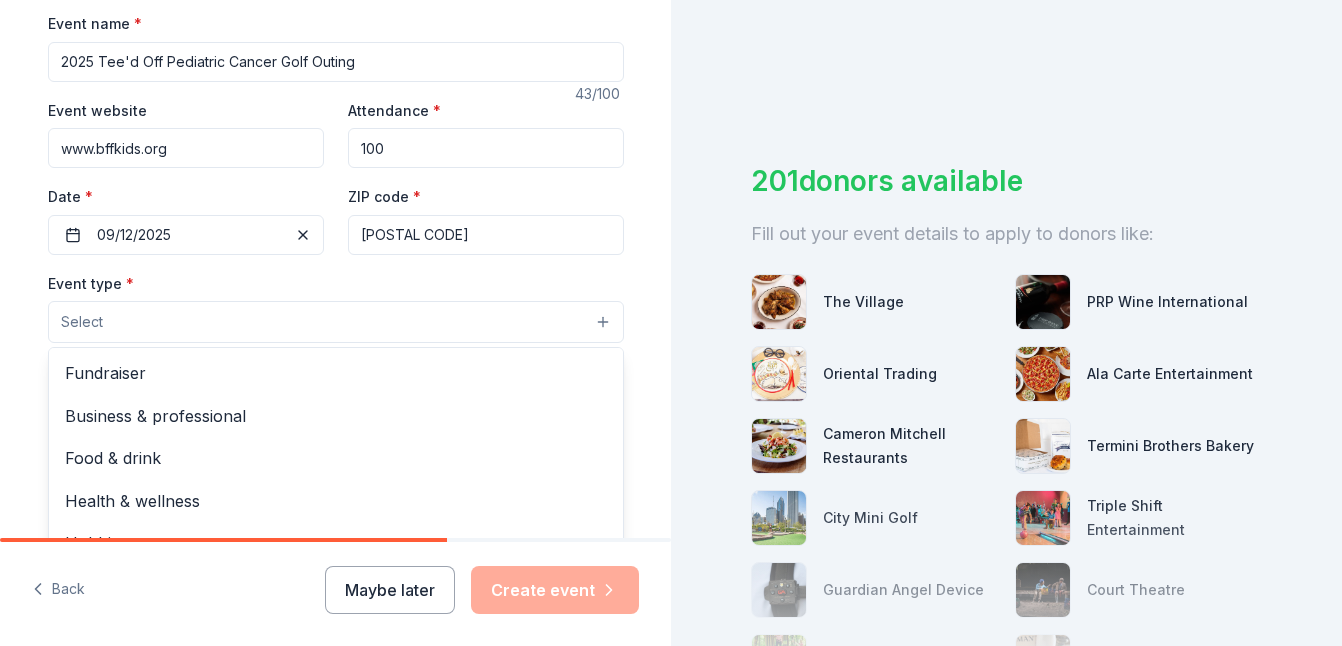 click on "Select" at bounding box center (336, 322) 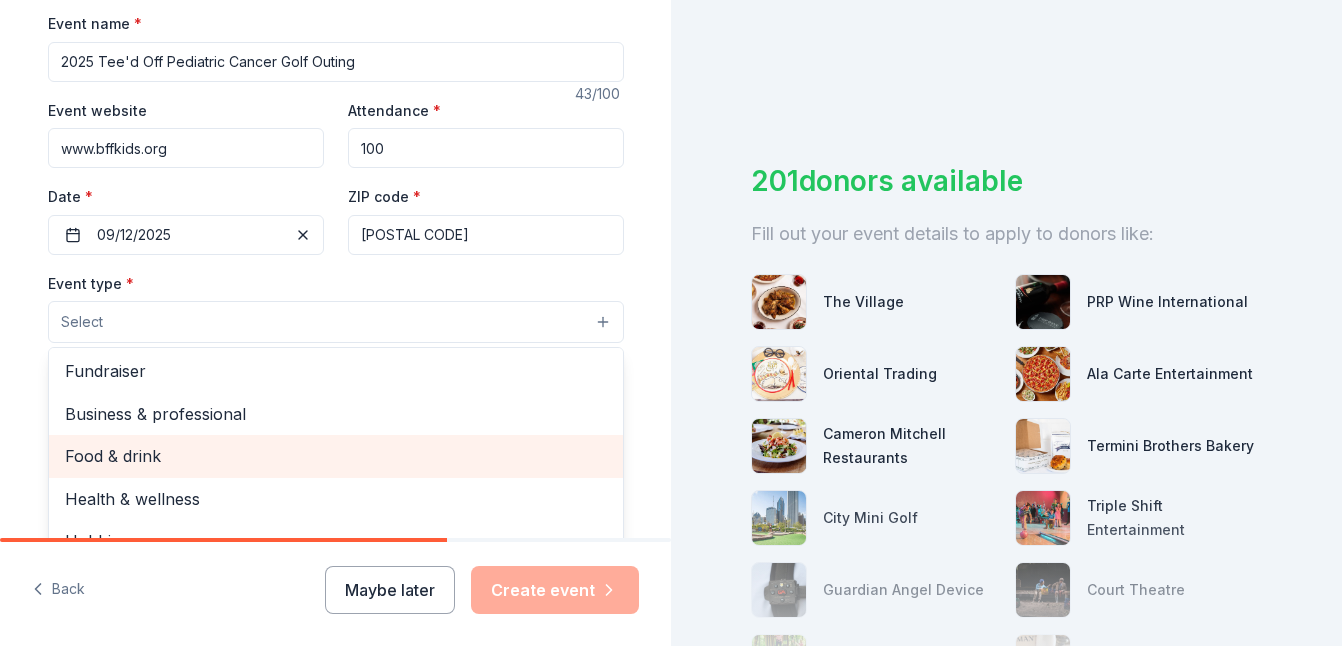 scroll, scrollTop: 0, scrollLeft: 0, axis: both 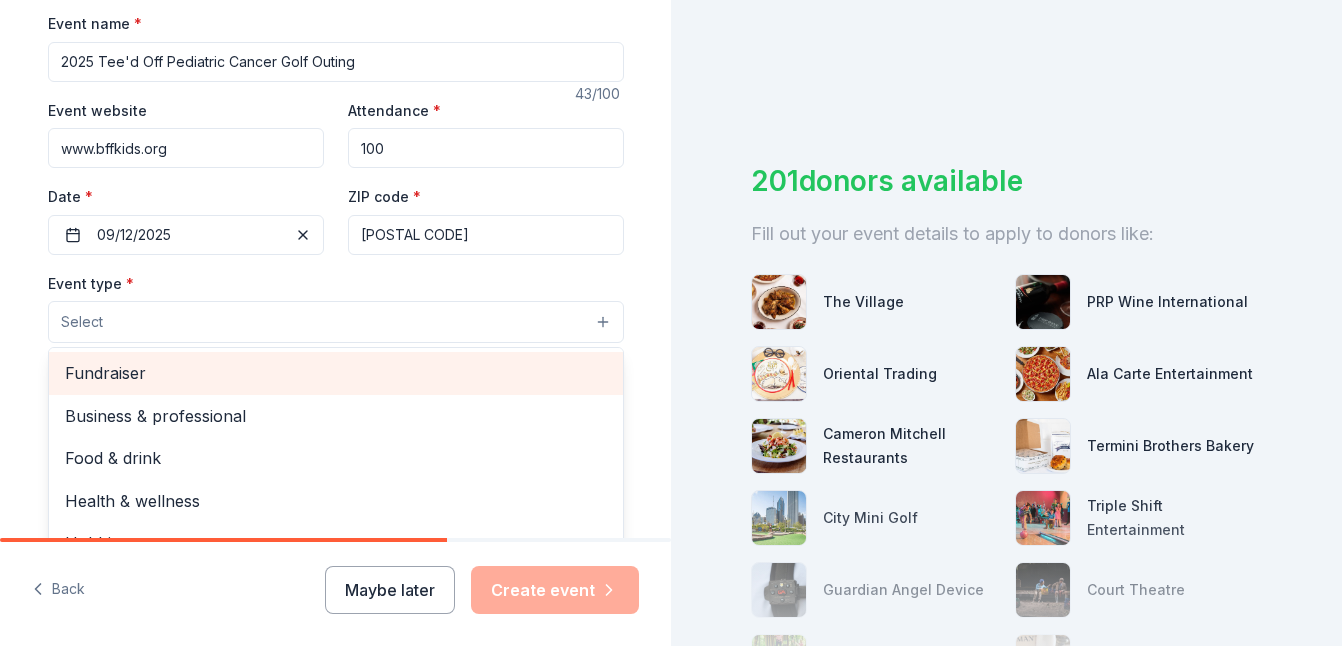 click on "Fundraiser" at bounding box center (336, 373) 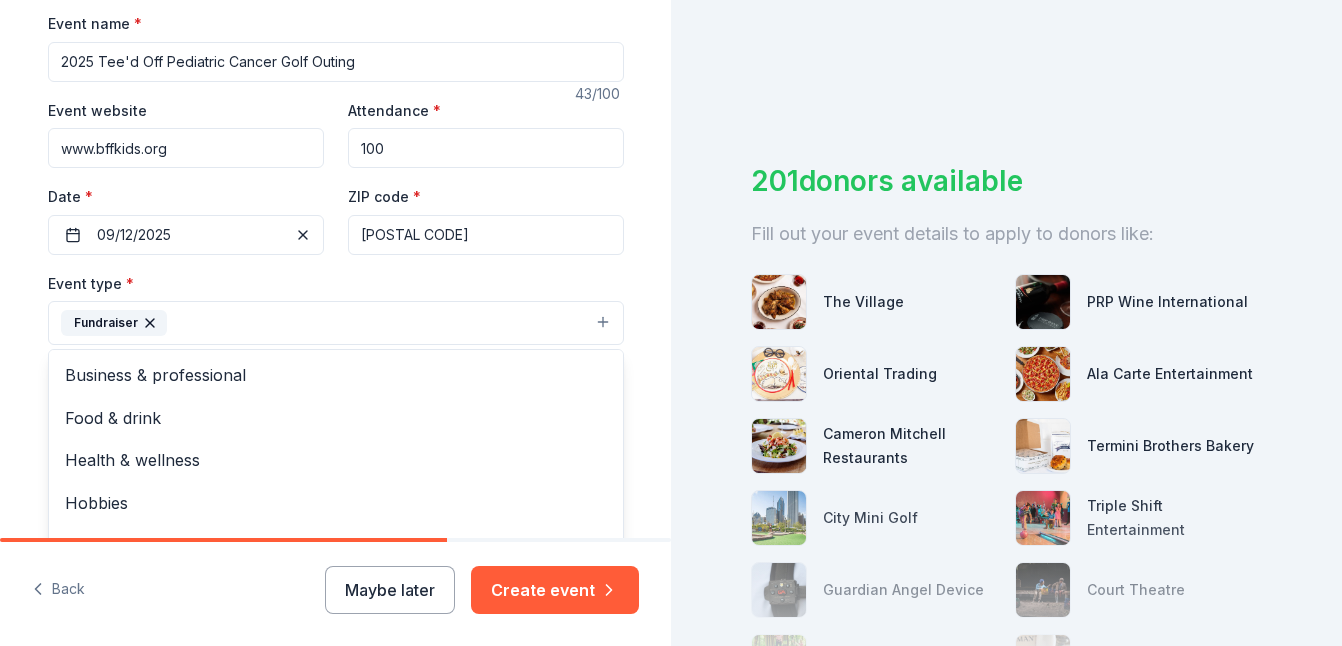 click on "Tell us about your event. We'll find in-kind donations you can apply for. Event name * 2025 Tee'd Off Pediatric Cancer Golf Outing 43 /100 Event website www.bffkids.org Attendance * 100 Date * 09/12/2025 ZIP code * 60525 Event type * Fundraiser Business & professional Food & drink Health & wellness Hobbies Music Performing & visual arts Demographic Select We use this information to help brands find events with their target demographic to sponsor their products. Mailing address Apt/unit Description What are you looking for? * Auction & raffle Meals Snacks Desserts Alcohol Beverages Send me reminders Email me reminders of donor application deadlines Recurring event" at bounding box center [336, 366] 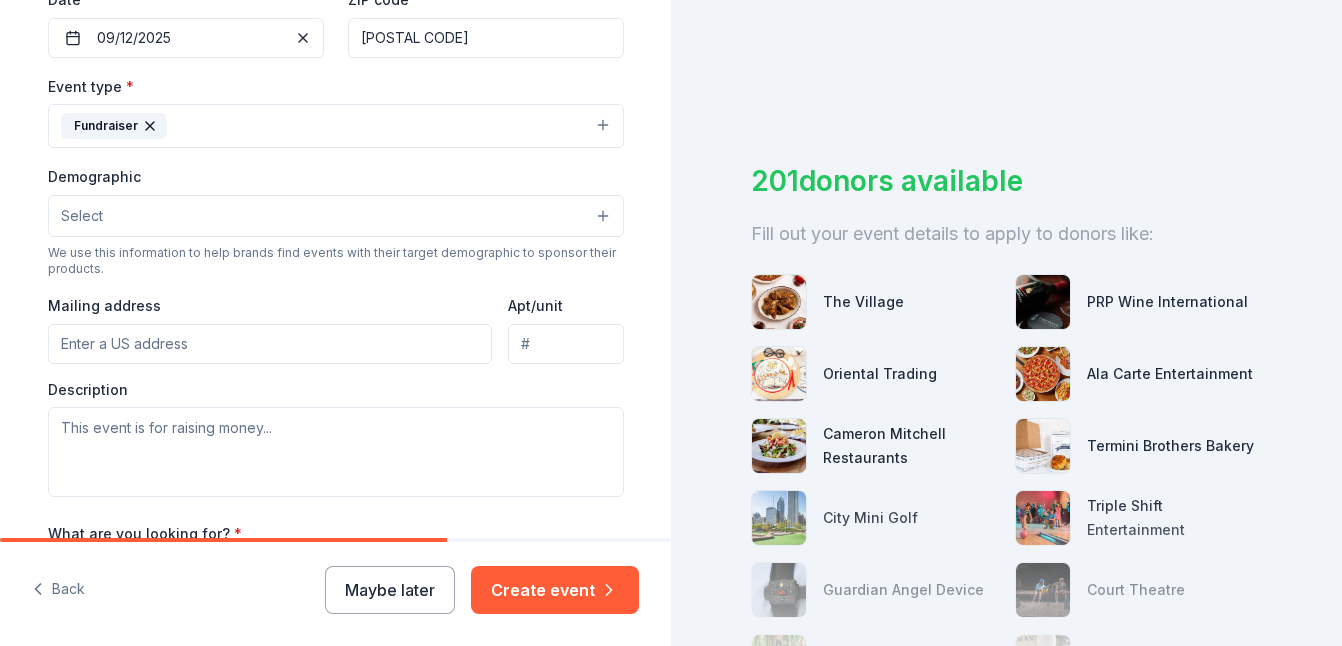 scroll, scrollTop: 500, scrollLeft: 0, axis: vertical 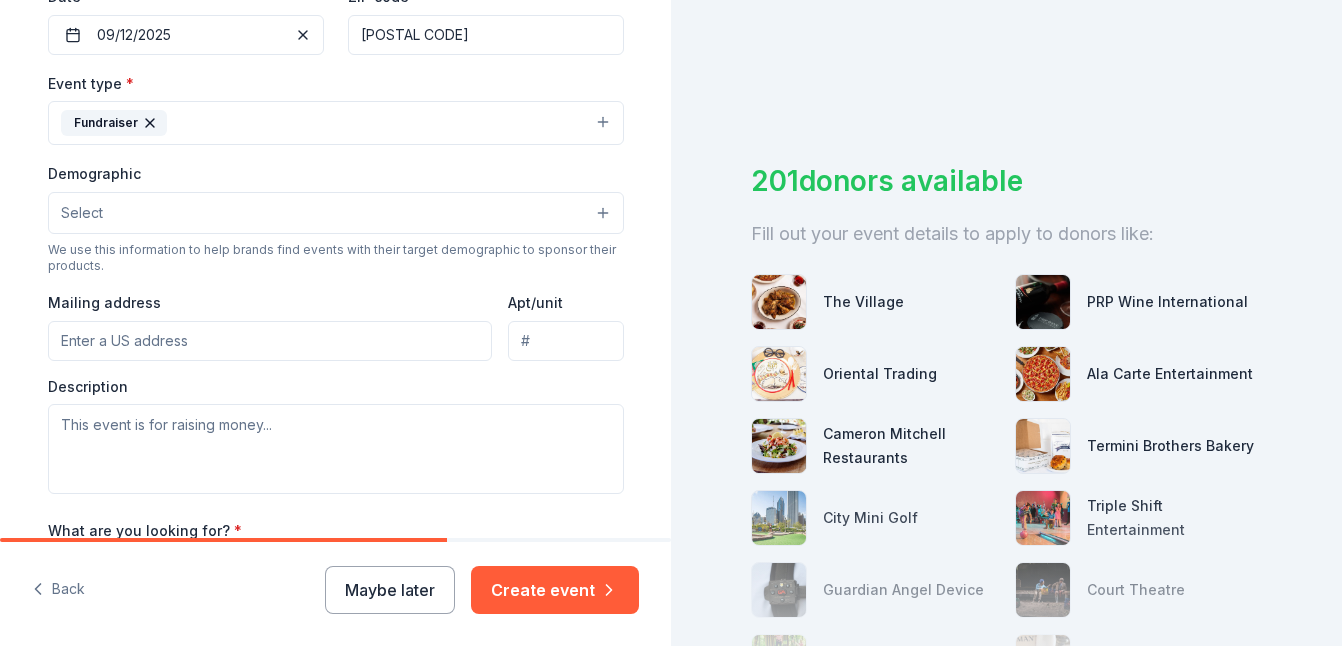click on "Select" at bounding box center (336, 213) 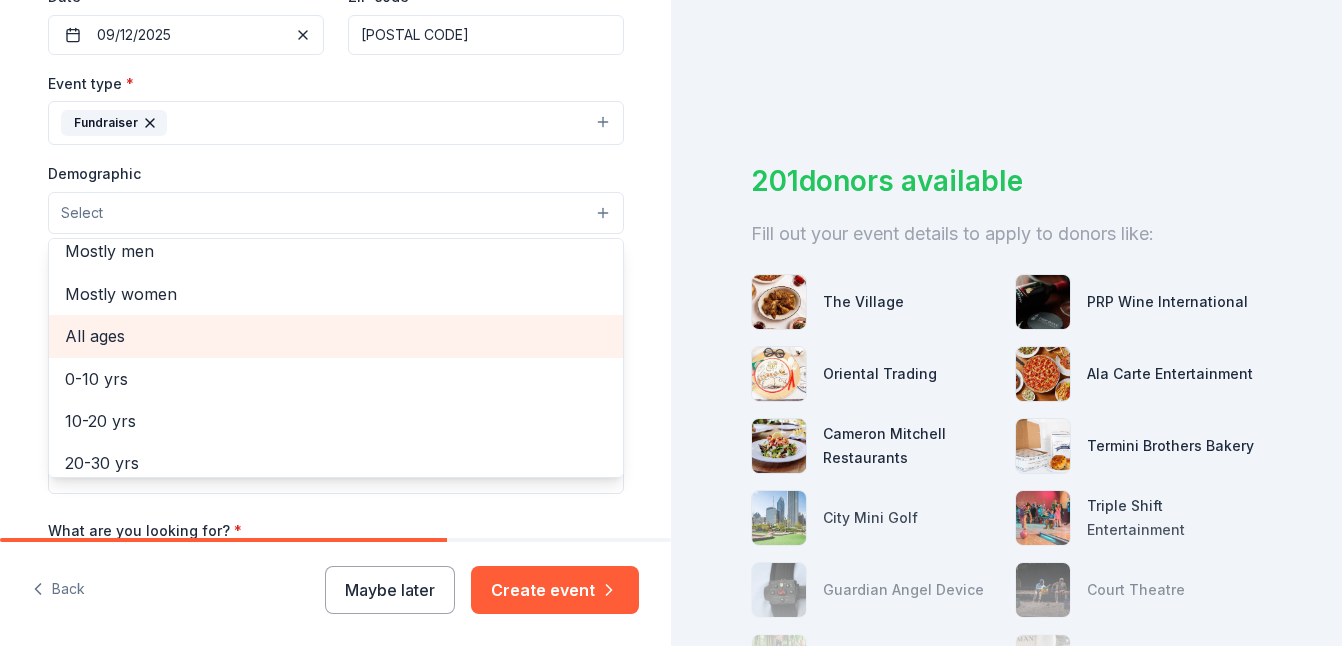 scroll, scrollTop: 0, scrollLeft: 0, axis: both 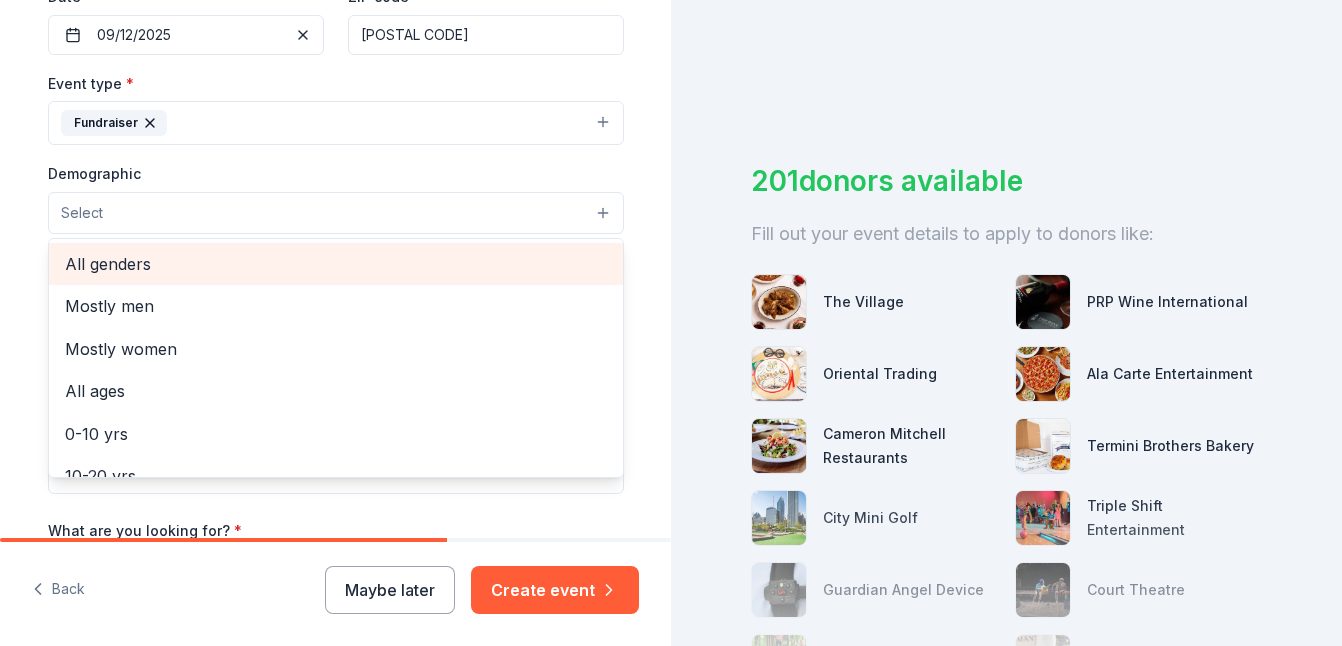 click on "All genders" at bounding box center (336, 264) 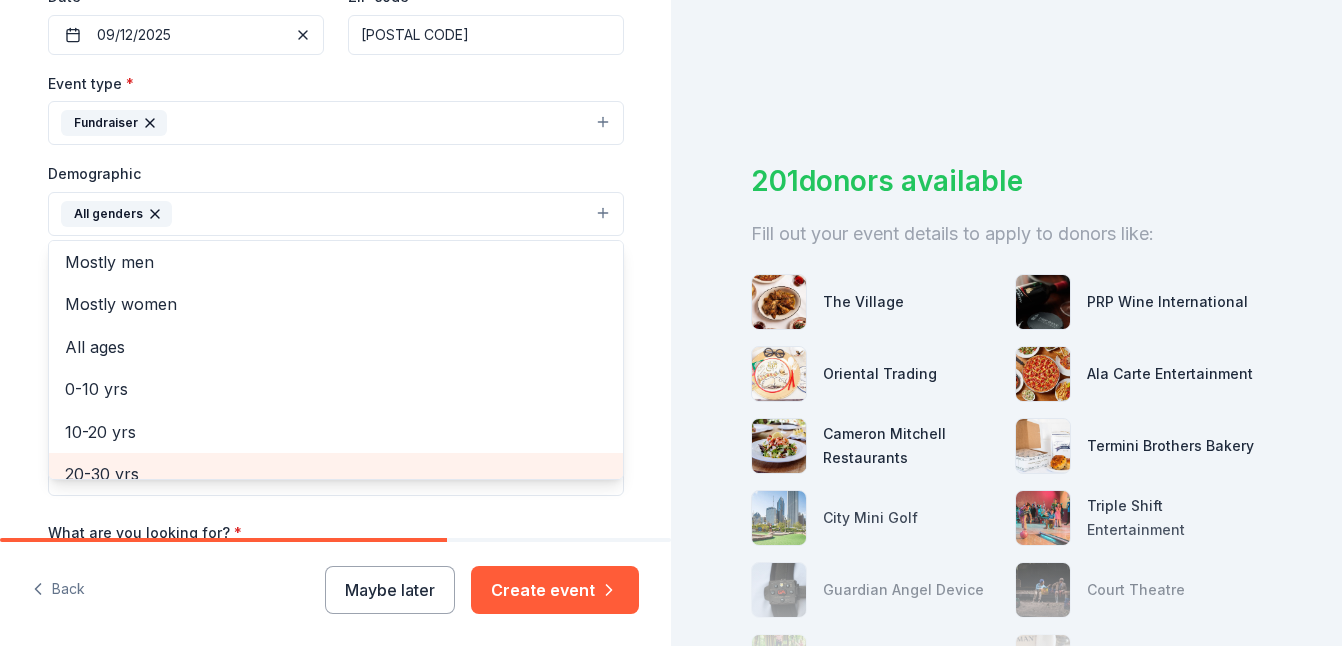 scroll, scrollTop: 0, scrollLeft: 0, axis: both 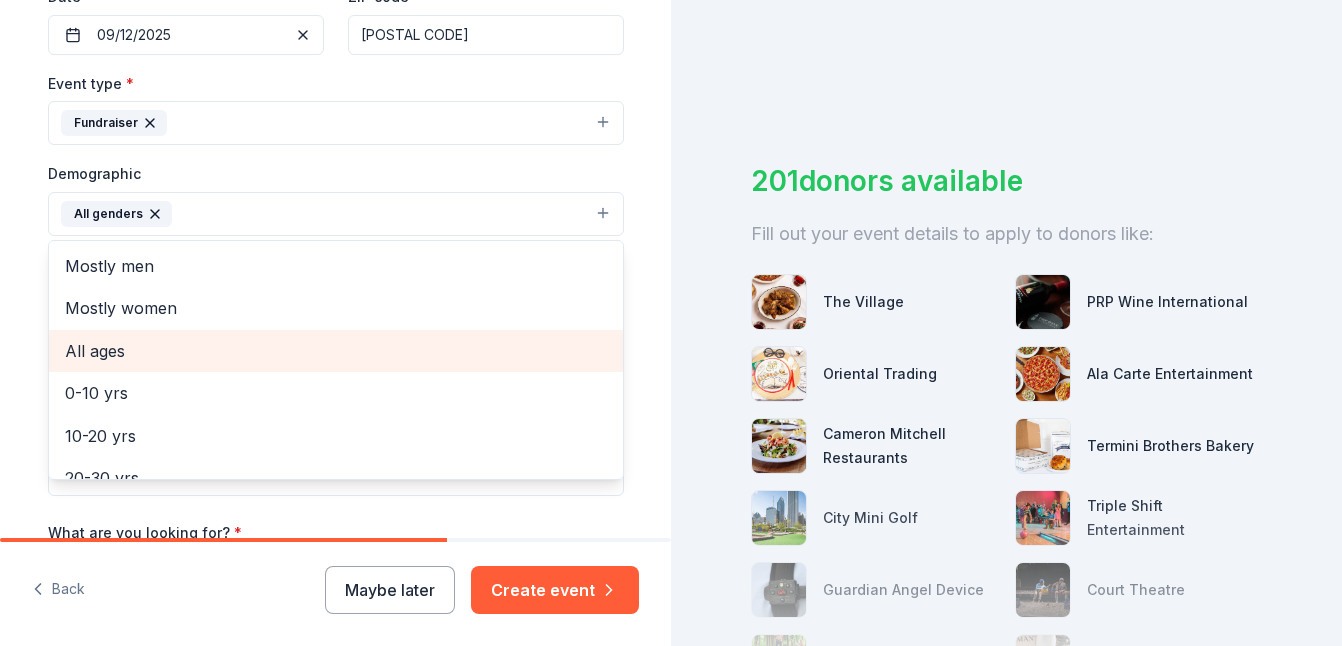 click on "All ages" at bounding box center [336, 351] 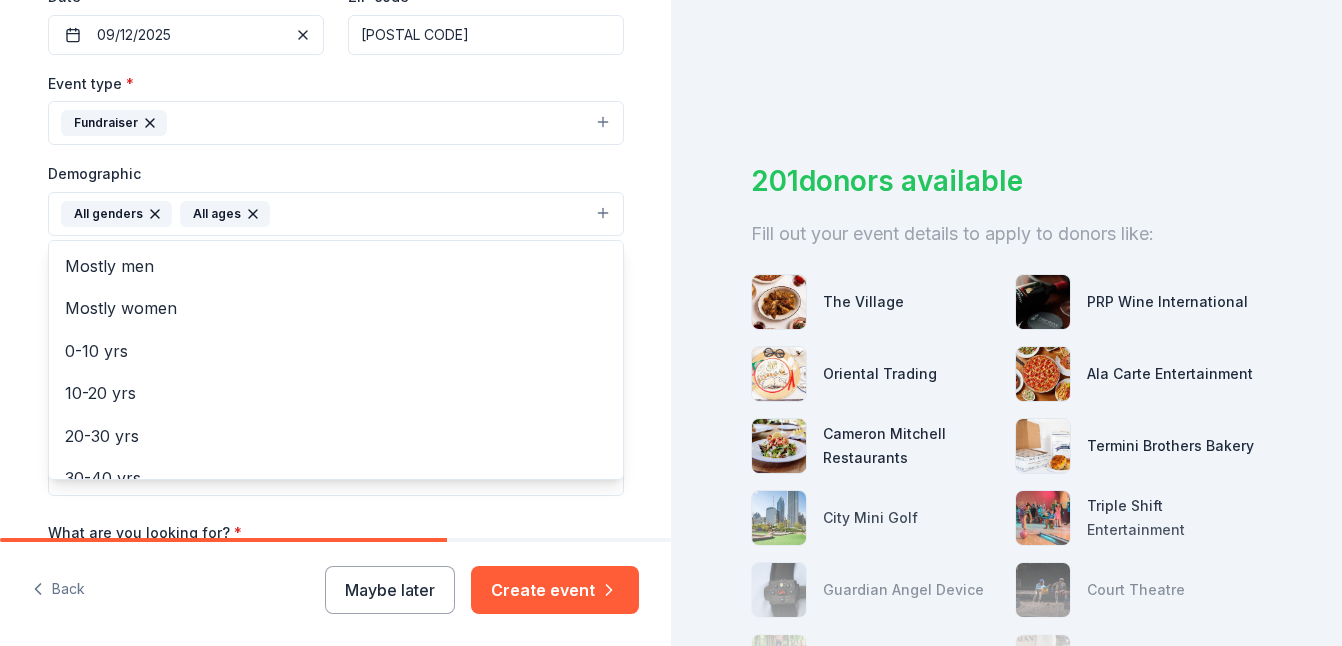 click on "Tell us about your event. We'll find in-kind donations you can apply for. Event name * 2025 Tee'd Off Pediatric Cancer Golf Outing 43 /100 Event website www.bffkids.org Attendance * 100 Date * 09/12/2025 ZIP code * 60525 Event type * Fundraiser Demographic All genders All ages Mostly men Mostly women 0-10 yrs 10-20 yrs 20-30 yrs 30-40 yrs 40-50 yrs 50-60 yrs 60-70 yrs 70-80 yrs 80+ yrs We use this information to help brands find events with their target demographic to sponsor their products. Mailing address Apt/unit Description What are you looking for? * Auction & raffle Meals Snacks Desserts Alcohol Beverages Send me reminders Email me reminders of donor application deadlines Recurring event" at bounding box center (336, 167) 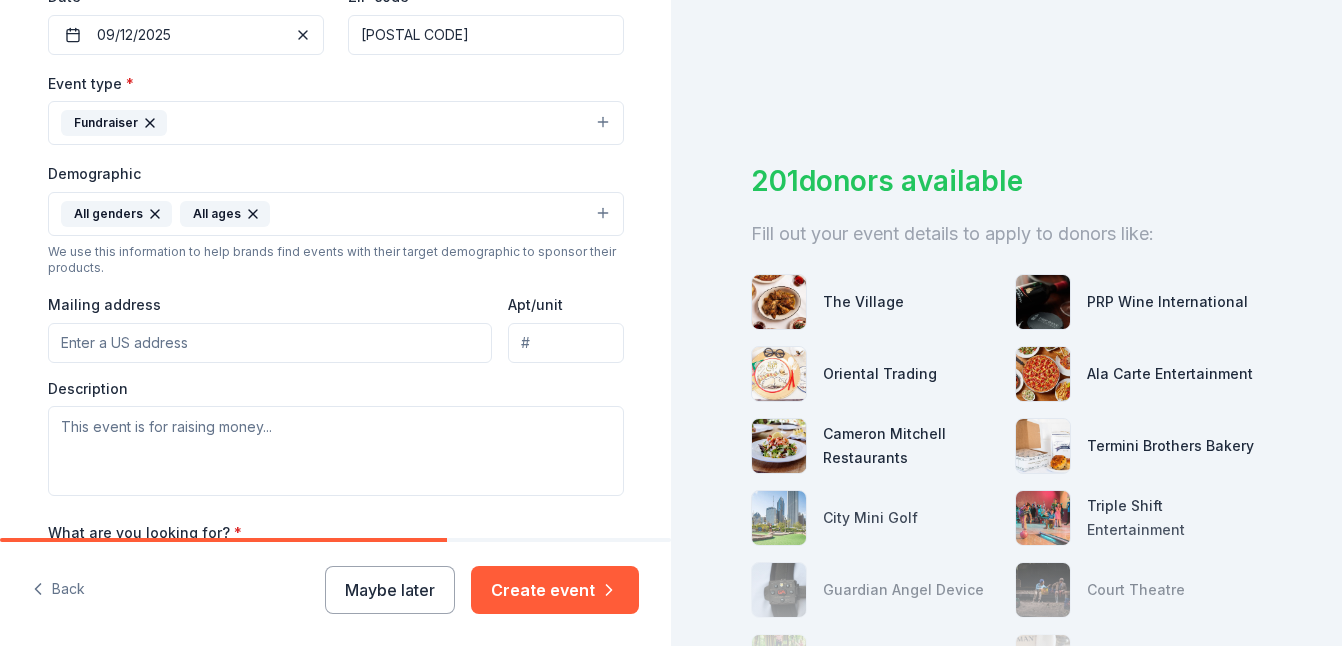 click on "Mailing address" at bounding box center (270, 343) 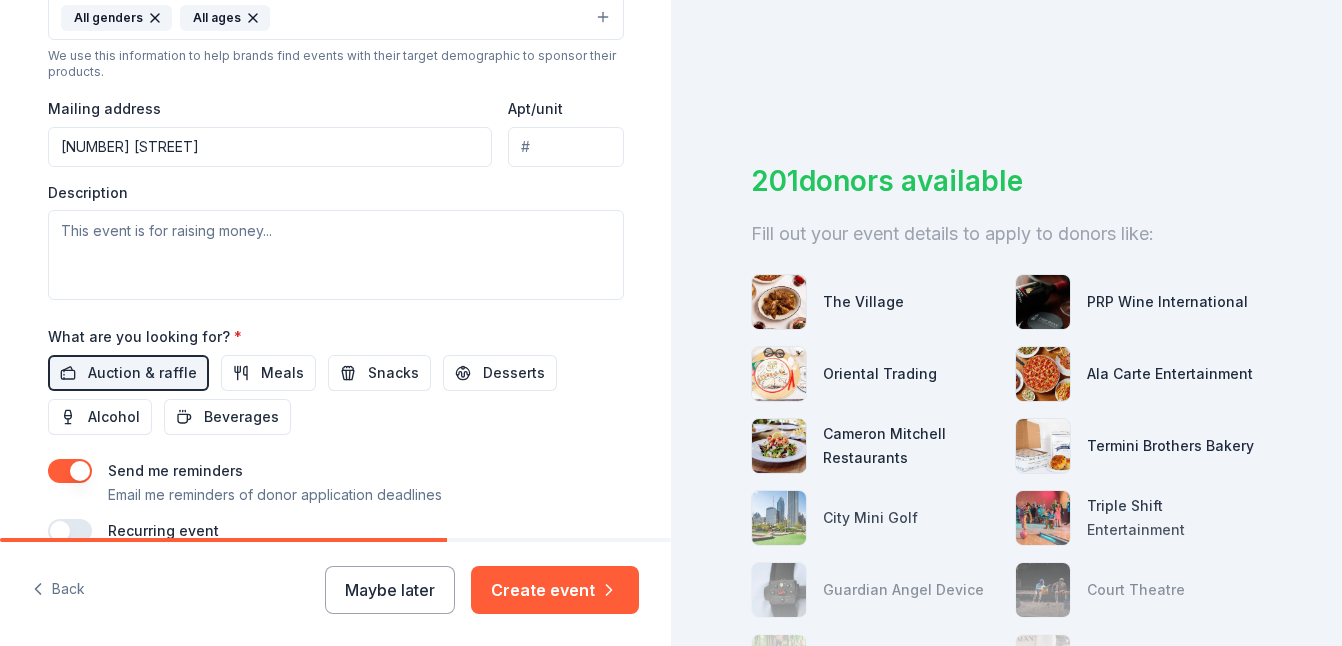 scroll, scrollTop: 600, scrollLeft: 0, axis: vertical 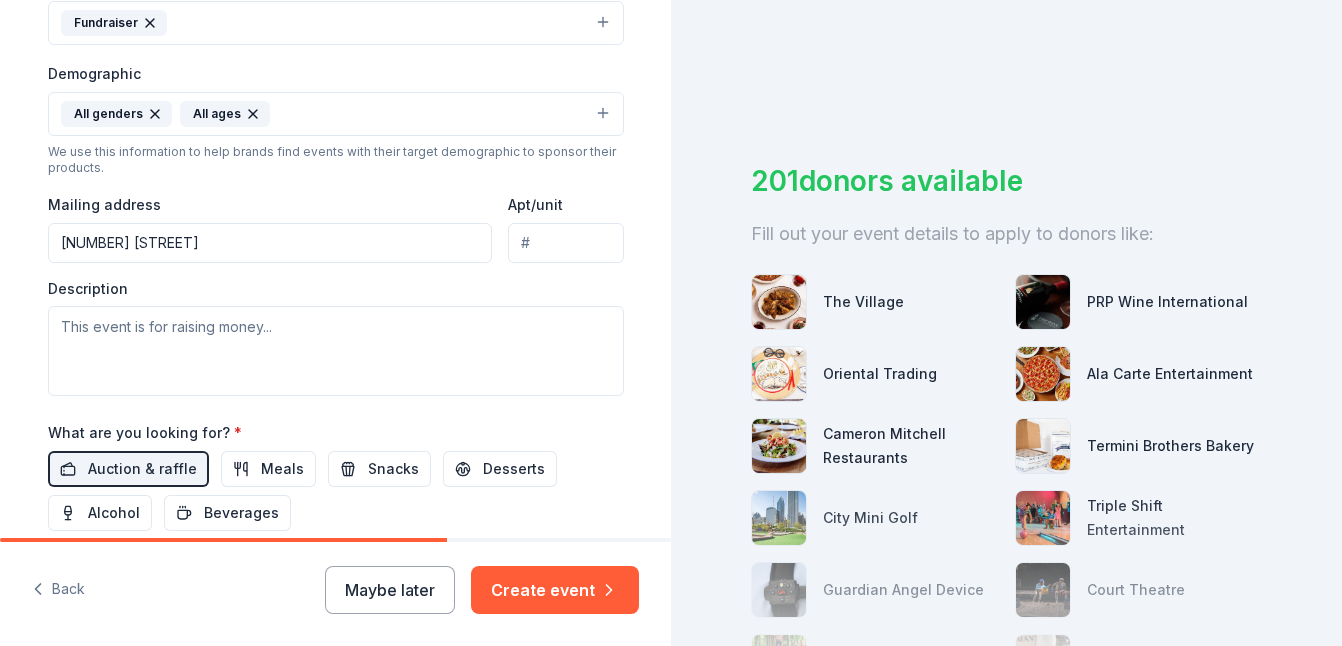 click on "[NUMBER] [STREET]" at bounding box center (270, 243) 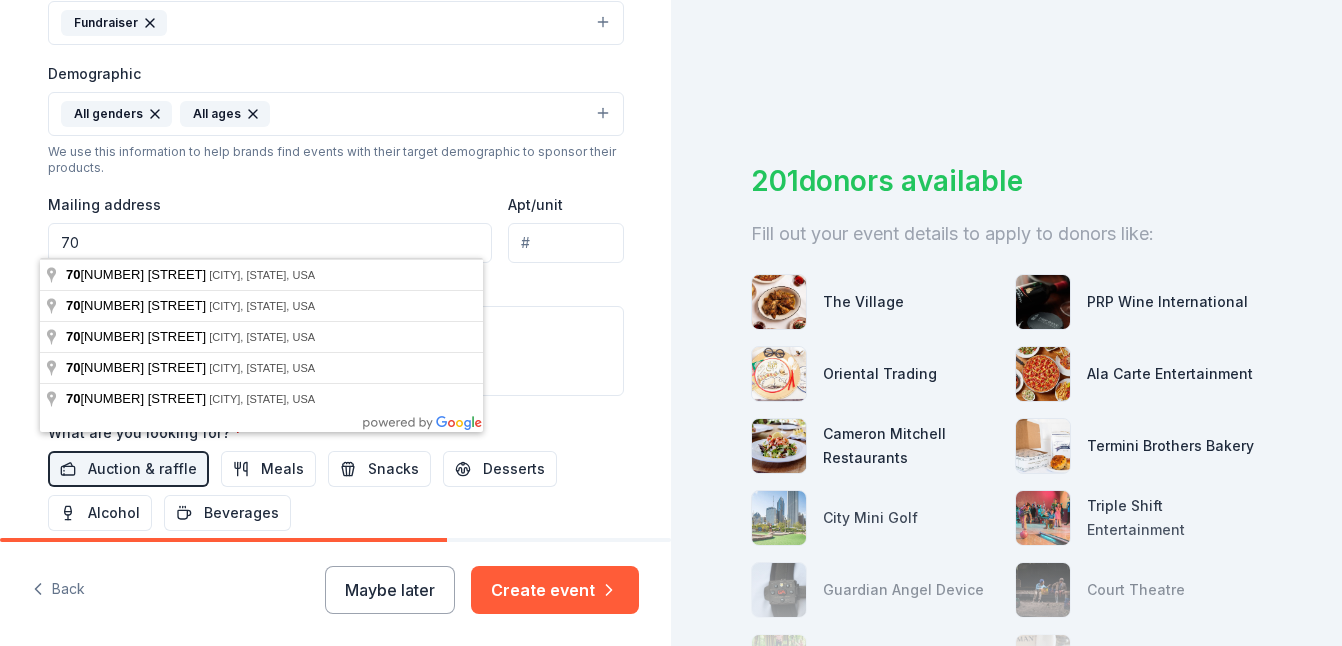 type on "7" 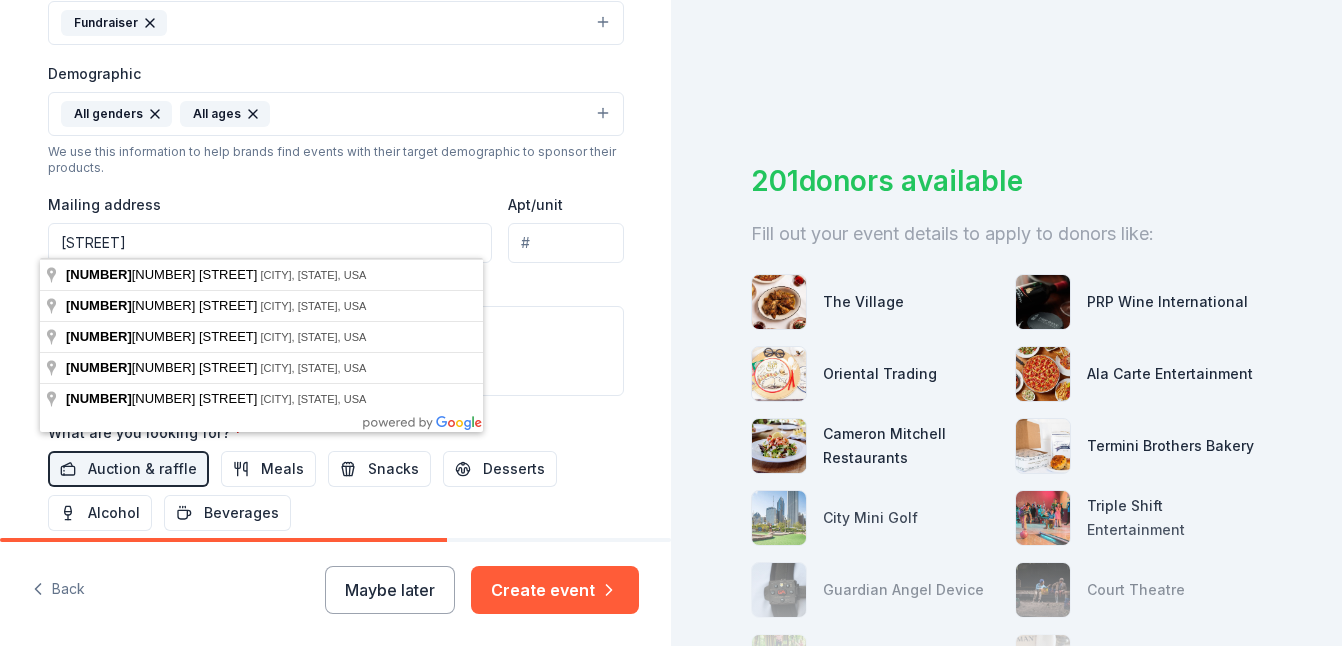 click on "[STREET]" at bounding box center (270, 243) 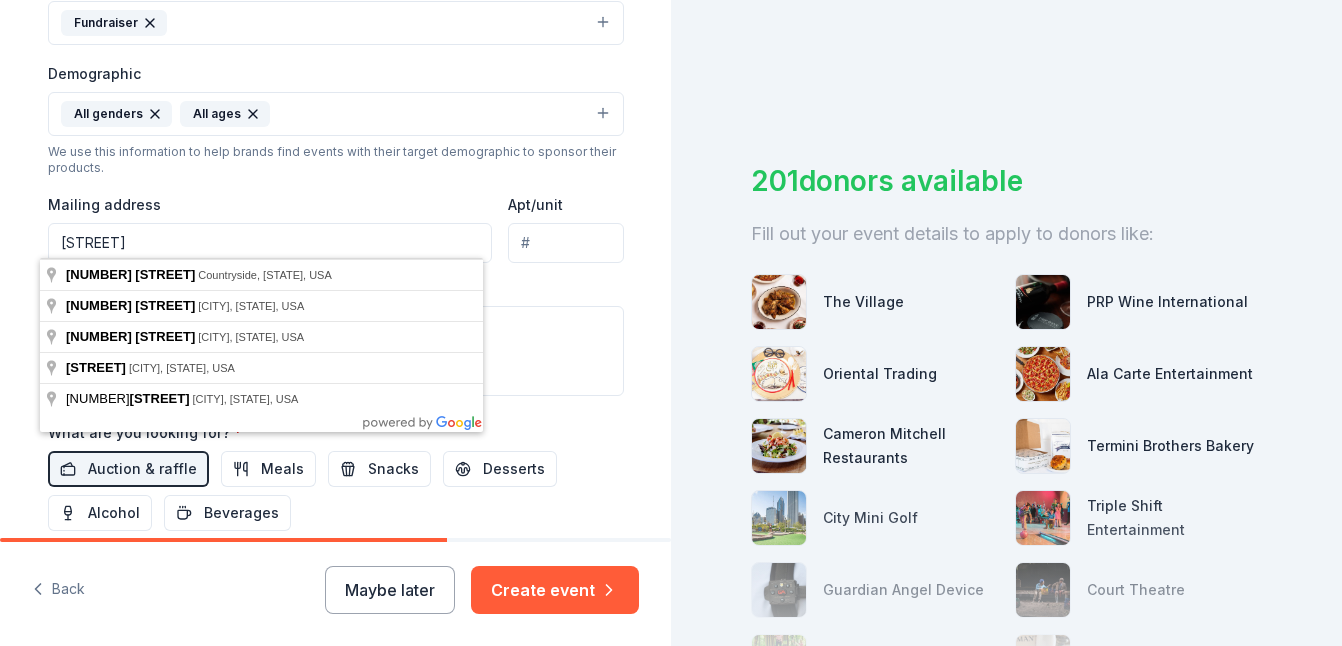 type on "[STREET]" 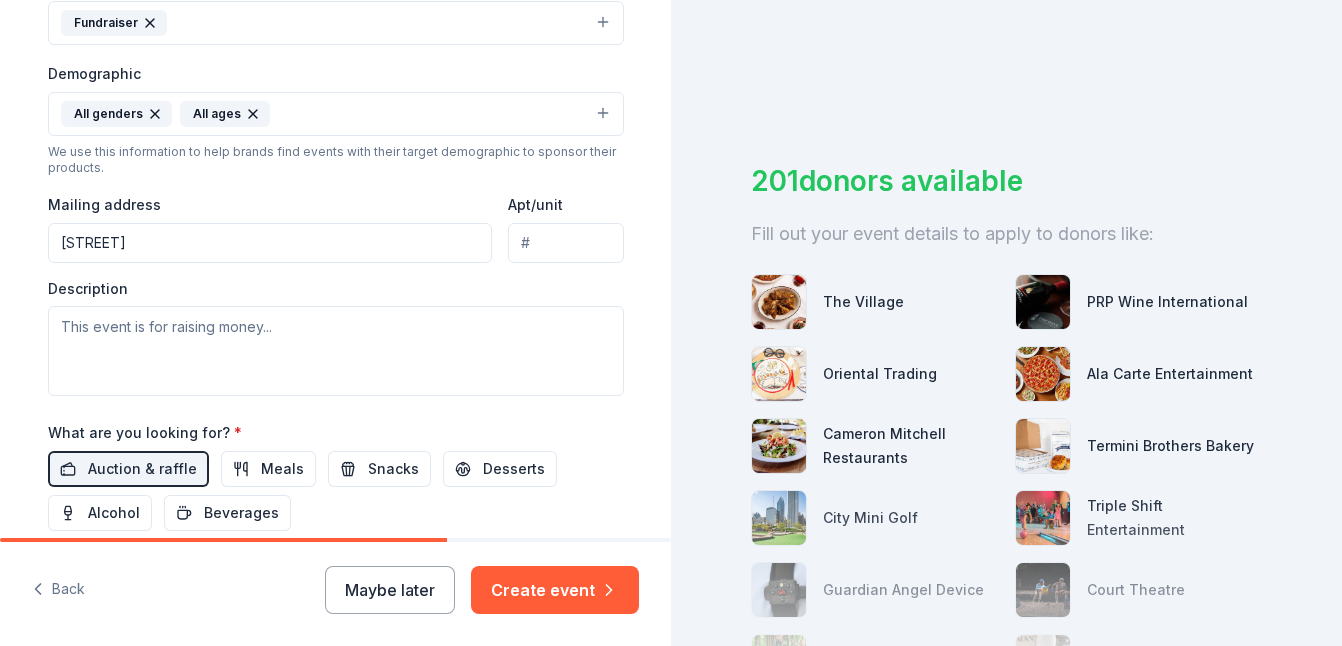 click on "Apt/unit" at bounding box center [565, 243] 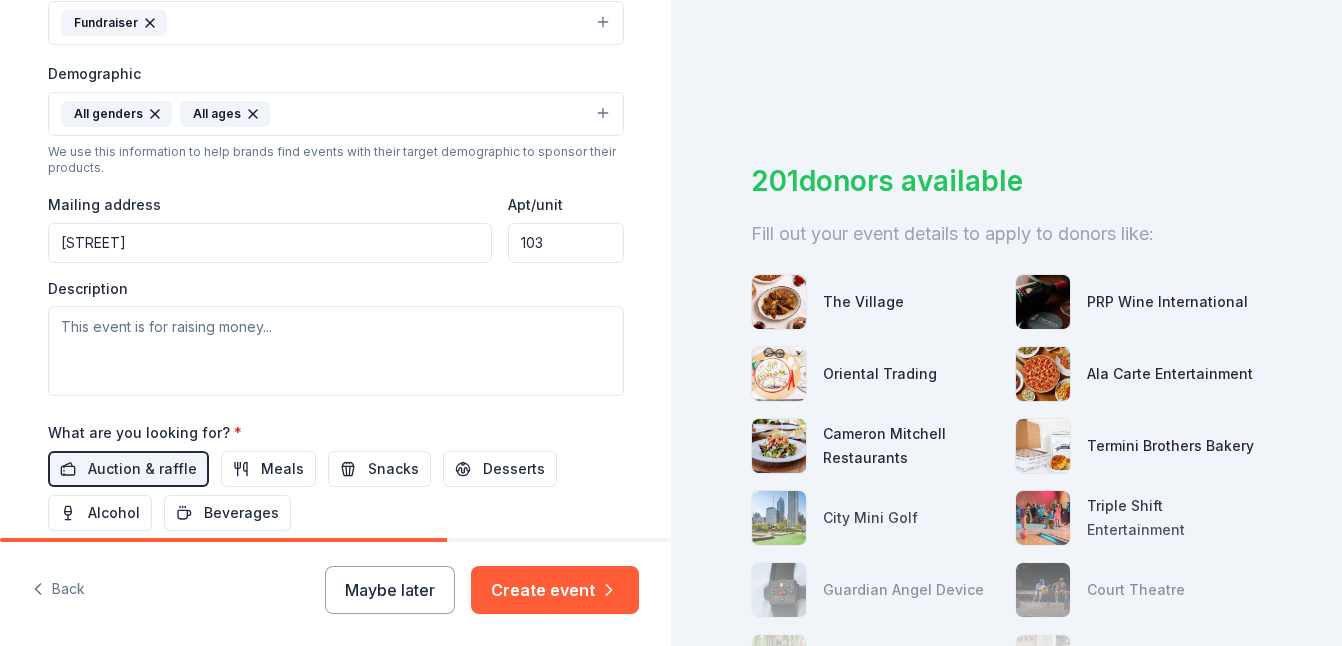type on "103" 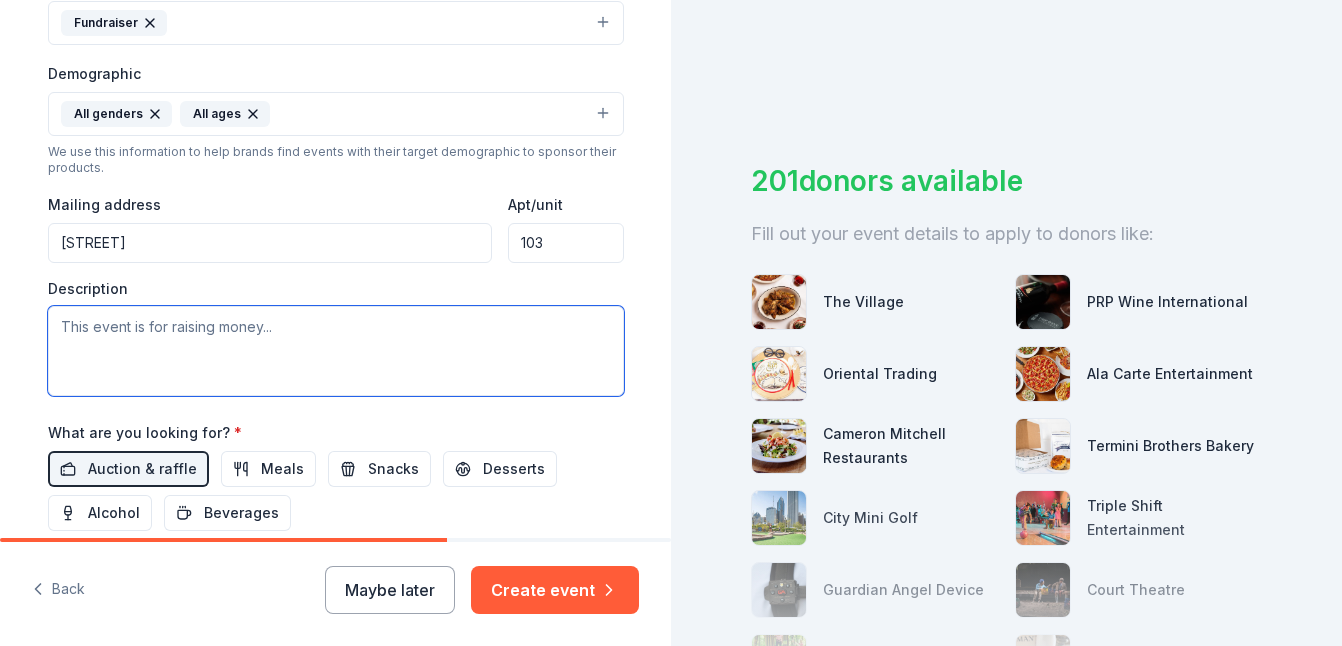 click at bounding box center (336, 351) 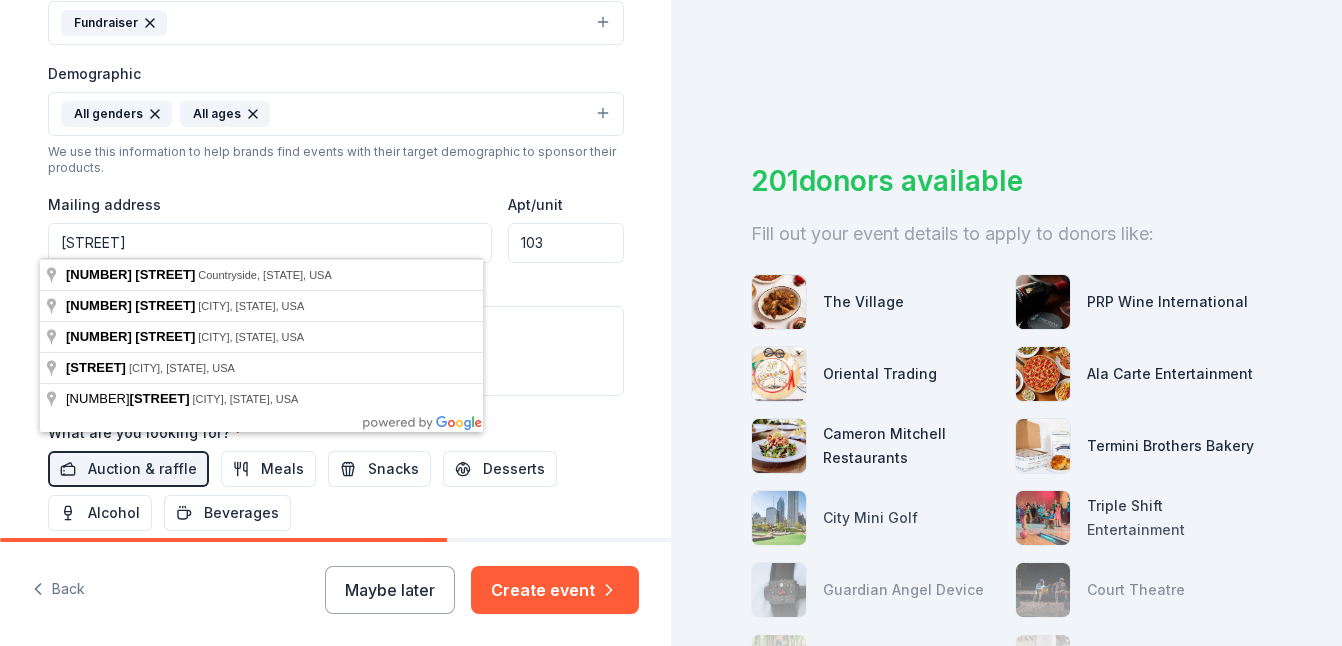 click on "[STREET]" at bounding box center [270, 243] 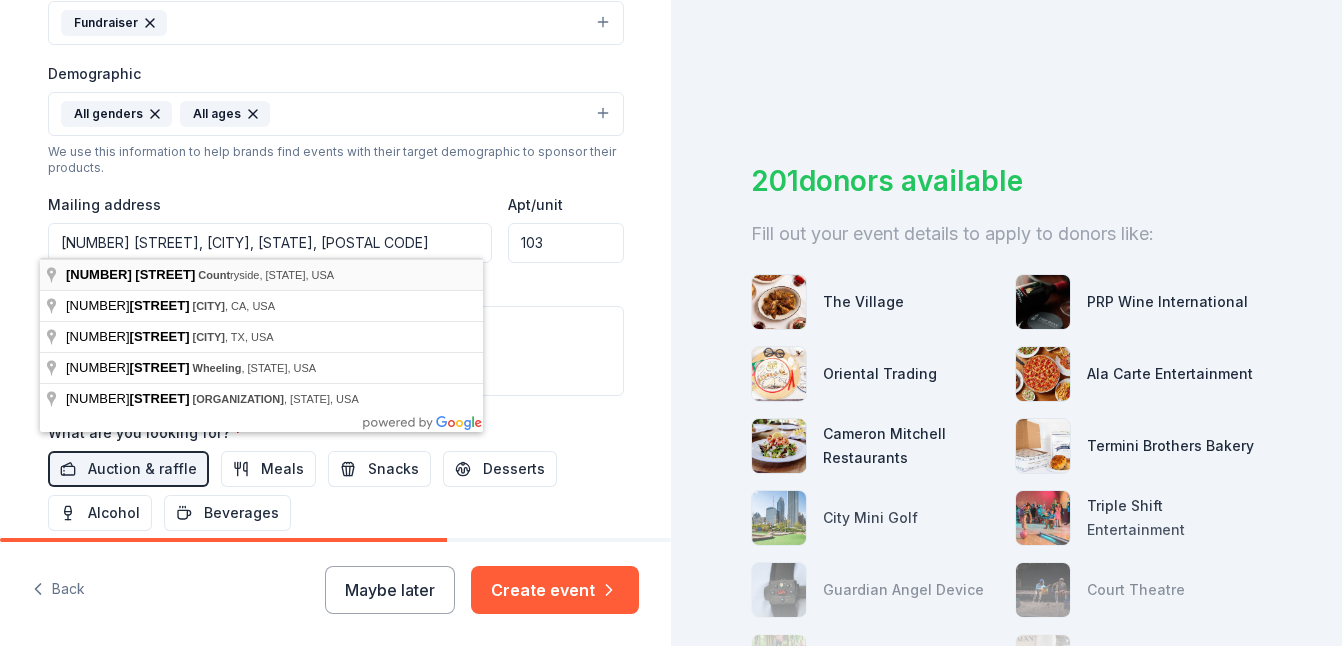 type on "[NUMBER] [STREET], [CITY], [STATE], [POSTAL CODE]" 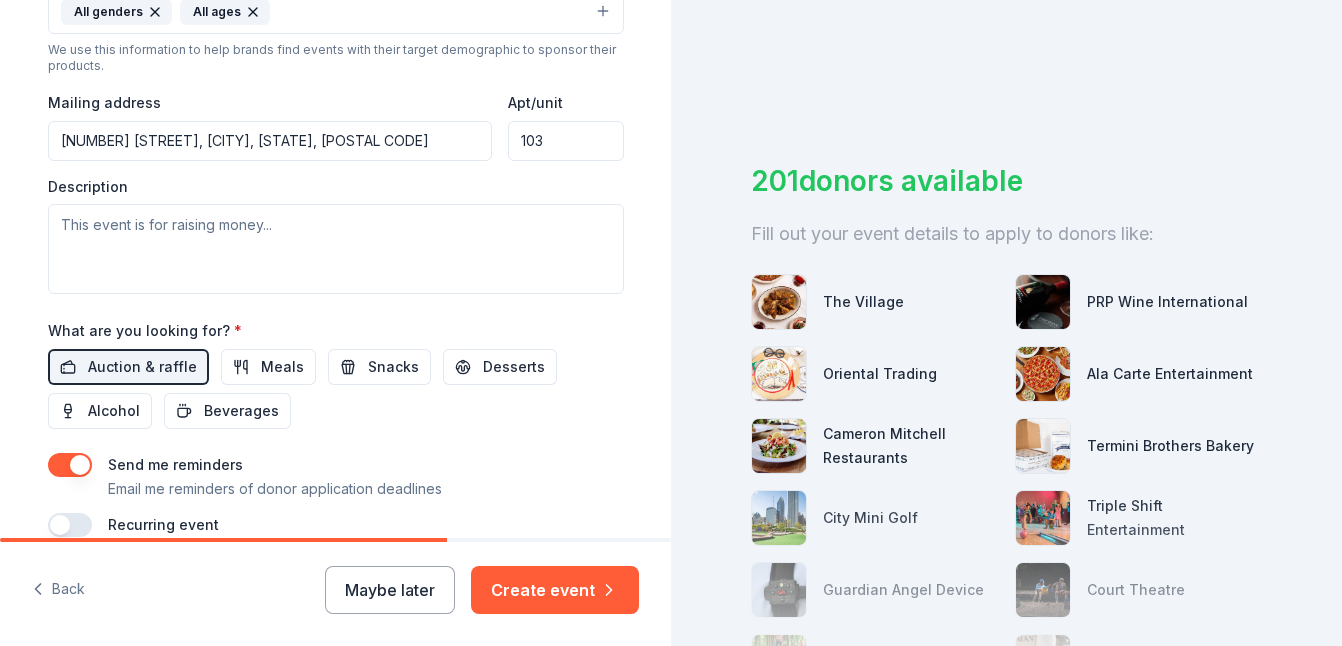 scroll, scrollTop: 691, scrollLeft: 0, axis: vertical 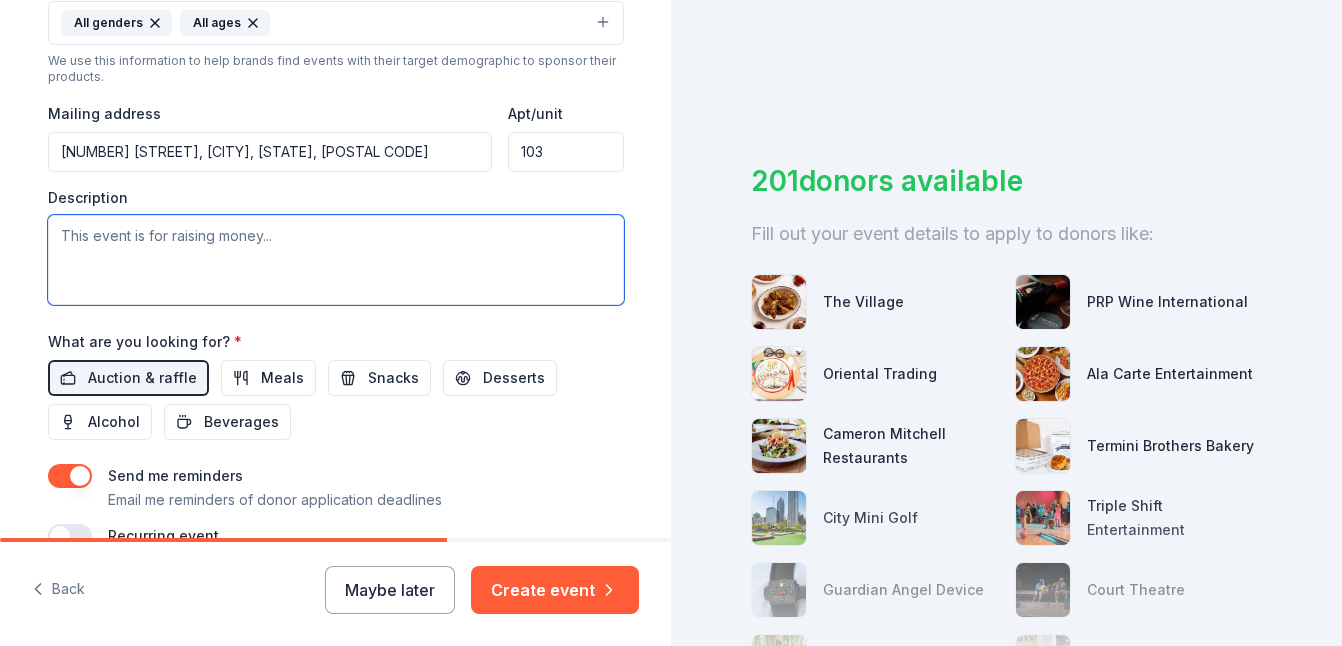 click at bounding box center [336, 260] 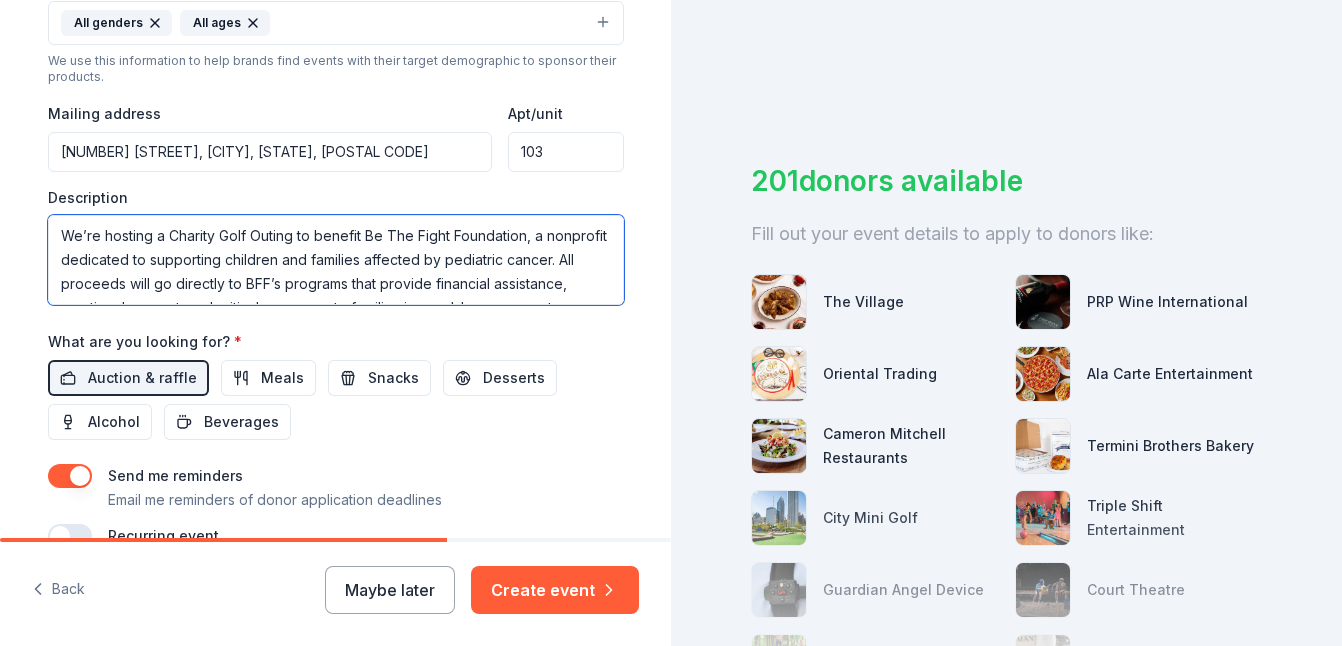 scroll, scrollTop: 180, scrollLeft: 0, axis: vertical 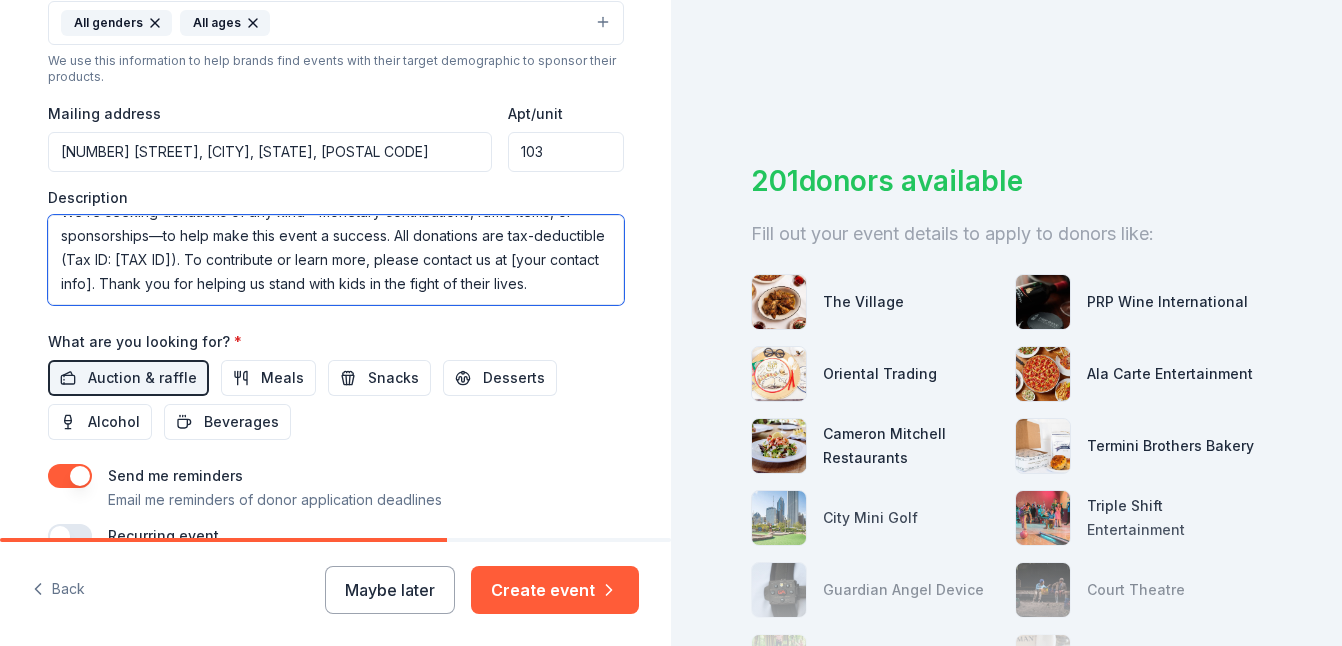 drag, startPoint x: 192, startPoint y: 271, endPoint x: 278, endPoint y: 241, distance: 91.08238 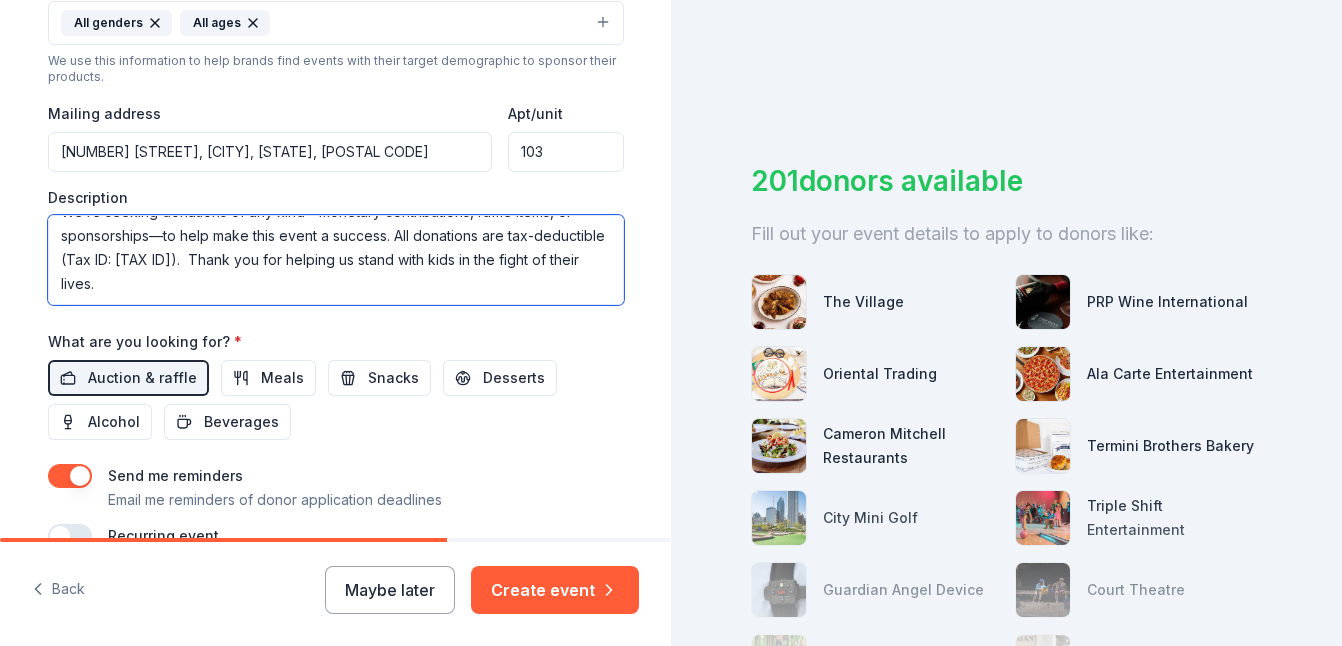 scroll, scrollTop: 168, scrollLeft: 0, axis: vertical 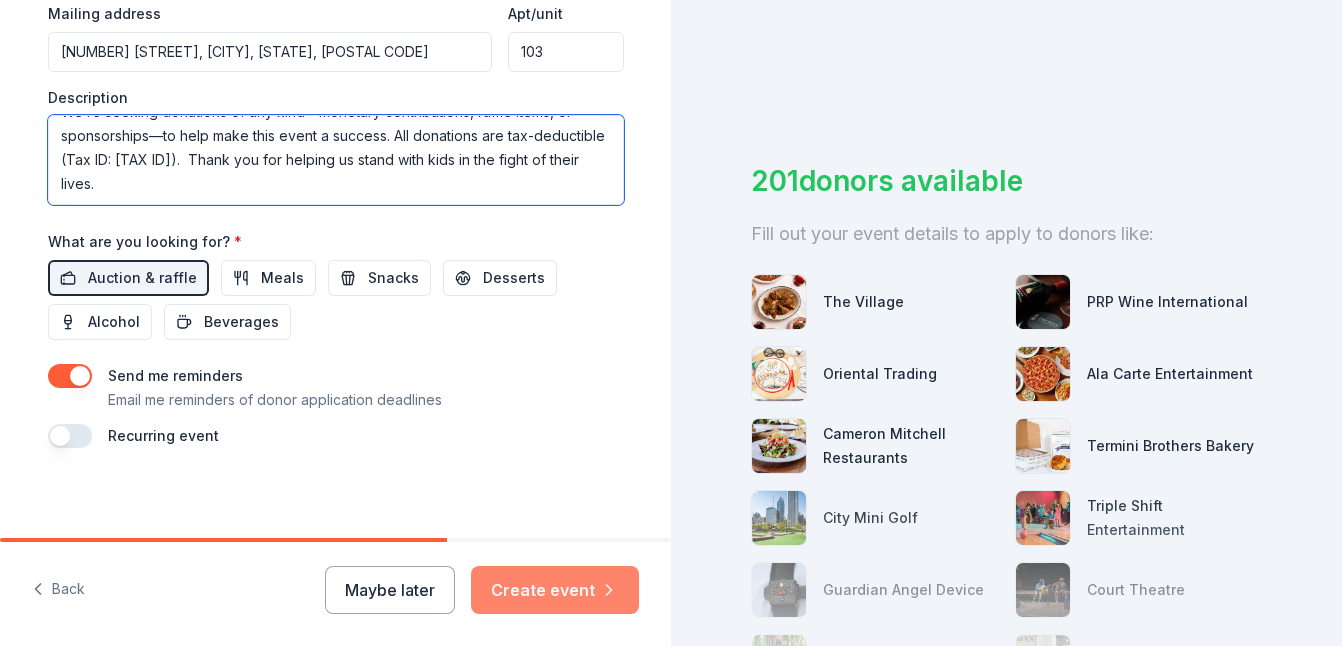 type on "We’re hosting a Charity Golf Outing to benefit Be The Fight Foundation, a nonprofit dedicated to supporting children and families affected by pediatric cancer. All proceeds will go directly to BFF’s programs that provide financial assistance, emotional support, and critical resources to families in need. Learn more at www.bffkids.org.
We’re seeking donations of any kind—monetary contributions, raffle items, or sponsorships—to help make this event a success. All donations are tax-deductible (Tax ID: [TAX ID]).  Thank you for helping us stand with kids in the fight of their lives." 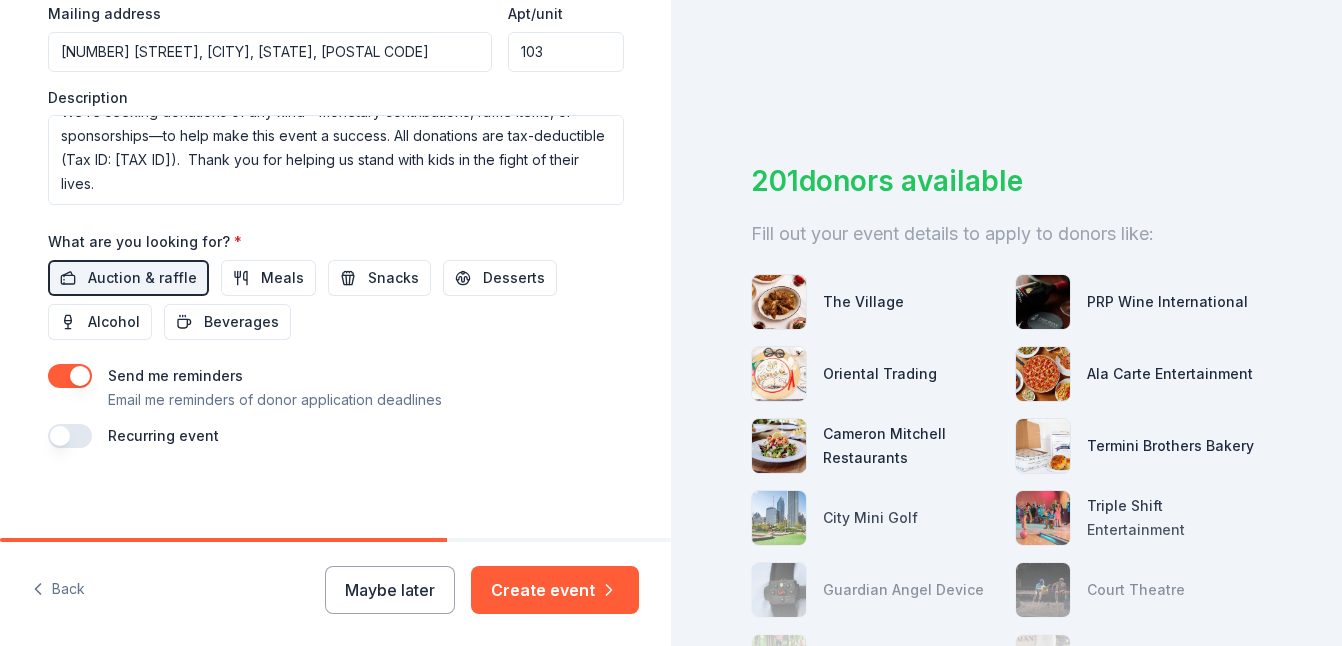 click on "Create event" at bounding box center (555, 590) 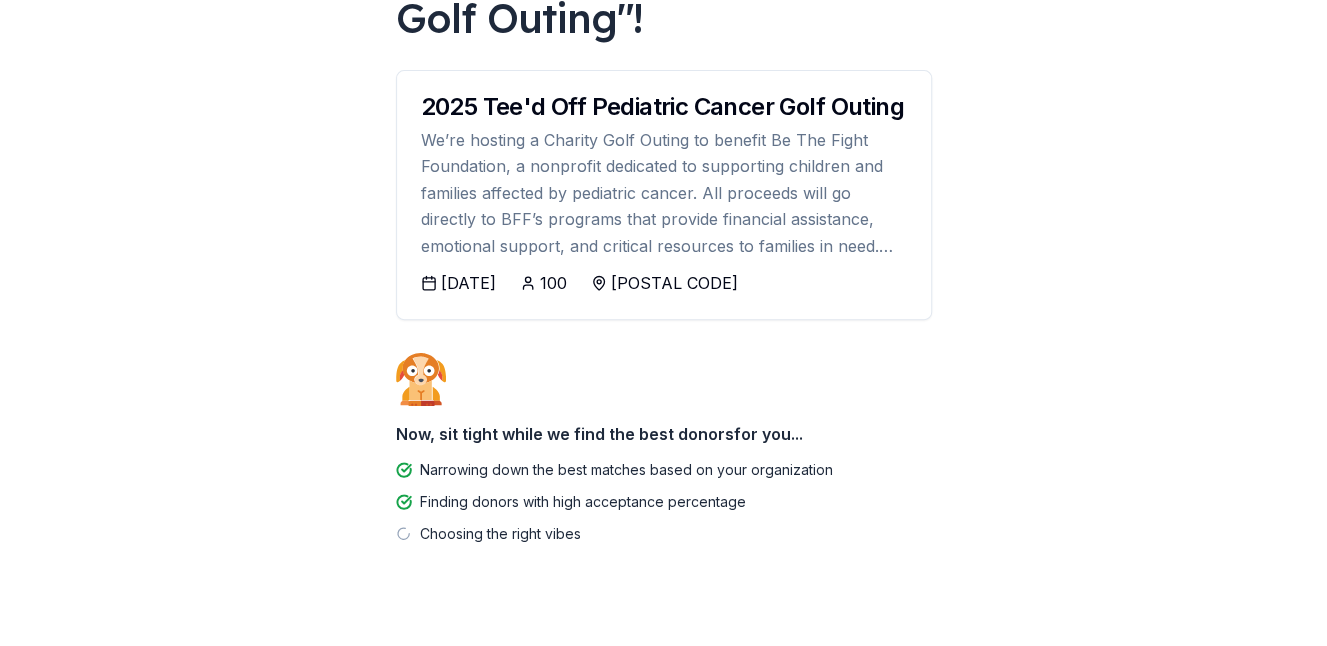 scroll, scrollTop: 280, scrollLeft: 0, axis: vertical 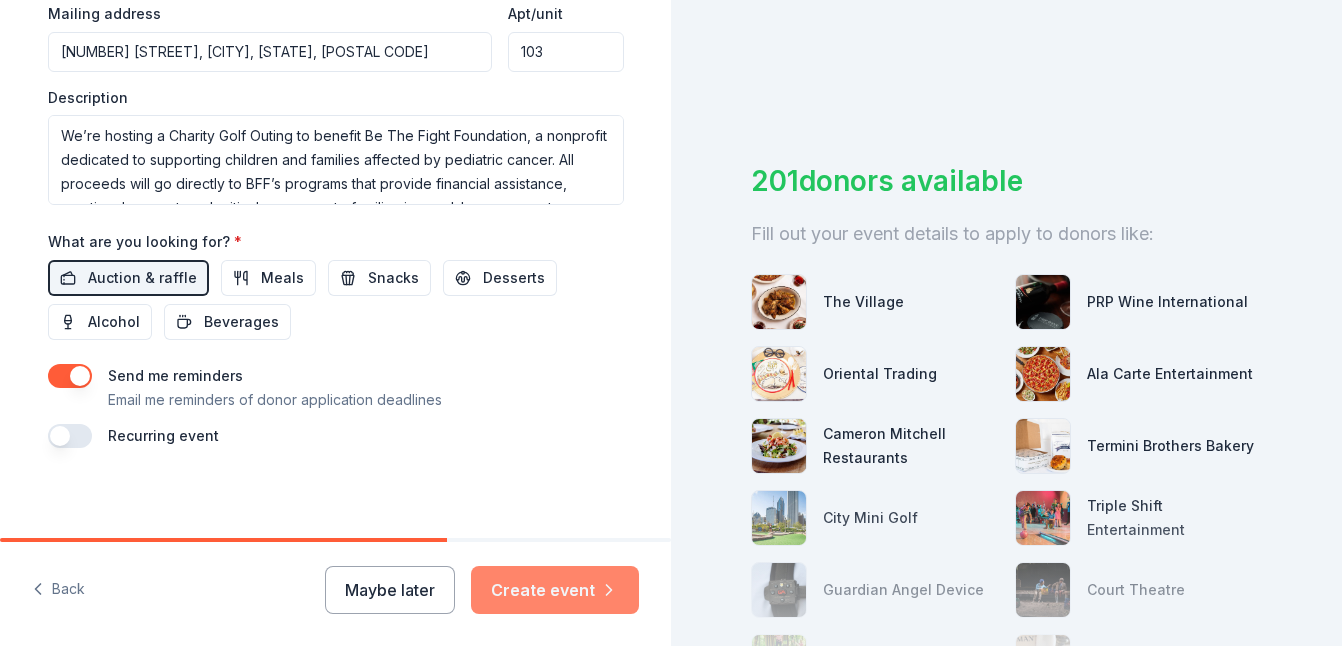click on "Create event" at bounding box center (555, 590) 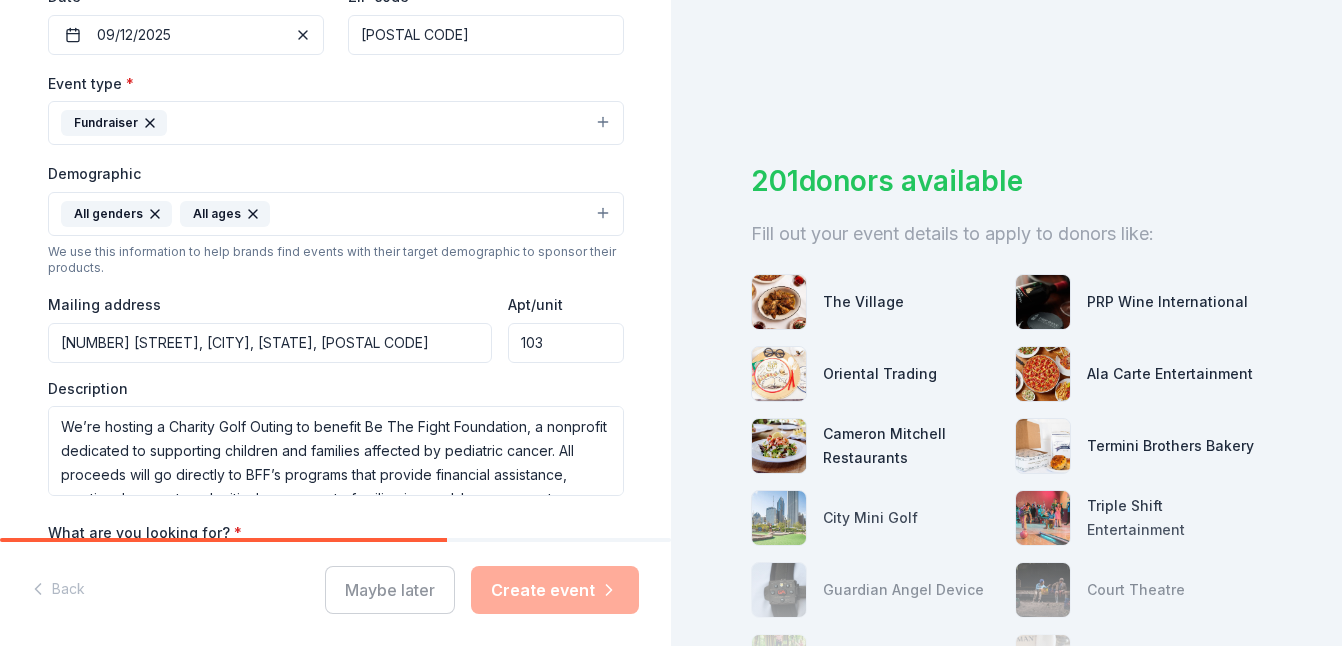 scroll, scrollTop: 791, scrollLeft: 0, axis: vertical 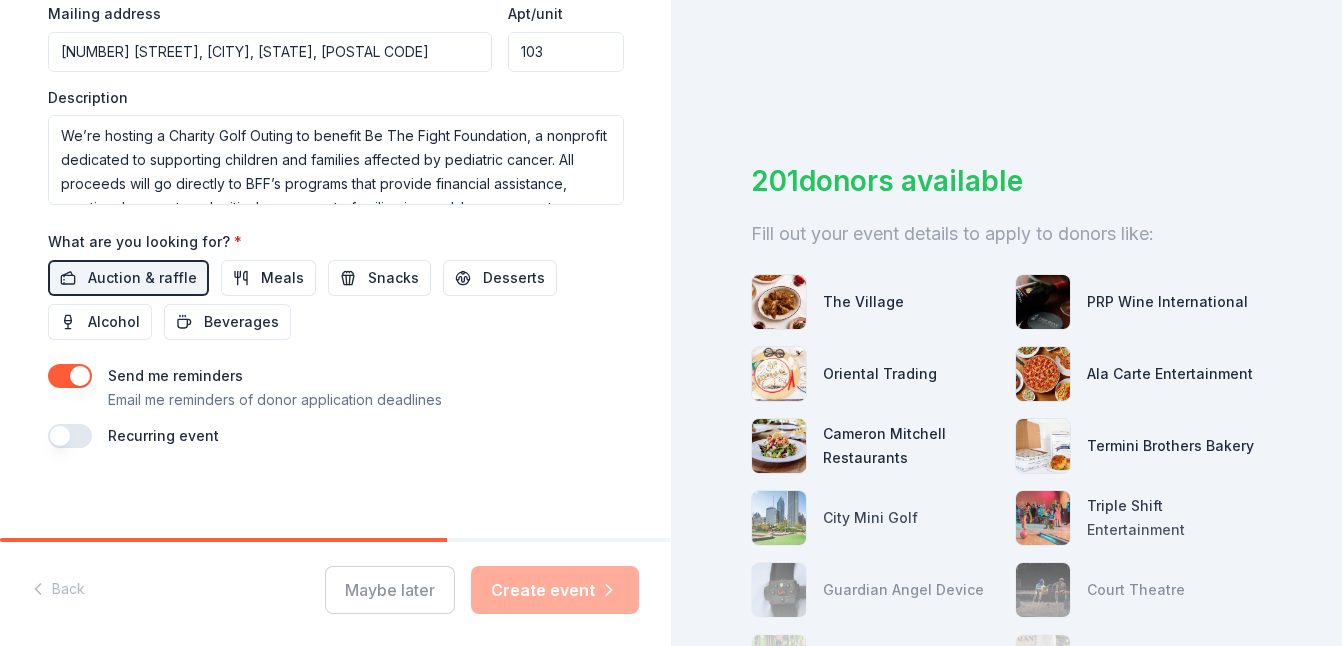click on "Maybe later Create event" at bounding box center (482, 590) 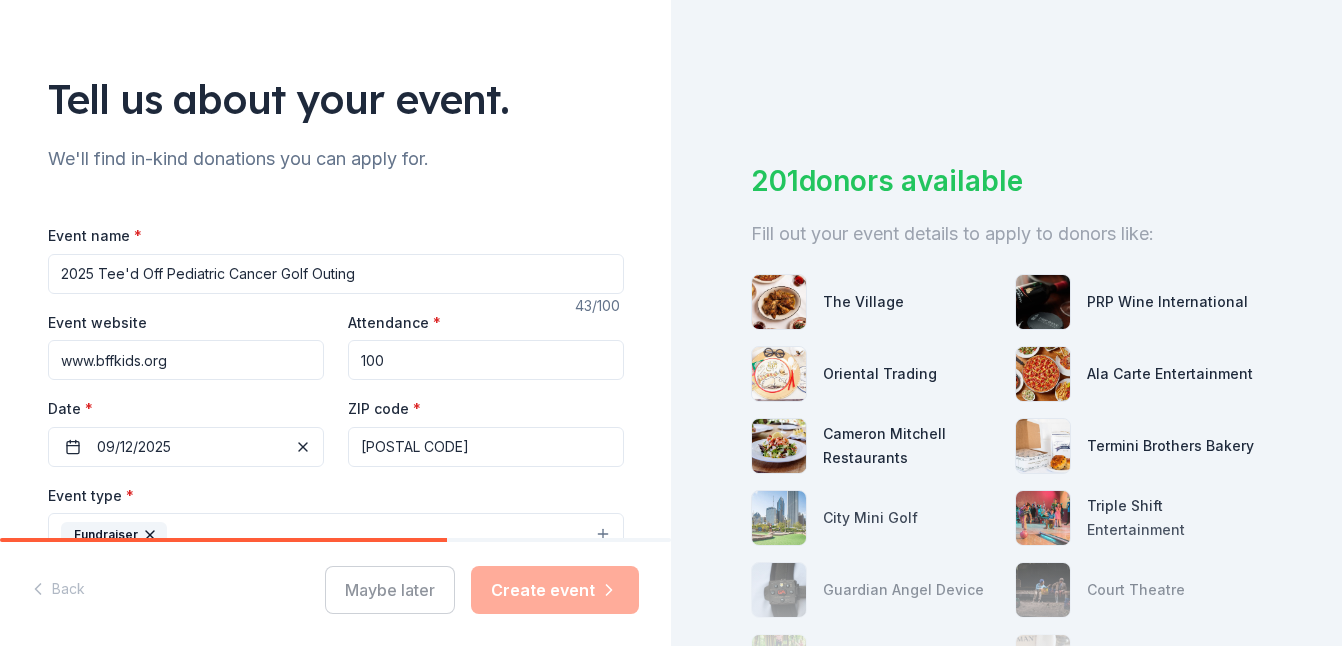 scroll, scrollTop: 0, scrollLeft: 0, axis: both 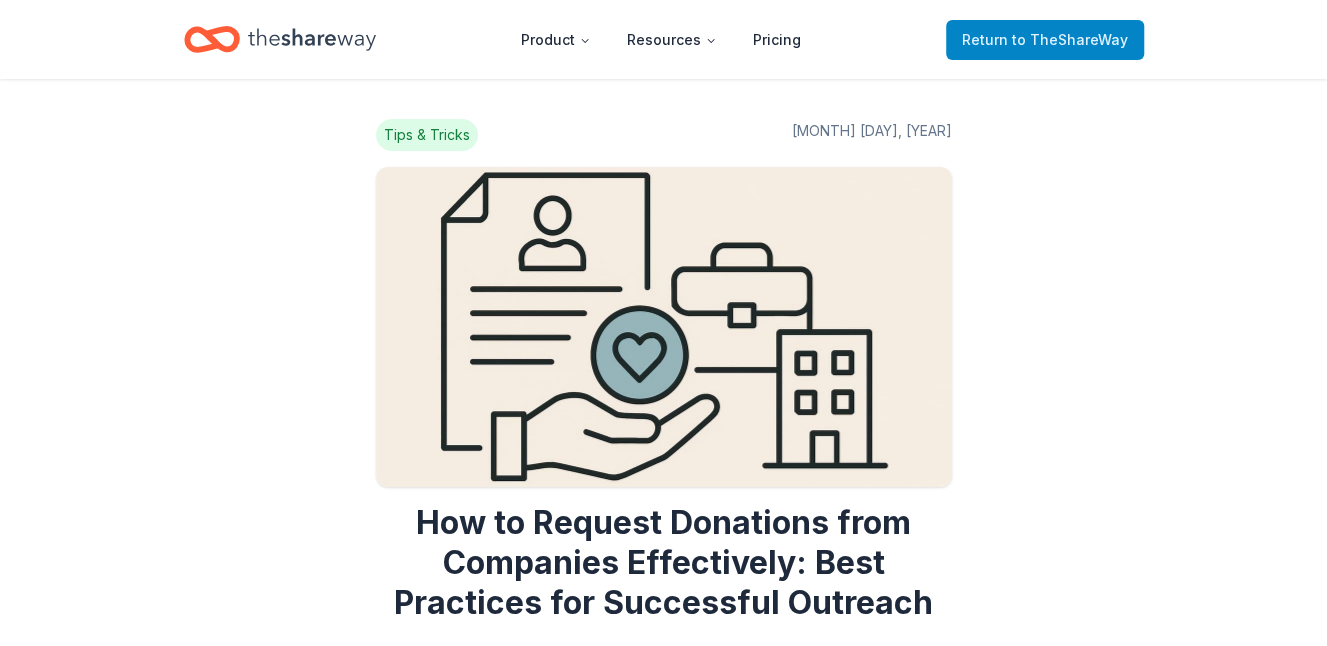 click on "to TheShareWay" at bounding box center [1070, 39] 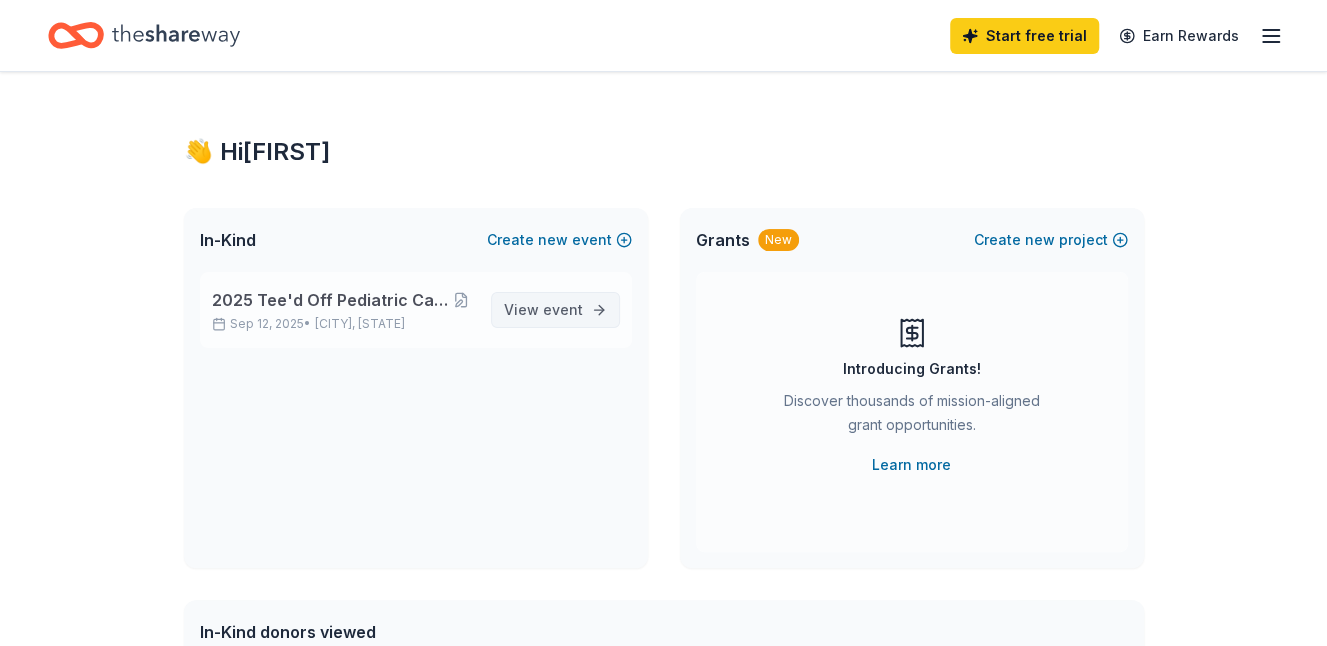 click on "View   event" at bounding box center [543, 310] 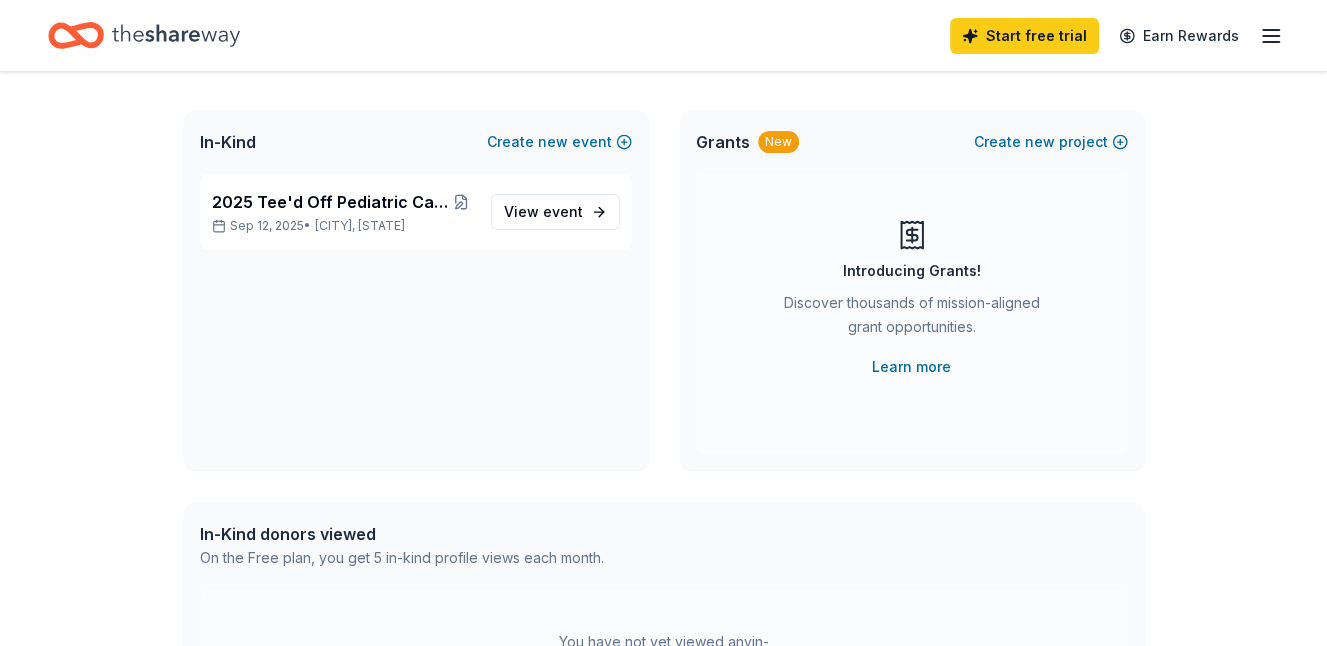 scroll, scrollTop: 100, scrollLeft: 0, axis: vertical 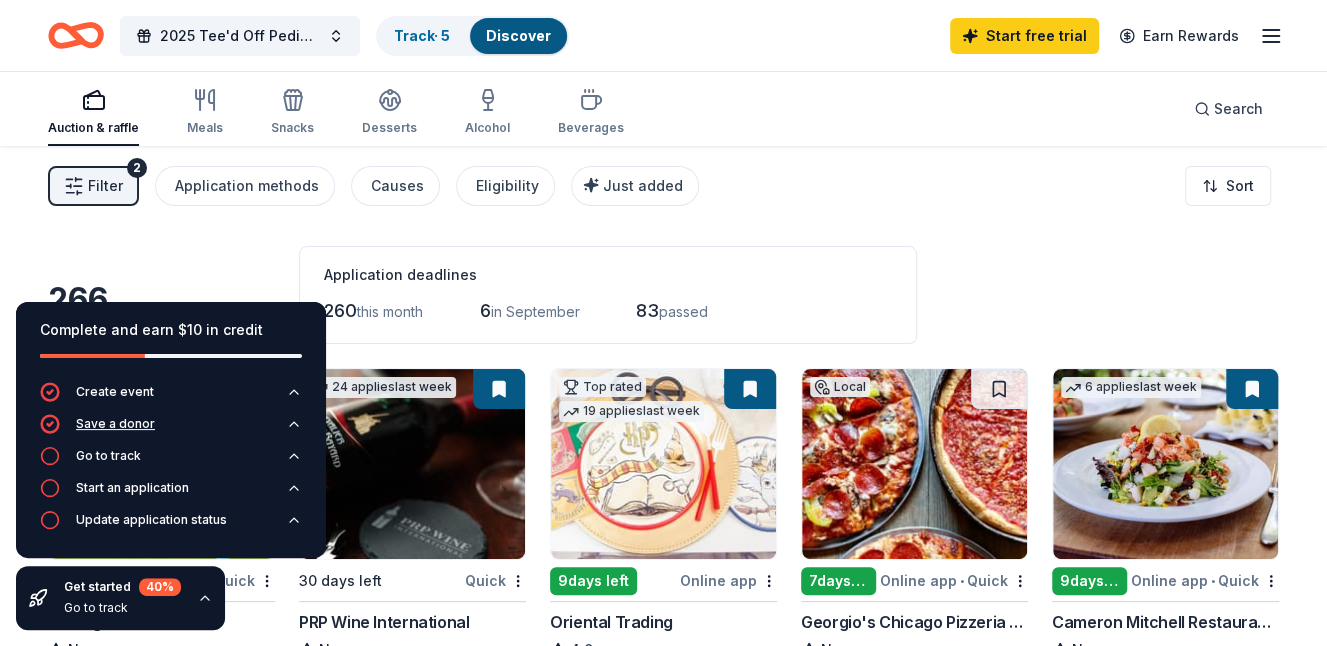 click on "Save a donor" at bounding box center [115, 424] 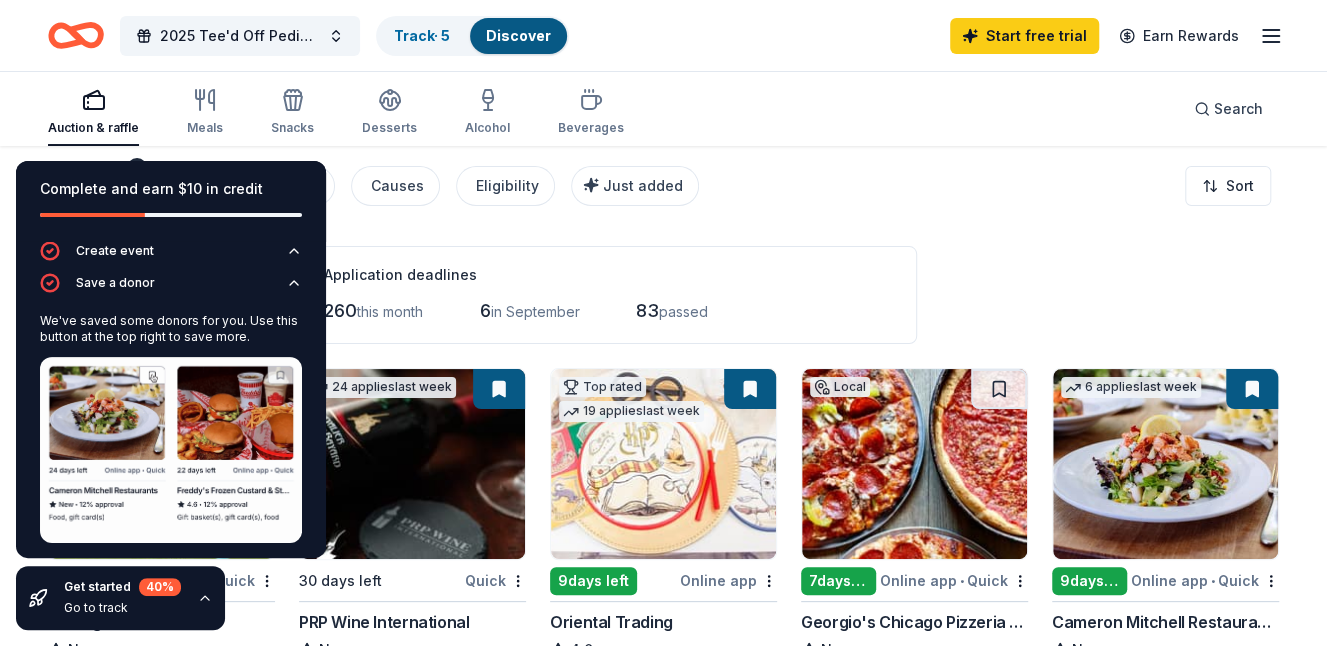 click on "Complete and earn $10 in credit" at bounding box center [171, 201] 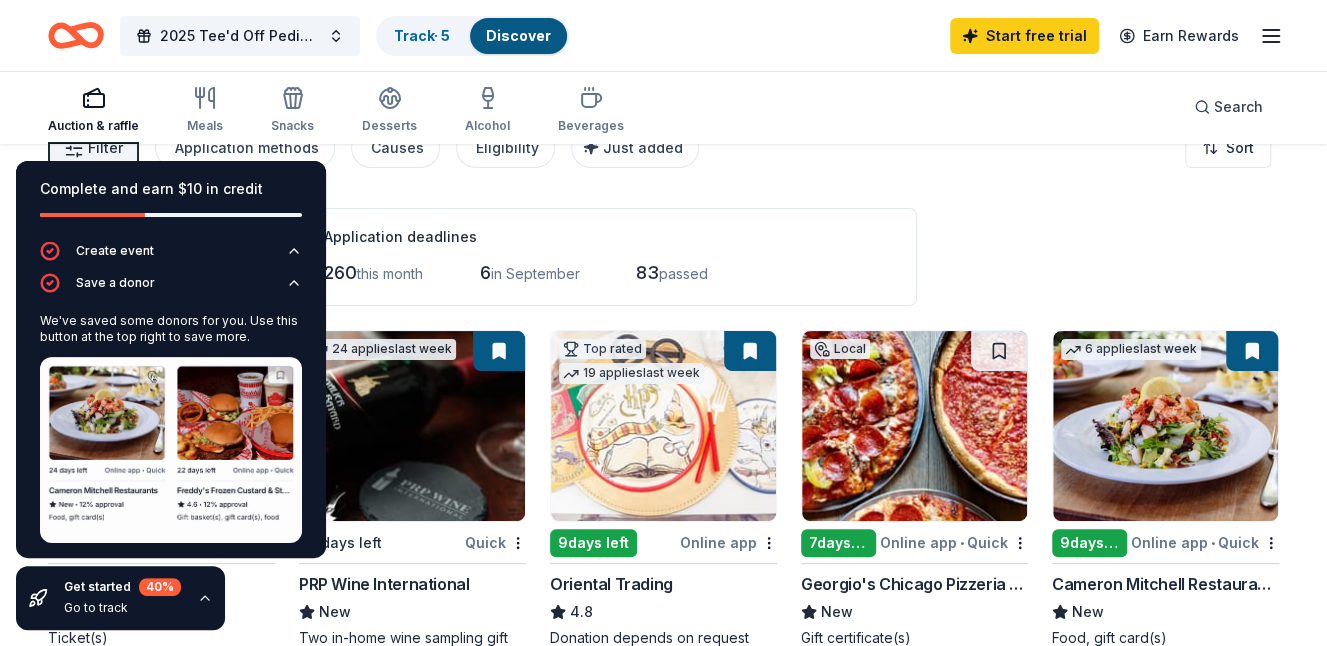 scroll, scrollTop: 0, scrollLeft: 0, axis: both 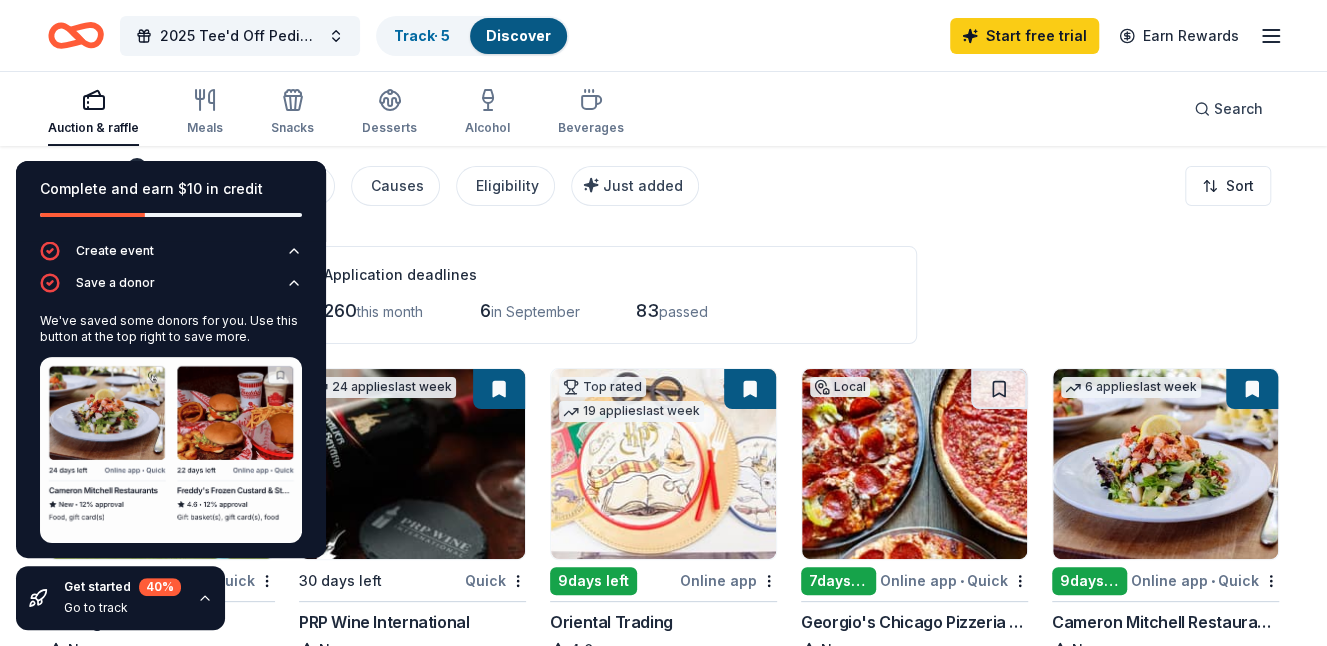 click 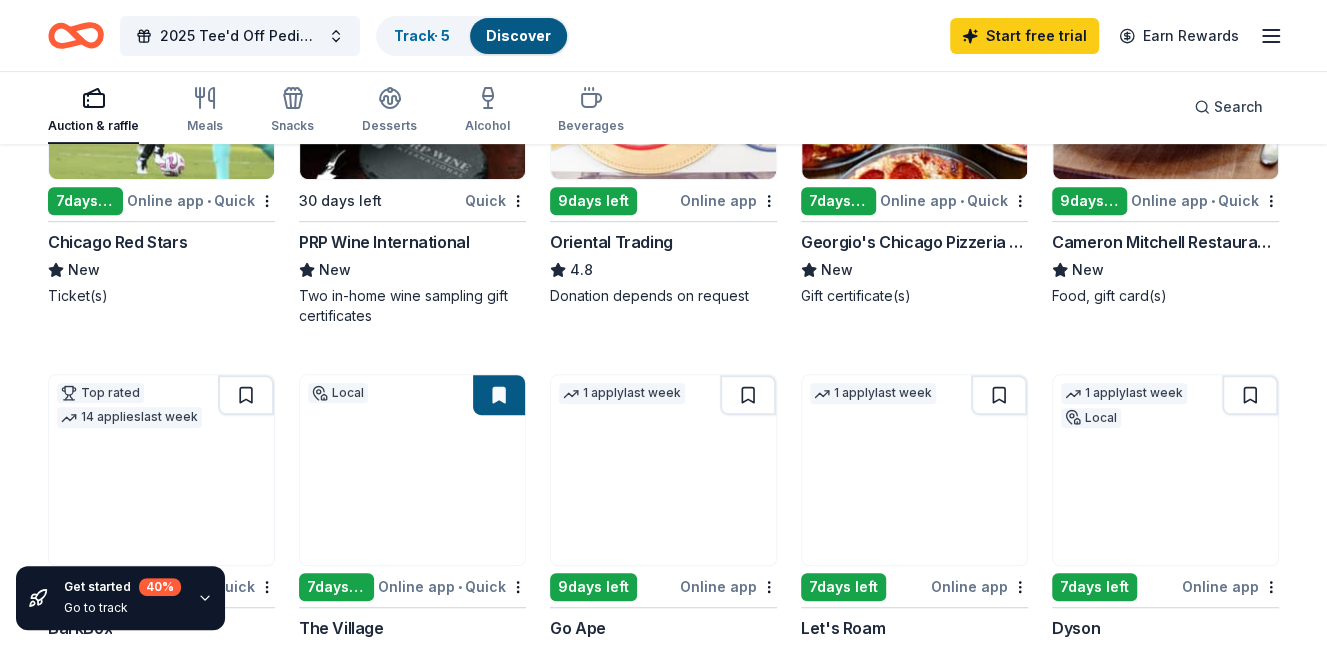 scroll, scrollTop: 400, scrollLeft: 0, axis: vertical 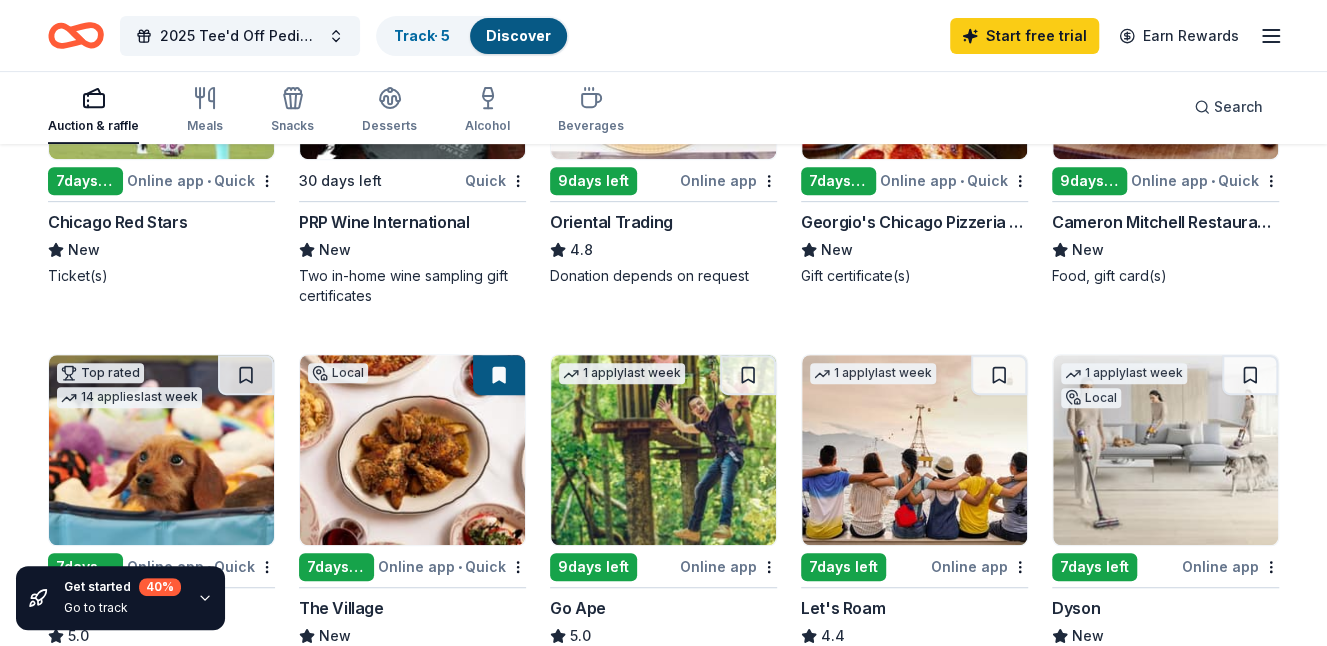 click on "Online app • Quick" at bounding box center [201, 180] 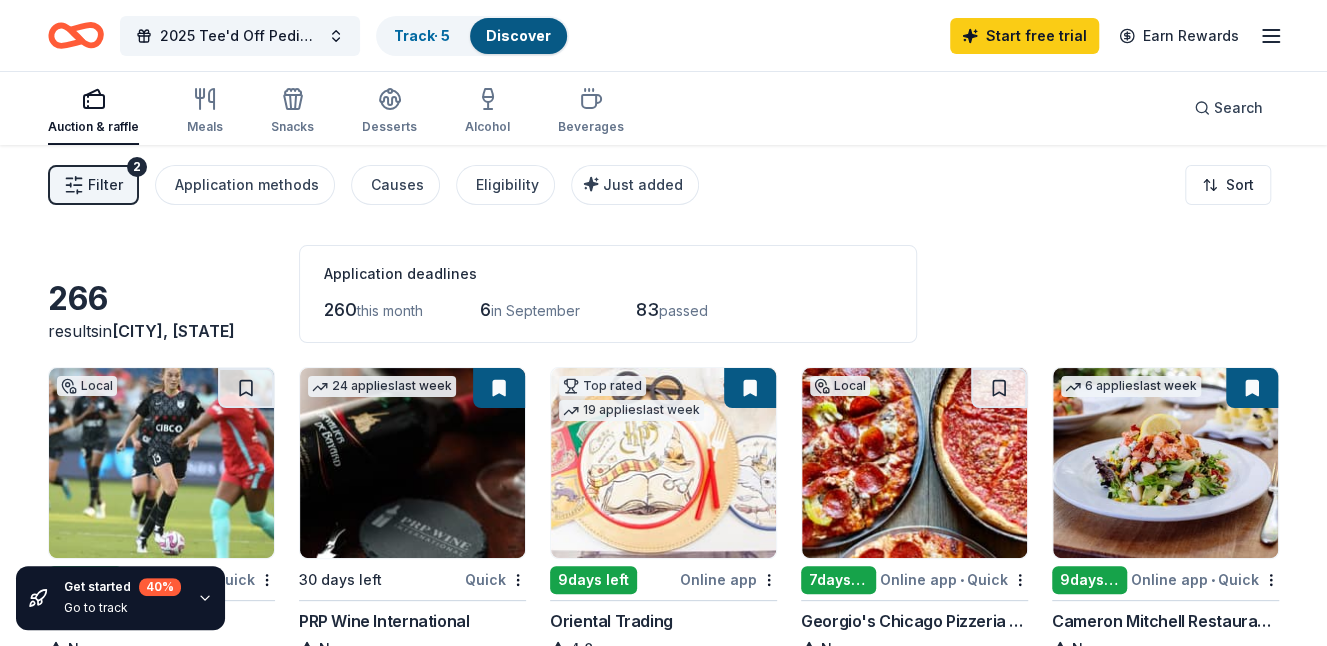 scroll, scrollTop: 0, scrollLeft: 0, axis: both 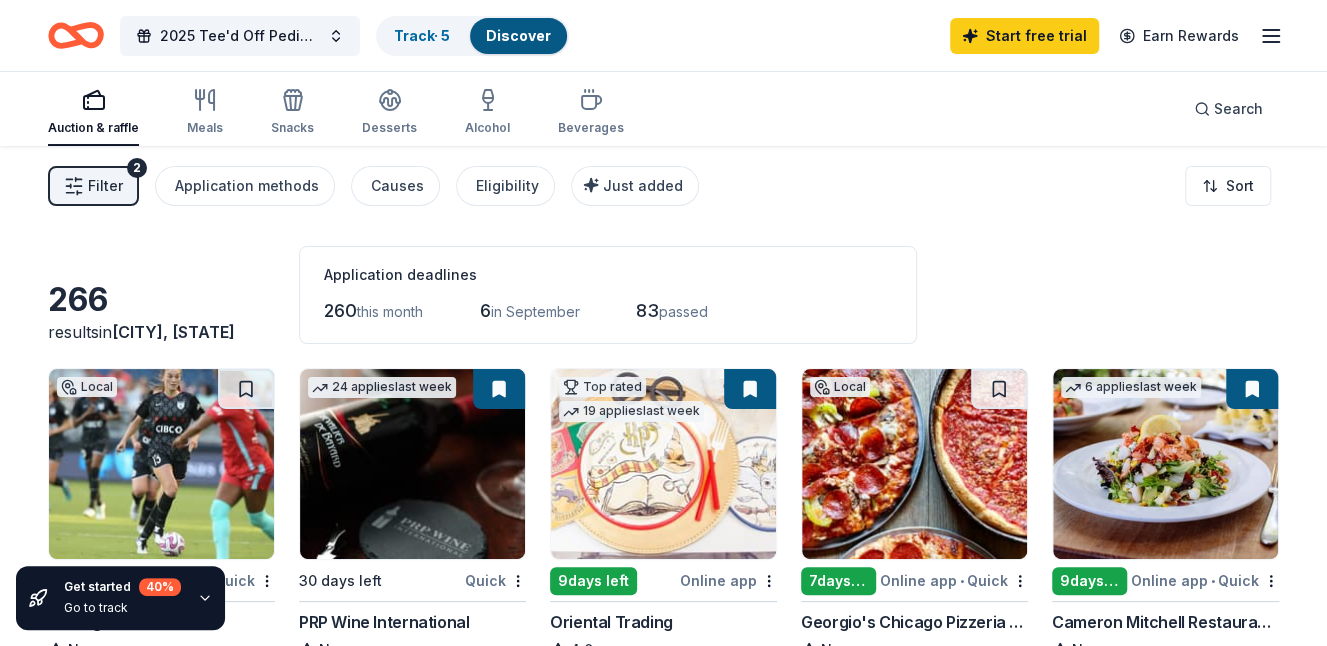 click 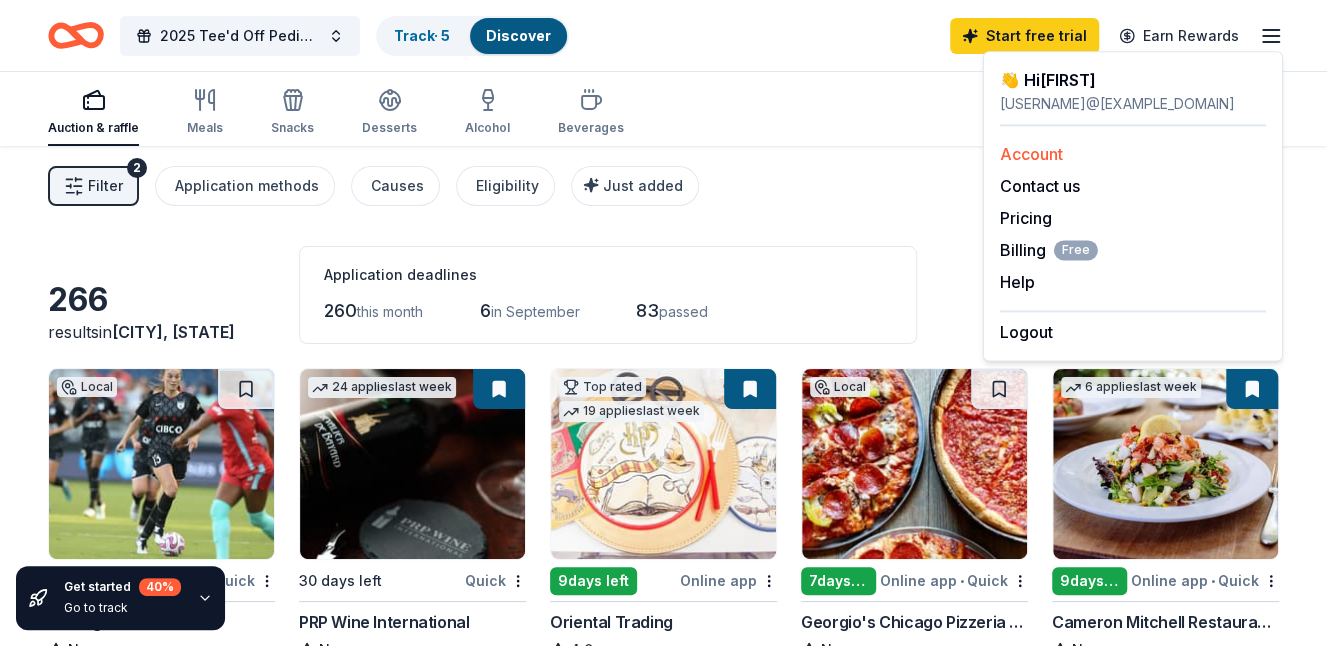 click on "Account" at bounding box center [1031, 154] 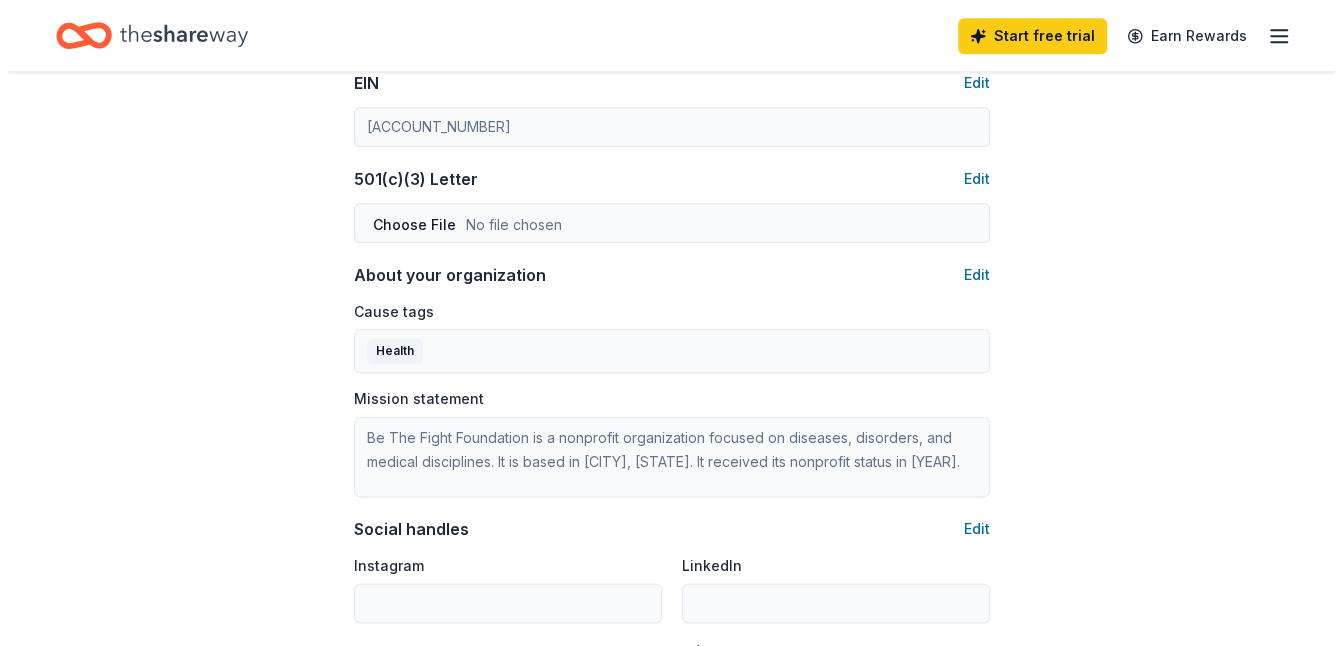 scroll, scrollTop: 1000, scrollLeft: 0, axis: vertical 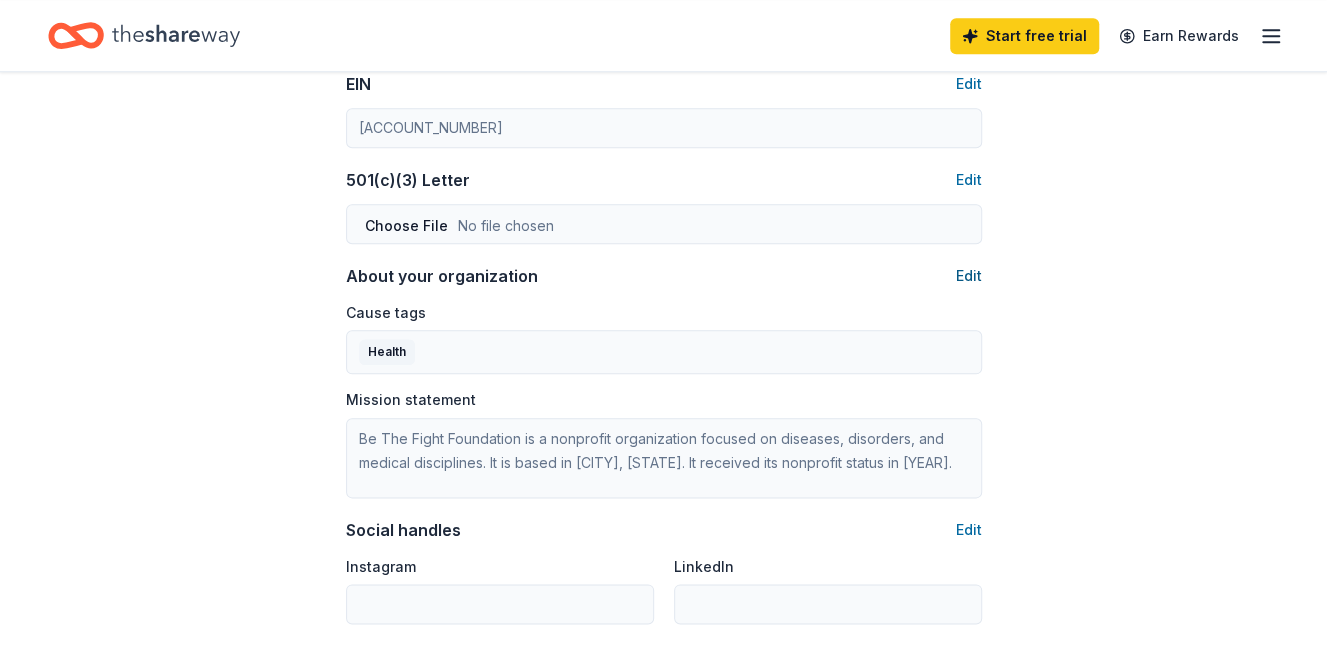 click on "Edit" at bounding box center (969, 276) 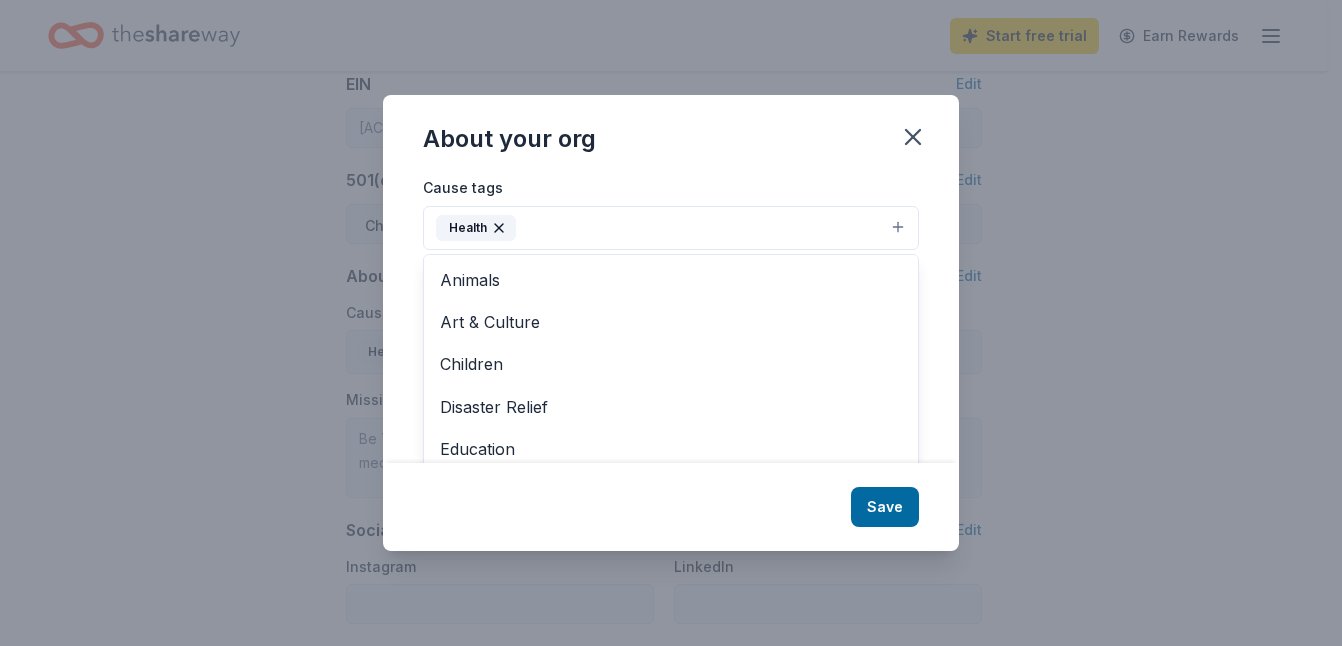 click on "Health" at bounding box center [671, 228] 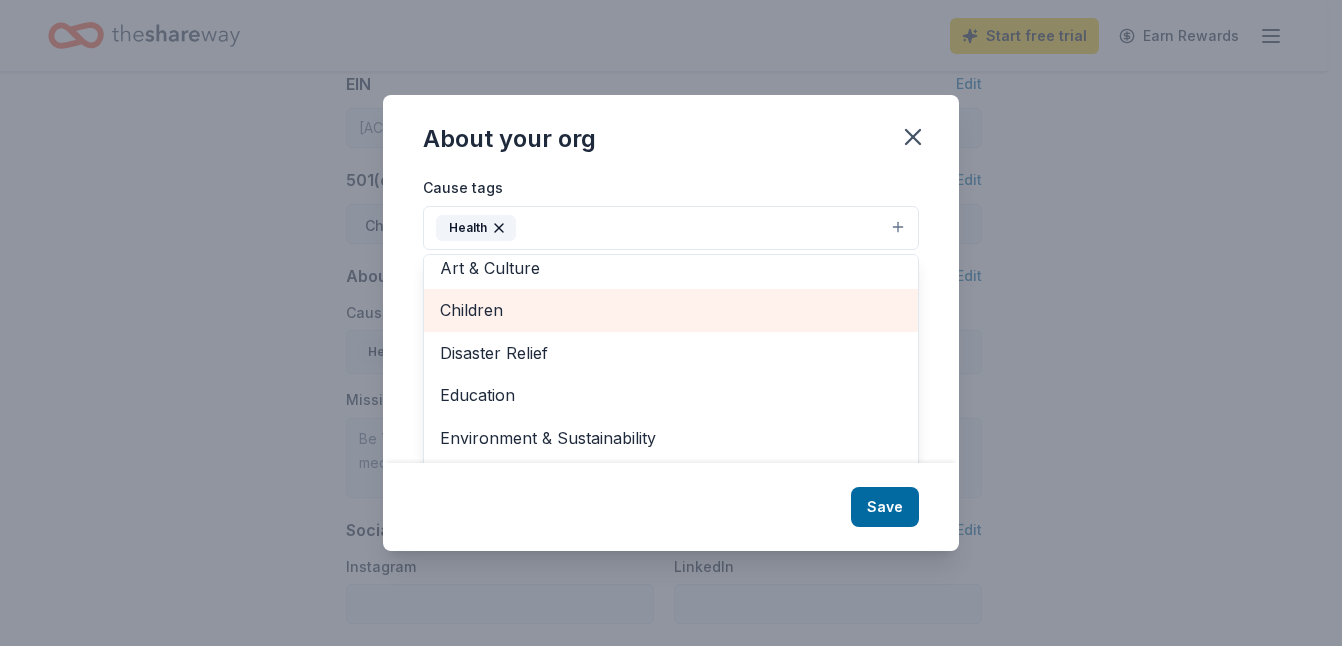 scroll, scrollTop: 100, scrollLeft: 0, axis: vertical 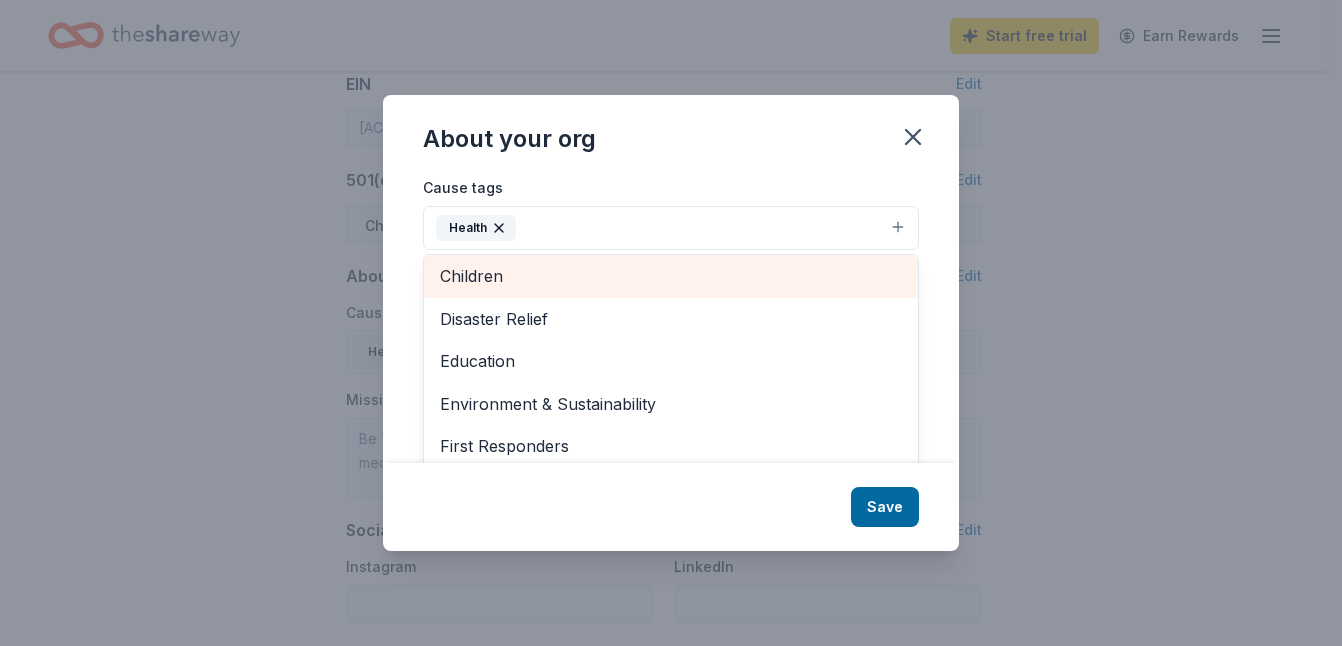 click on "Children" at bounding box center [671, 276] 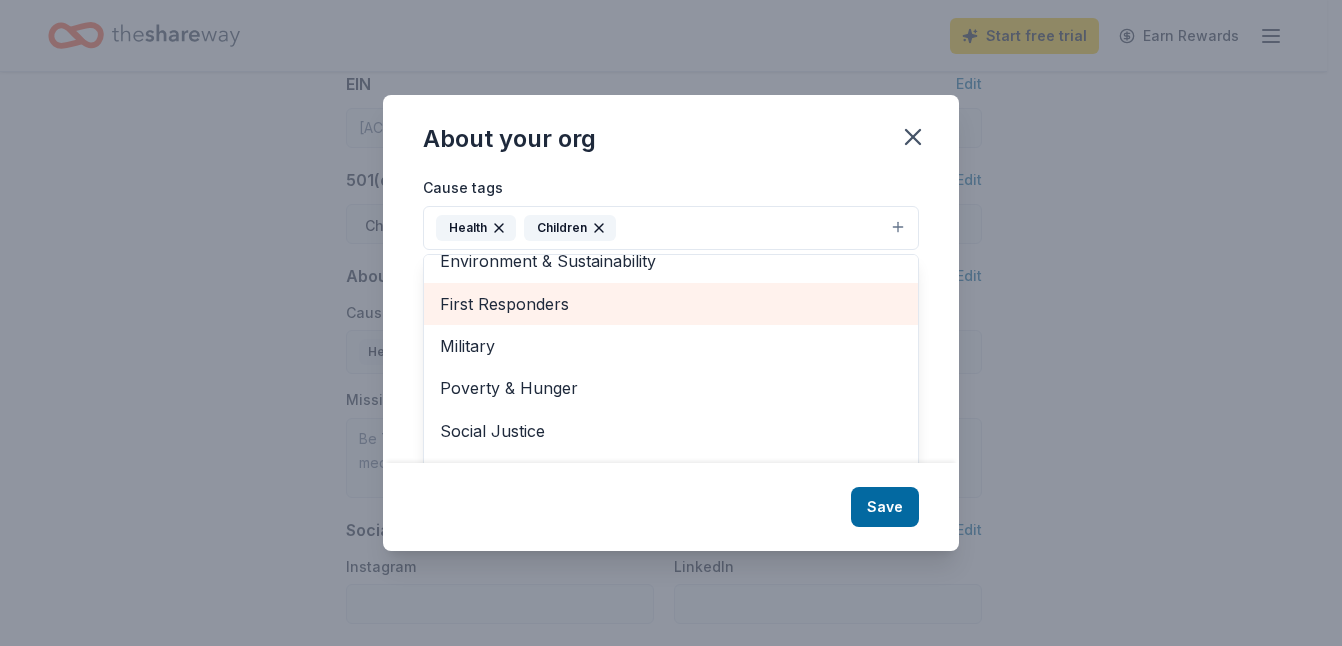 scroll, scrollTop: 192, scrollLeft: 0, axis: vertical 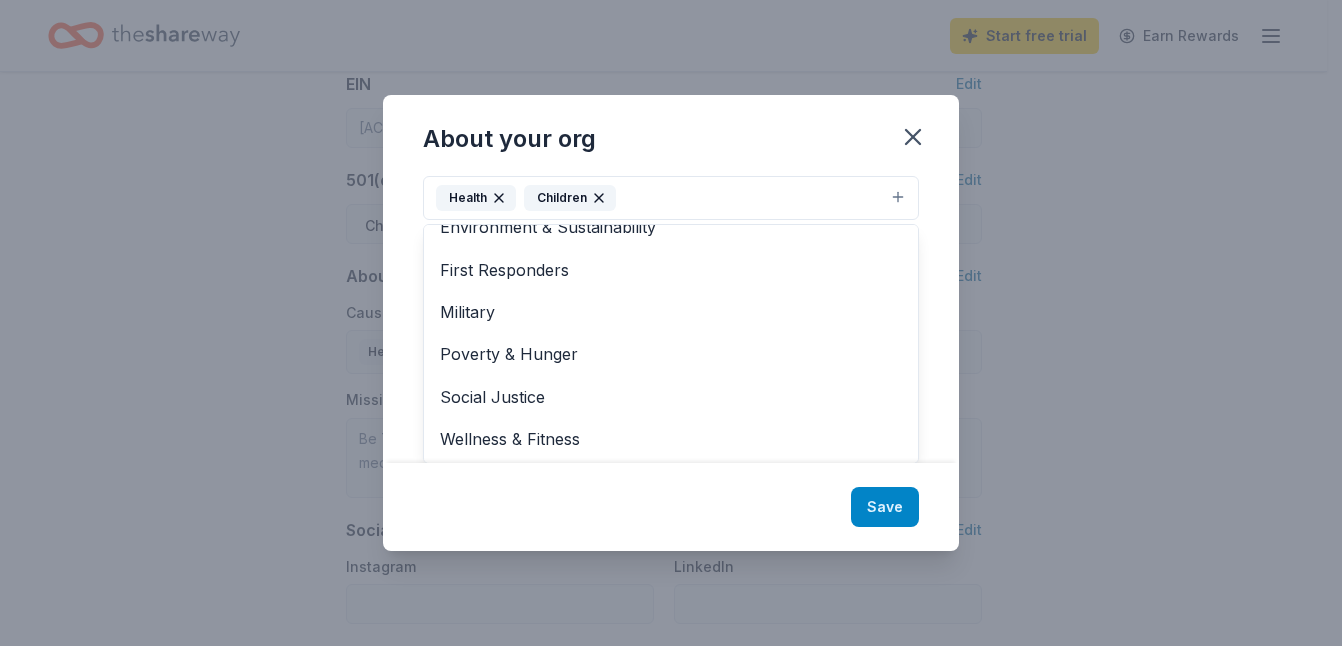 click on "About your org Cause tags Health Children Animals Art & Culture Disaster Relief Education Environment & Sustainability First Responders Military Poverty & Hunger Social Justice Wellness & Fitness Mission statement Be The Fight Foundation is a nonprofit organization focused on diseases, disorders, and medical disciplines. It is based in Countryside, IL. It received its nonprofit status in 2019. Save" at bounding box center (671, 323) 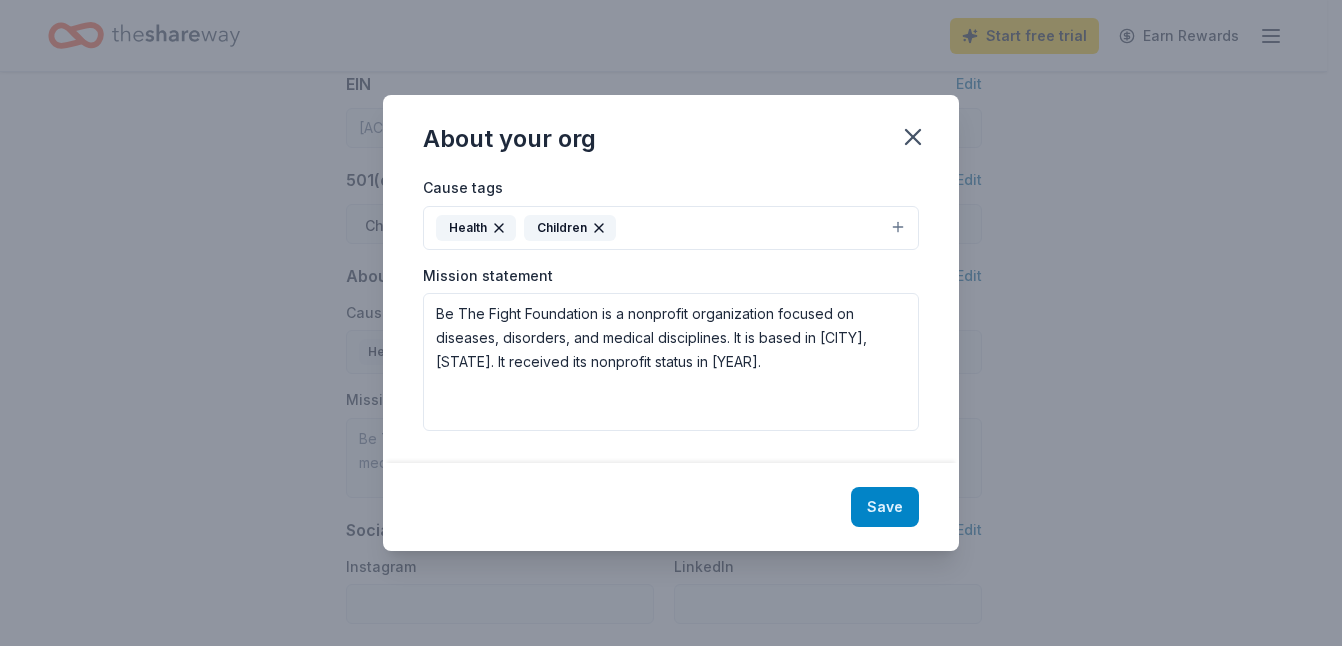 scroll, scrollTop: 0, scrollLeft: 0, axis: both 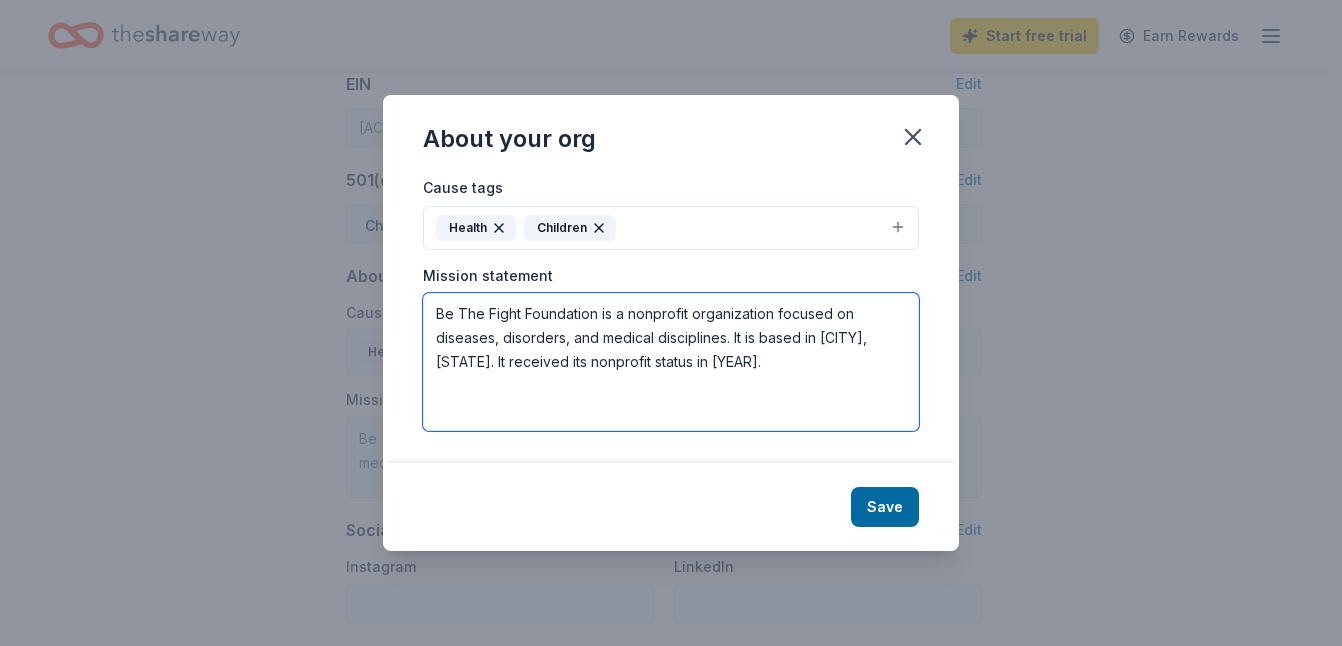 drag, startPoint x: 752, startPoint y: 361, endPoint x: 440, endPoint y: 315, distance: 315.3728 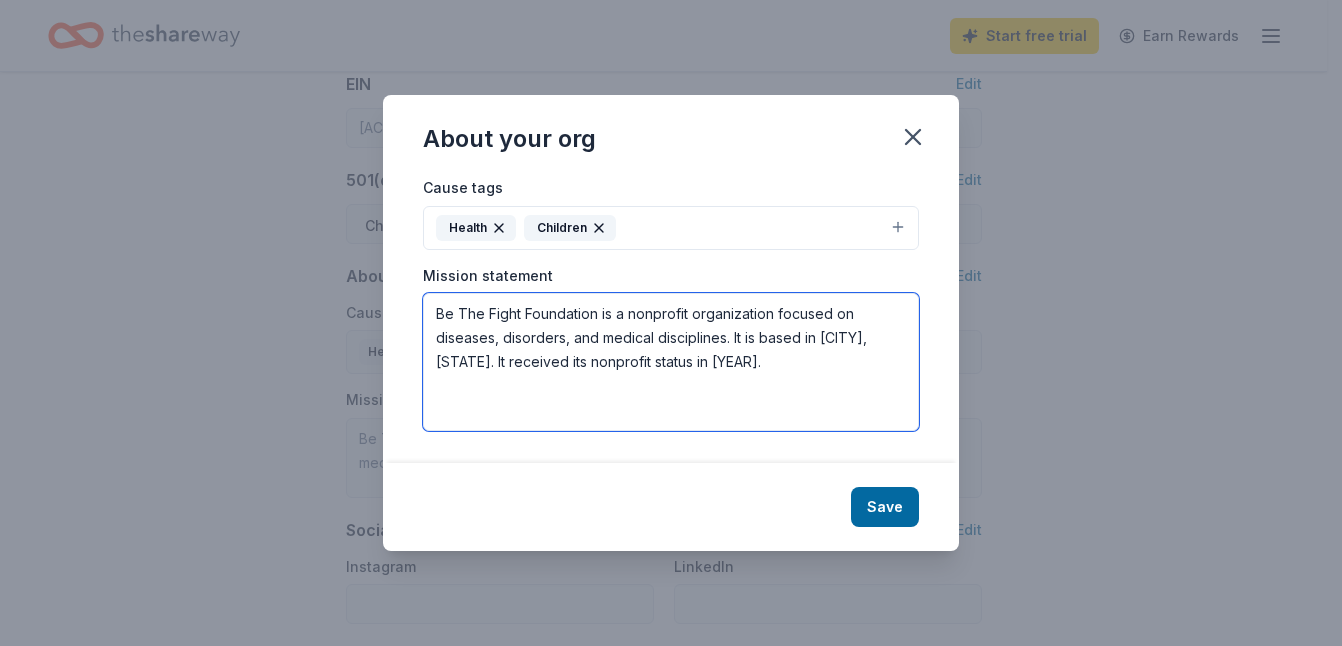 click on "Be The Fight Foundation is a nonprofit organization focused on diseases, disorders, and medical disciplines. It is based in Countryside, [STATE]. It received its nonprofit status in 2019." at bounding box center [671, 362] 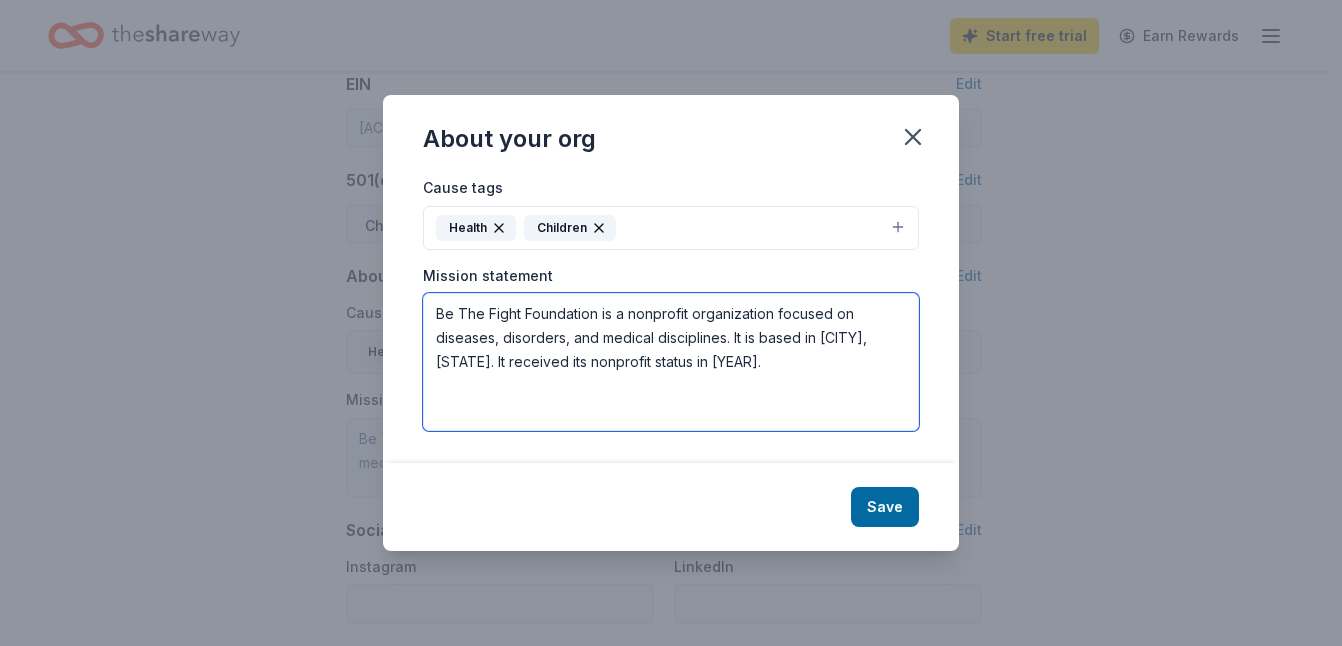 paste on "Raise funds to help kids and their families fight cancer by giving them the support that is needed during and after treatment.
​
By working with the kids, their families and the facilities where they receive treatment, we can provide them with invaluable support so they can give their best fight possible against cancer" 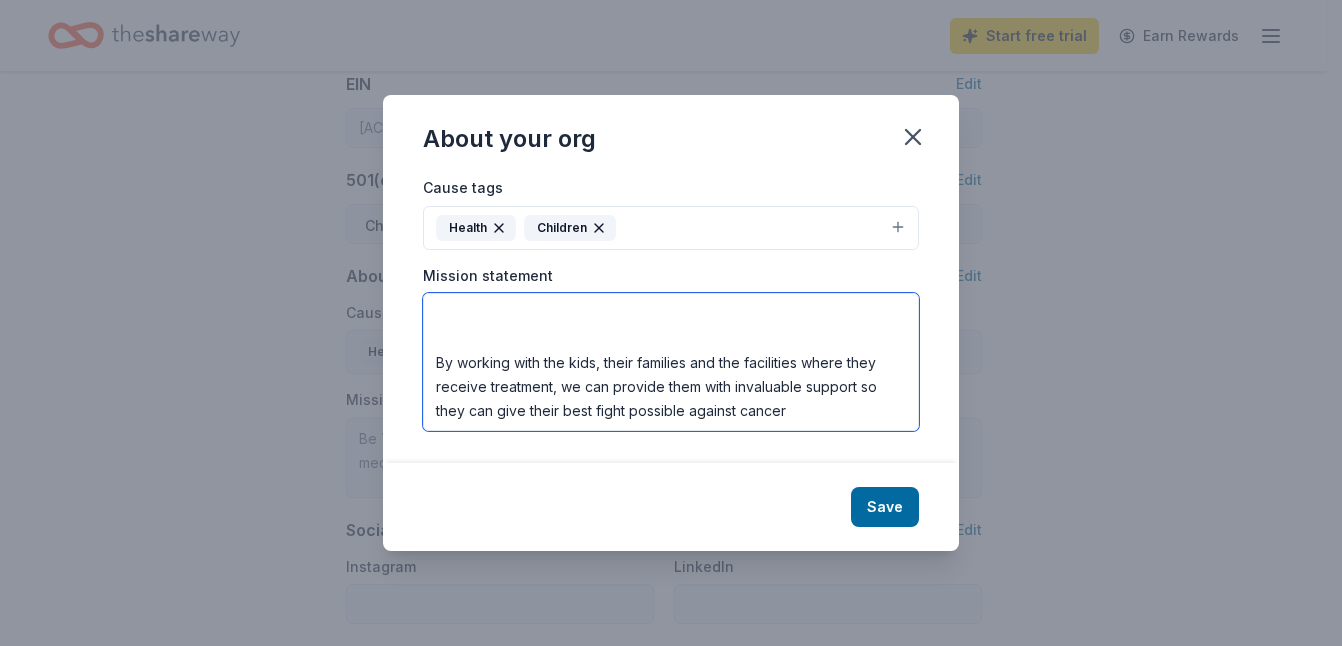 scroll, scrollTop: 72, scrollLeft: 0, axis: vertical 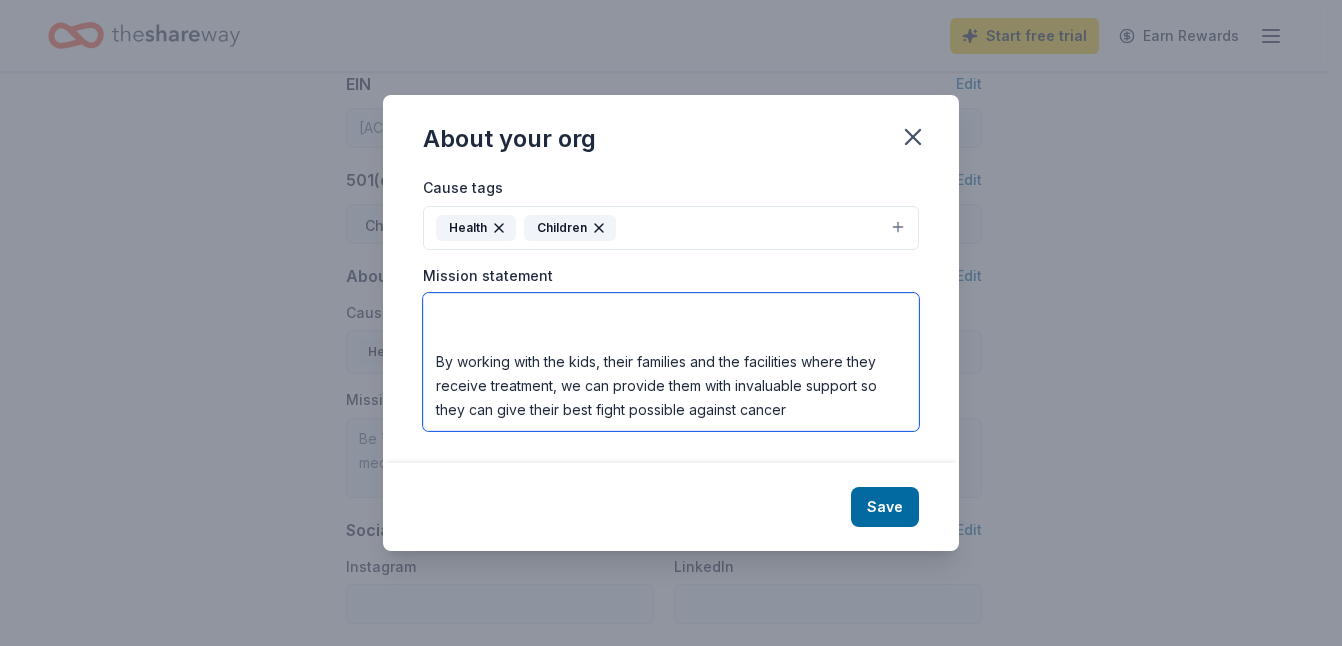 click on "Raise funds to help kids and their families fight cancer by giving them the support that is needed during and after treatment.
​
By working with the kids, their families and the facilities where they receive treatment, we can provide them with invaluable support so they can give their best fight possible against cancer" at bounding box center [671, 362] 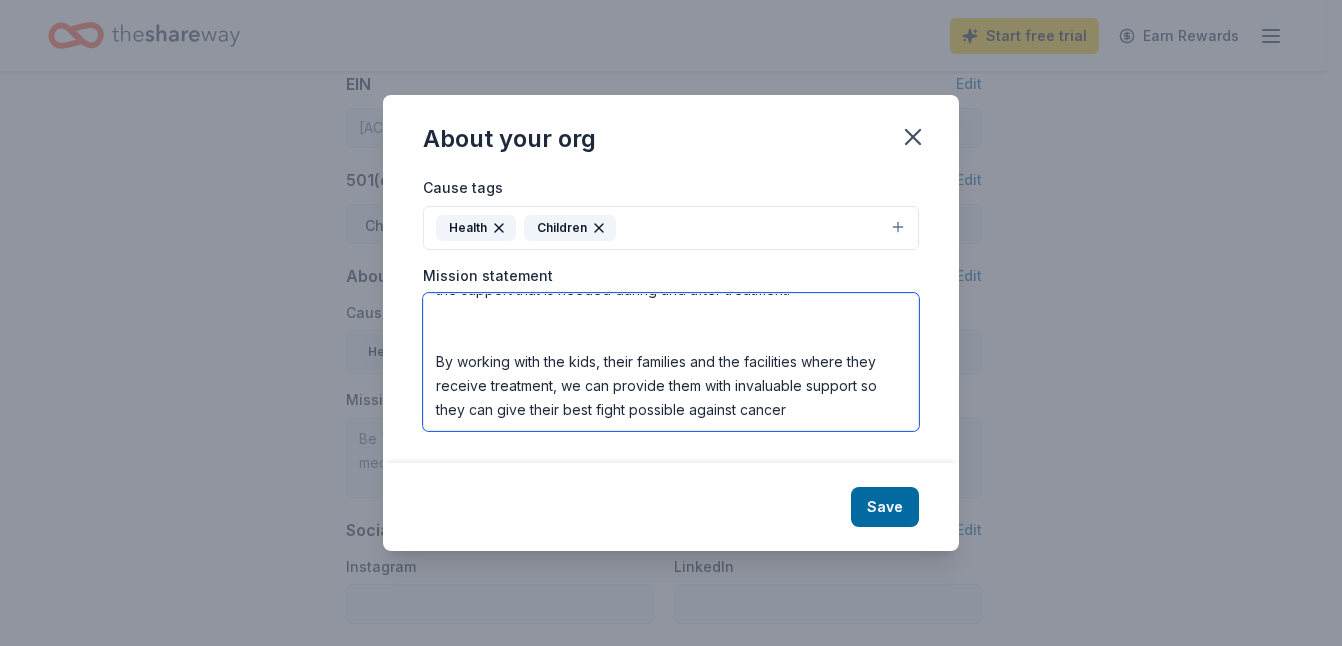 scroll, scrollTop: 48, scrollLeft: 0, axis: vertical 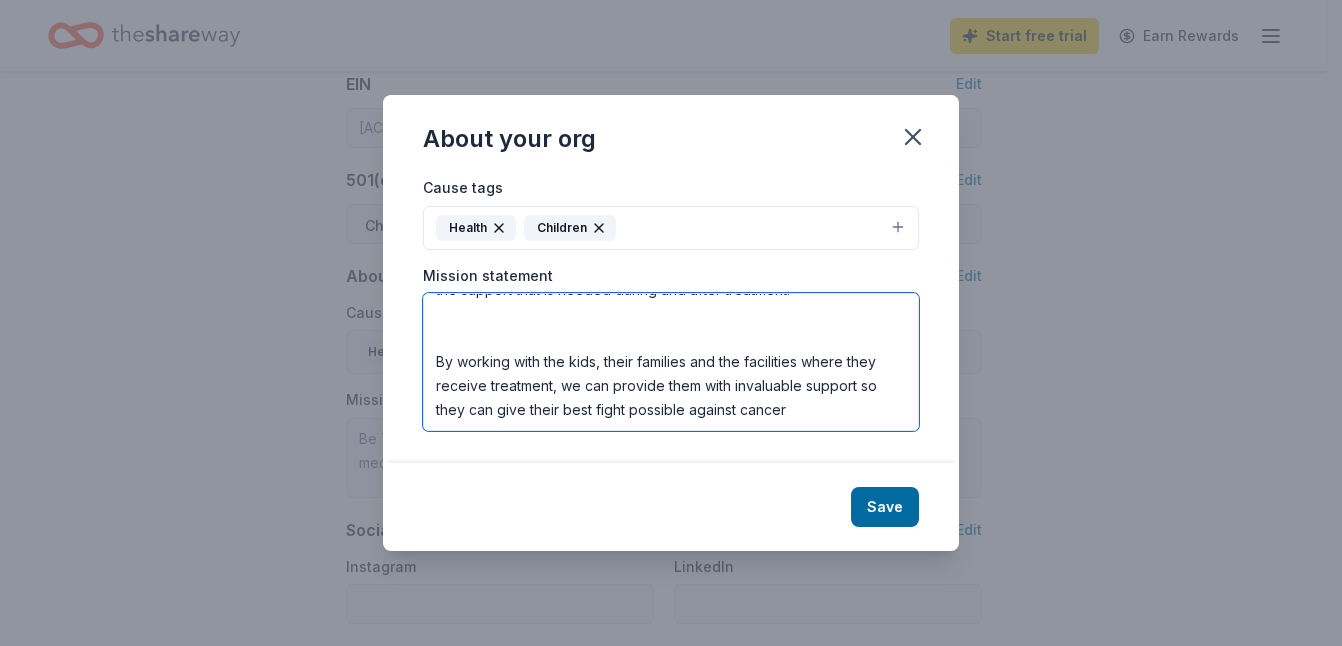 click on "Raise funds to help kids and their families fight cancer by giving them the support that is needed during and after treatment.
By working with the kids, their families and the facilities where they receive treatment, we can provide them with invaluable support so they can give their best fight possible against cancer" at bounding box center (671, 362) 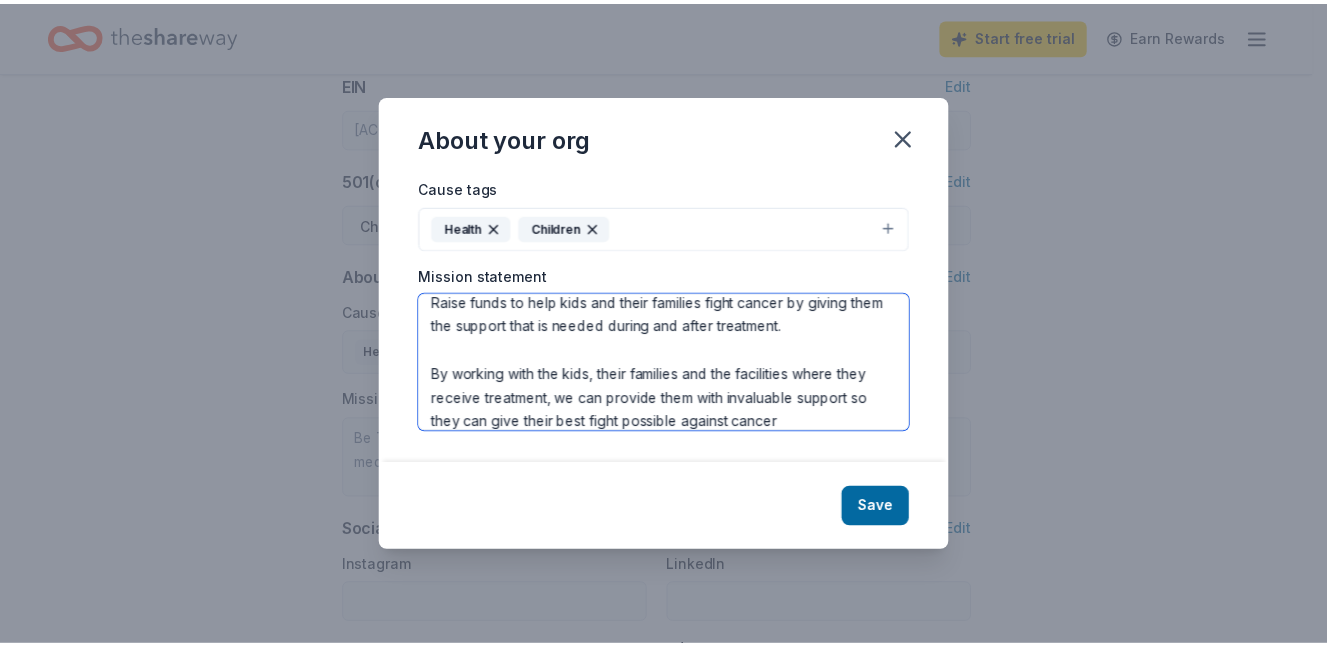 scroll, scrollTop: 0, scrollLeft: 0, axis: both 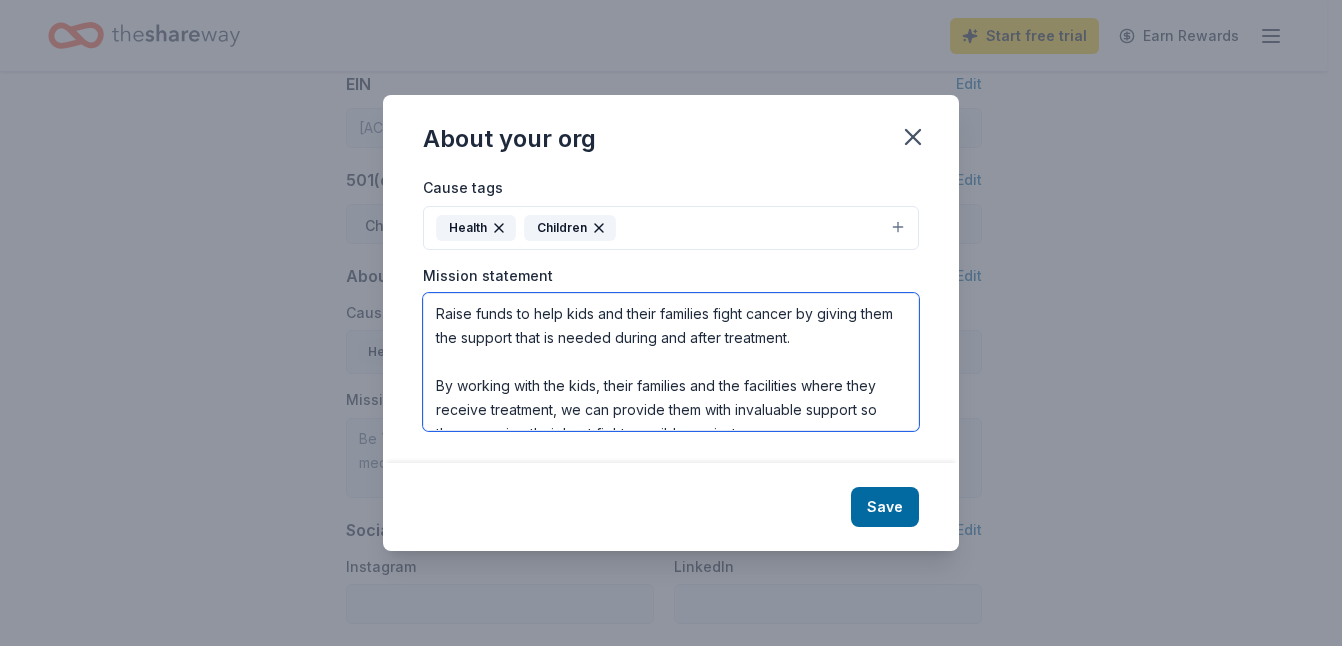 drag, startPoint x: 441, startPoint y: 309, endPoint x: 428, endPoint y: 312, distance: 13.341664 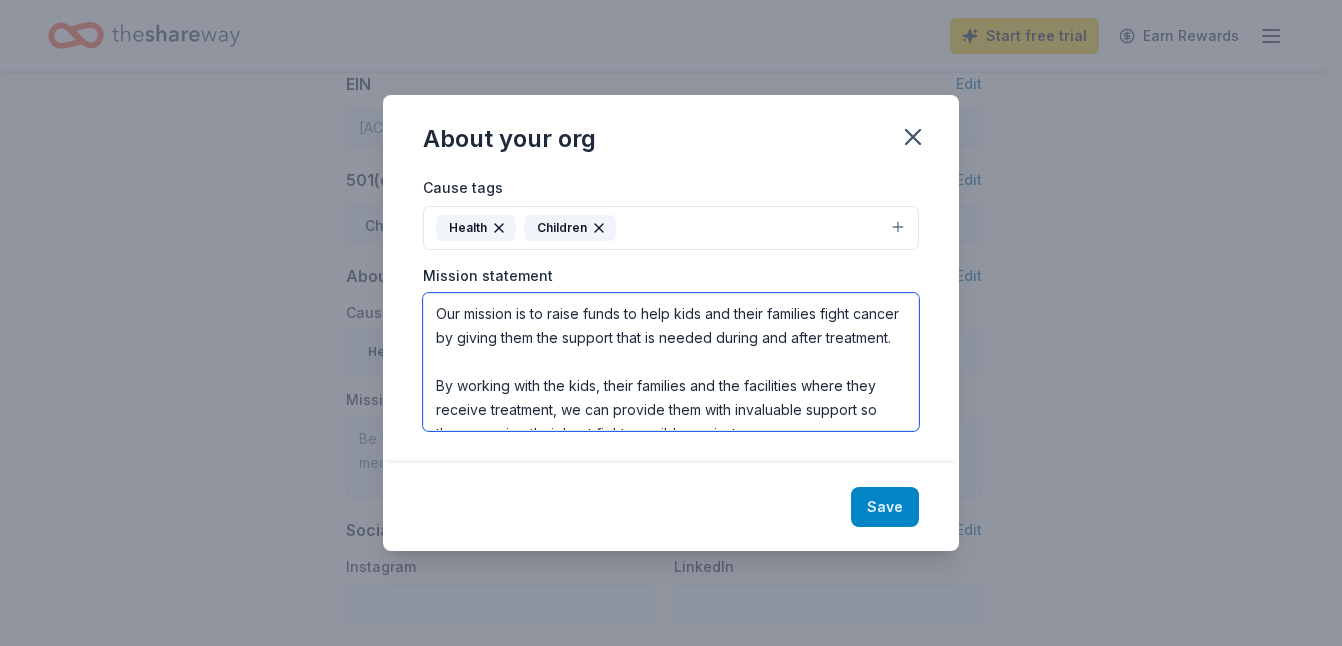 type on "Our mission is to raise funds to help kids and their families fight cancer by giving them the support that is needed during and after treatment.
By working with the kids, their families and the facilities where they receive treatment, we can provide them with invaluable support so they can give their best fight possible against cancer" 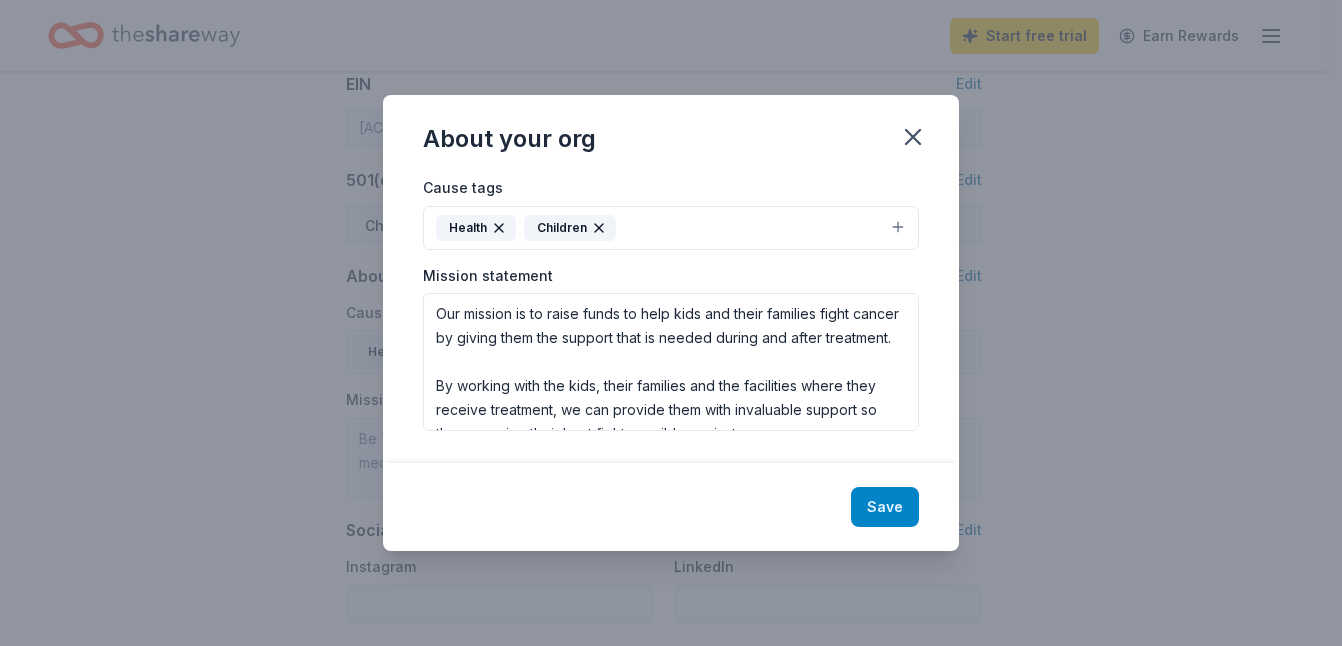 click on "Save" at bounding box center [885, 507] 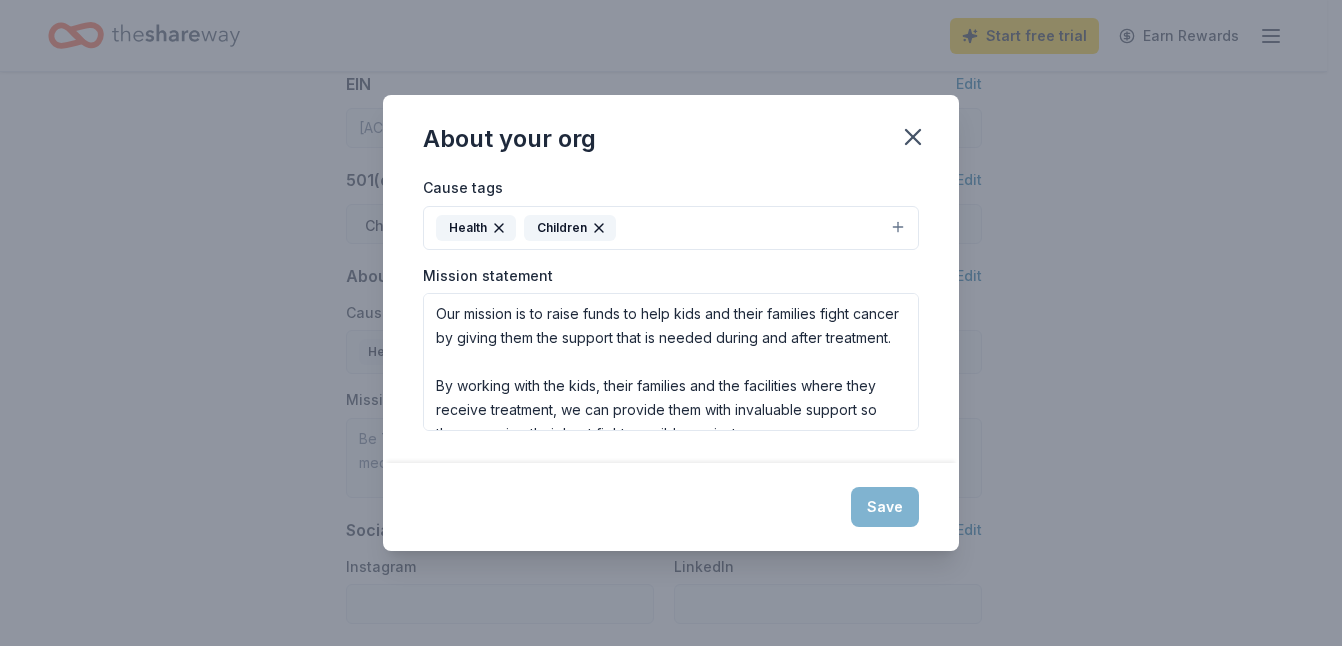 type on "Our mission is to raise funds to help kids and their families fight cancer by giving them the support that is needed during and after treatment.
By working with the kids, their families and the facilities where they receive treatment, we can provide them with invaluable support so they can give their best fight possible against cancer" 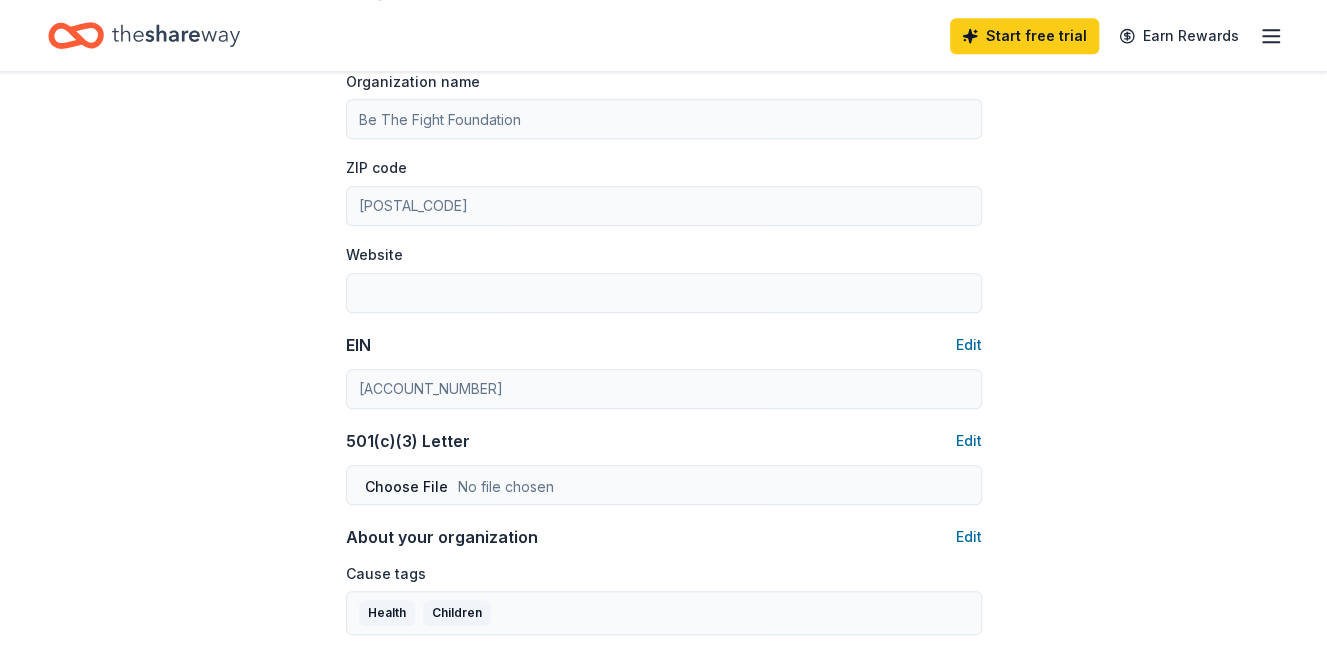 scroll, scrollTop: 700, scrollLeft: 0, axis: vertical 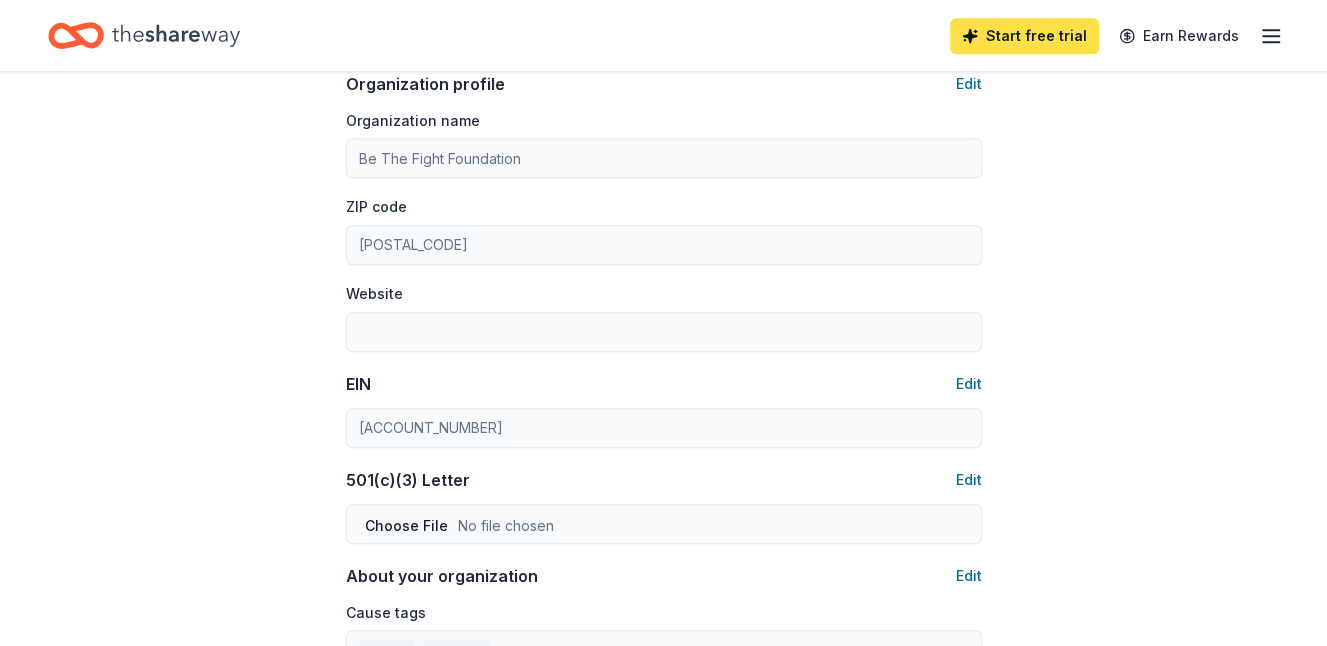 click on "Start free  trial" at bounding box center [1024, 36] 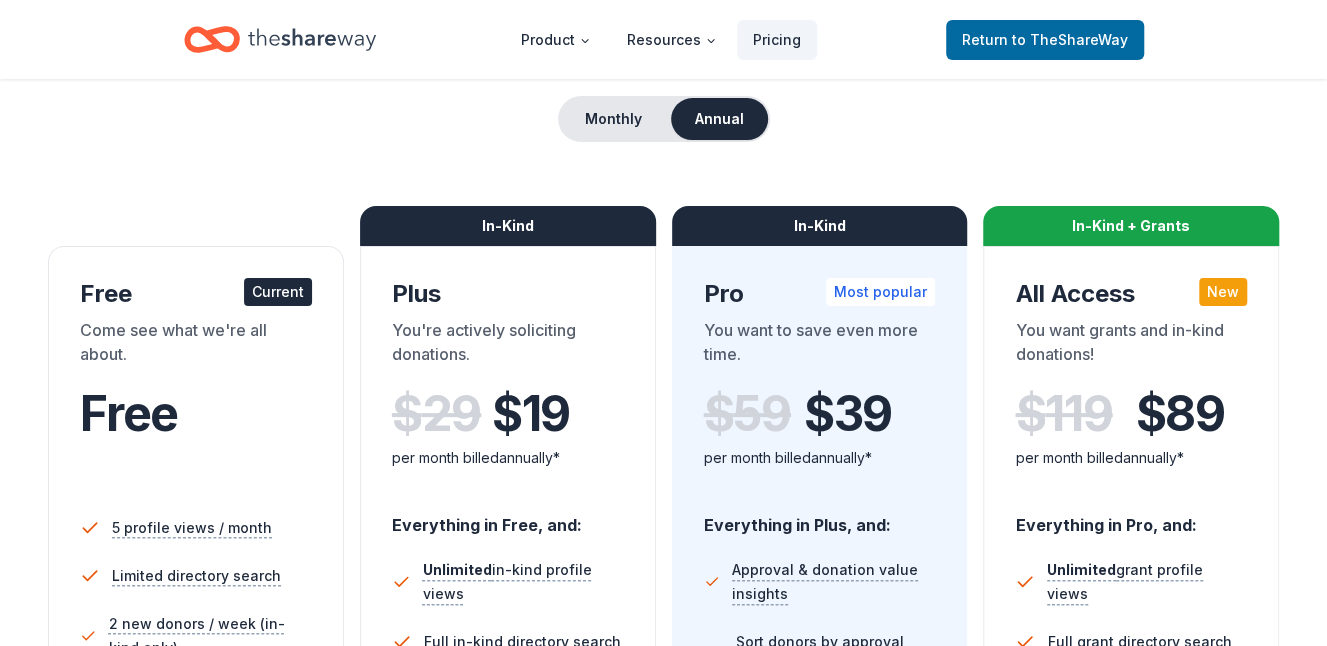 scroll, scrollTop: 0, scrollLeft: 0, axis: both 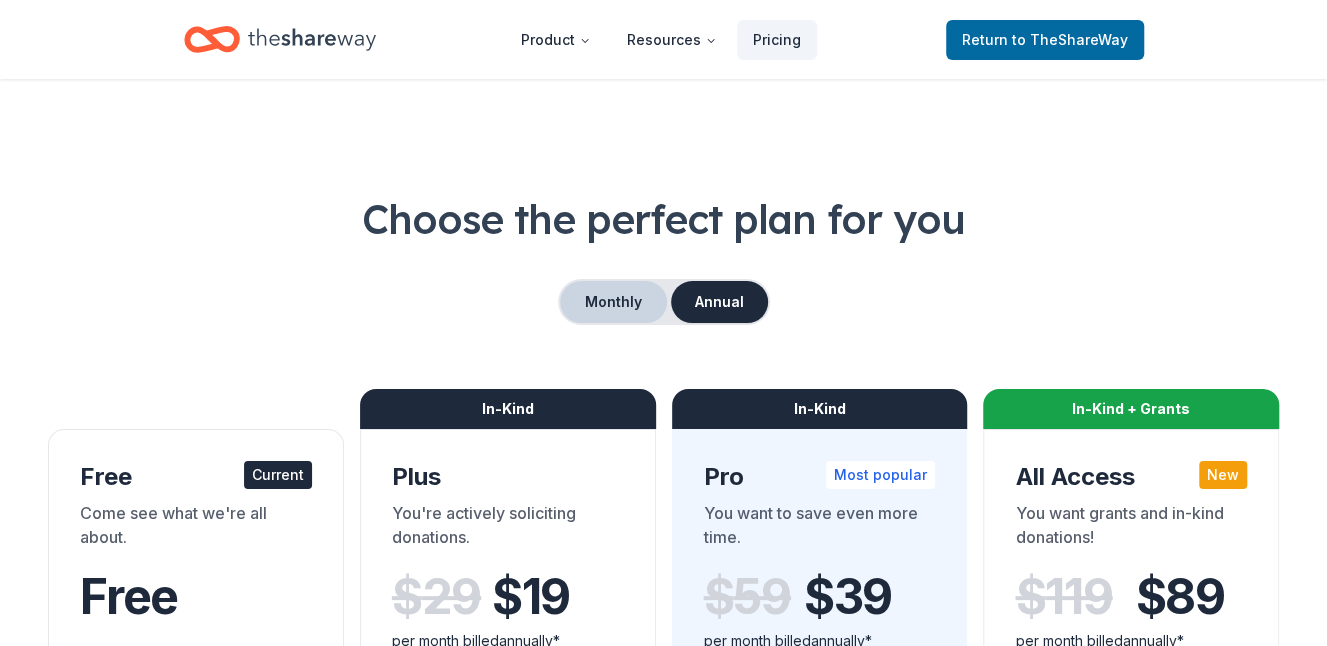 click on "Monthly" at bounding box center [613, 302] 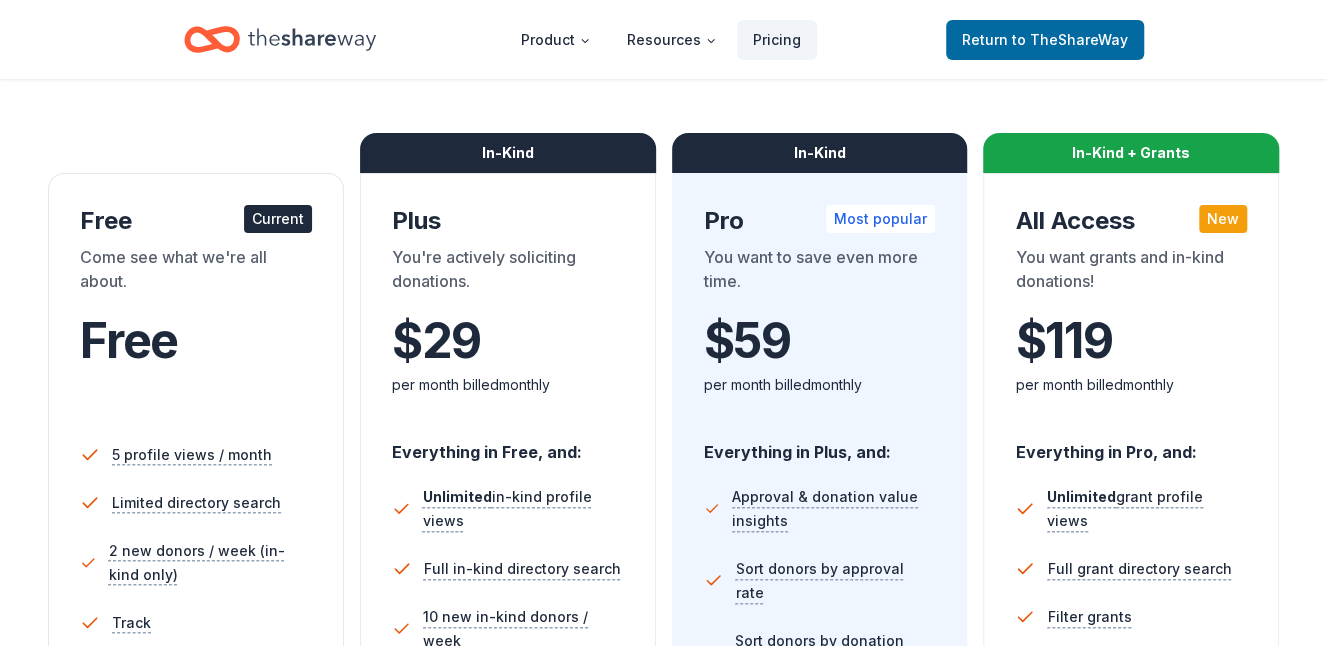 scroll, scrollTop: 200, scrollLeft: 0, axis: vertical 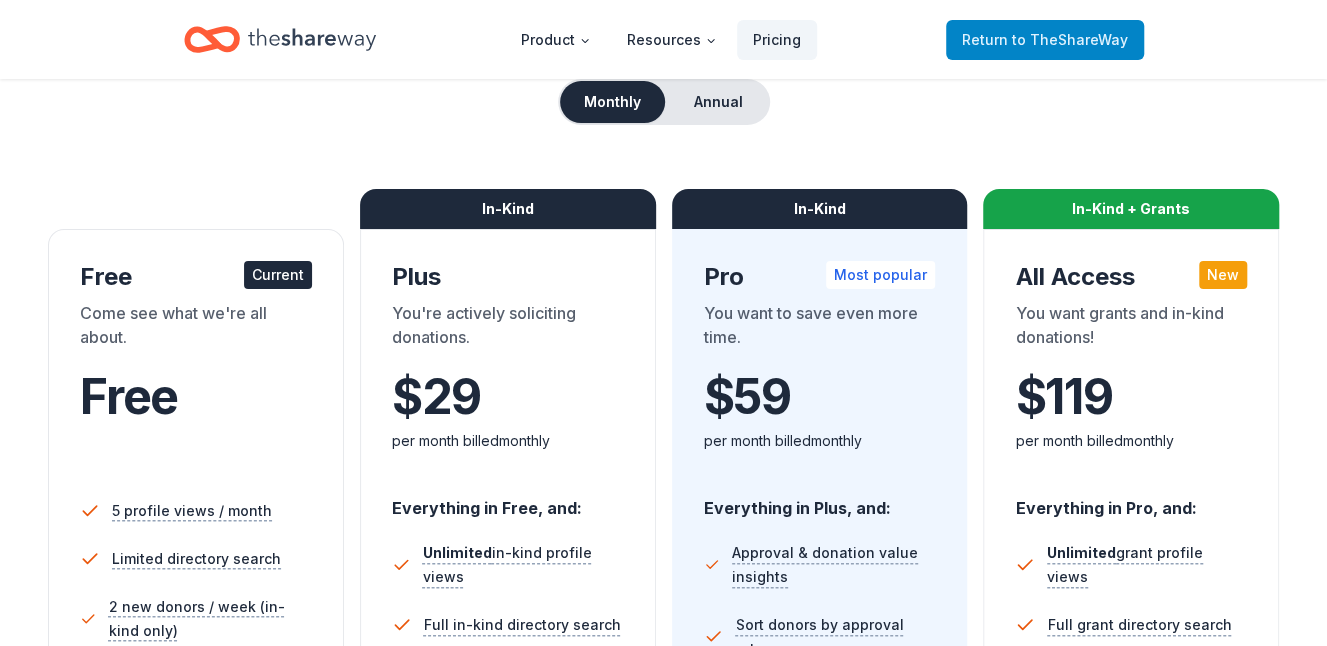 click on "to TheShareWay" at bounding box center (1070, 39) 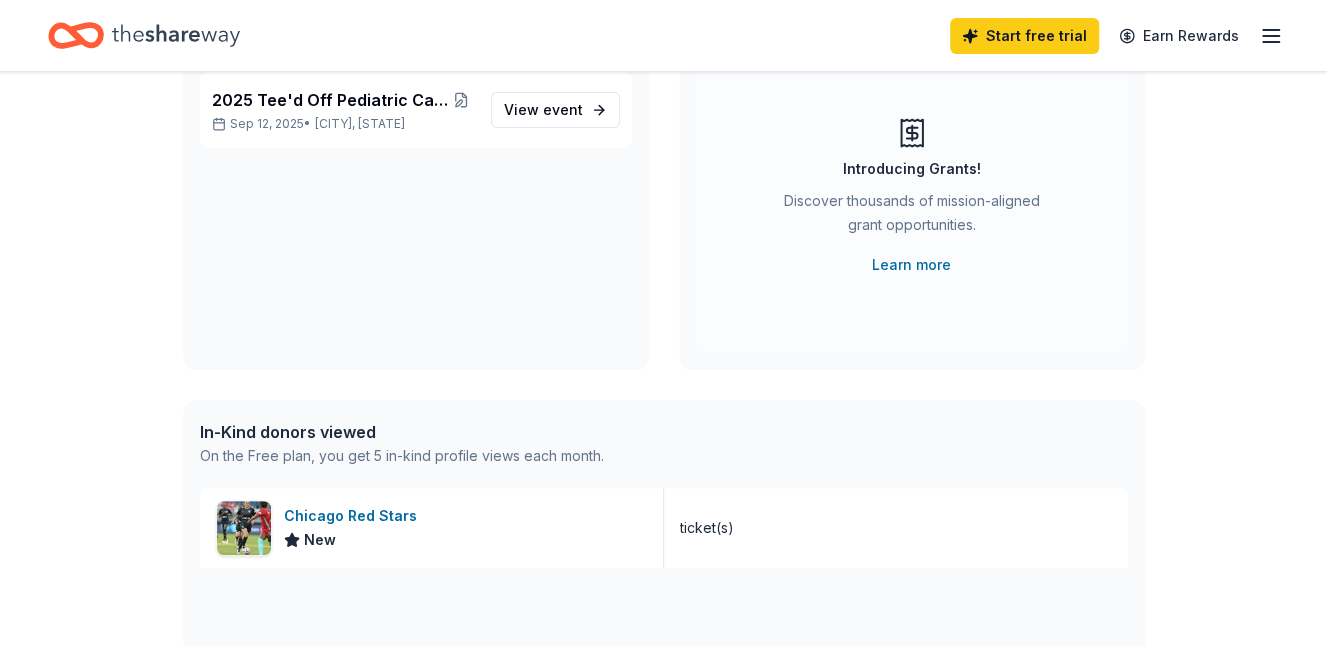 scroll, scrollTop: 0, scrollLeft: 0, axis: both 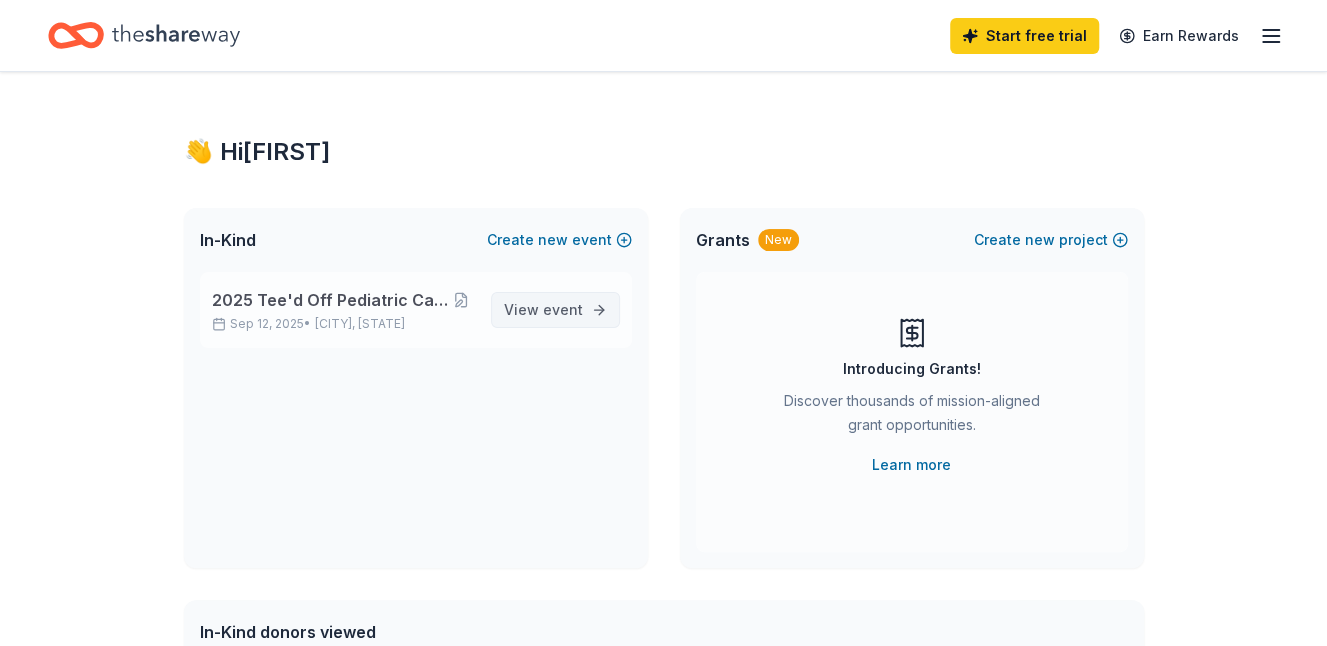 click on "View   event" at bounding box center (543, 310) 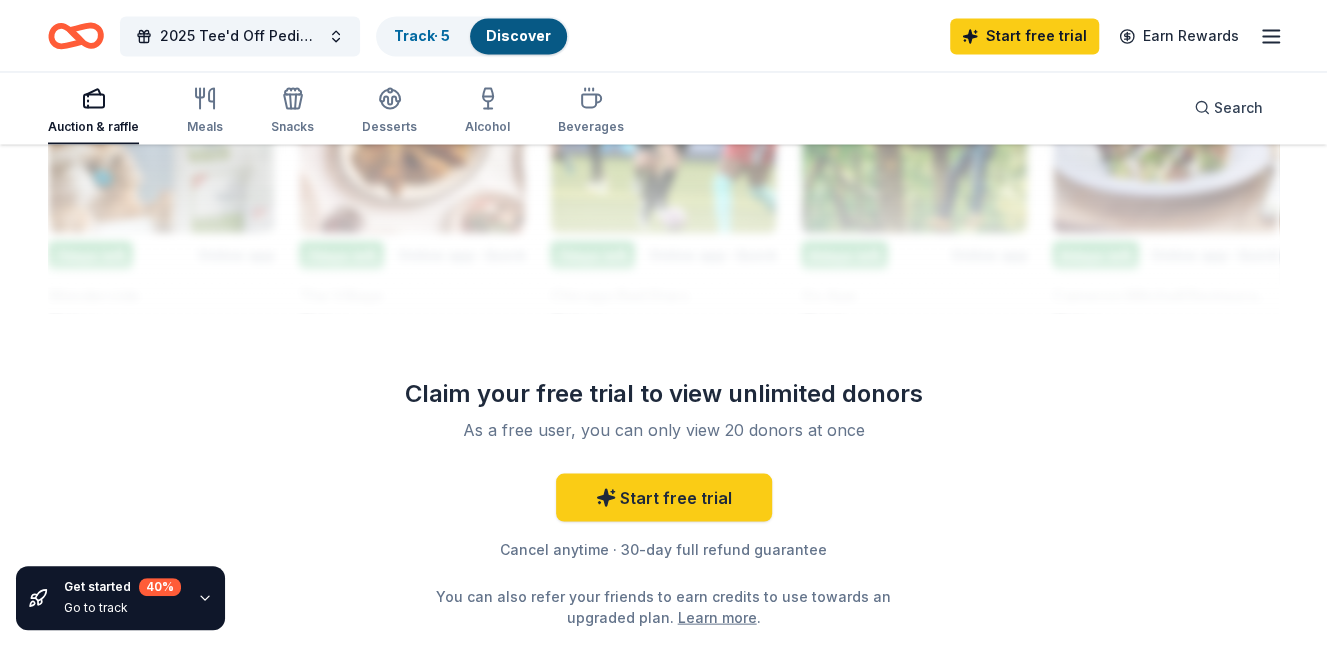 scroll, scrollTop: 1900, scrollLeft: 0, axis: vertical 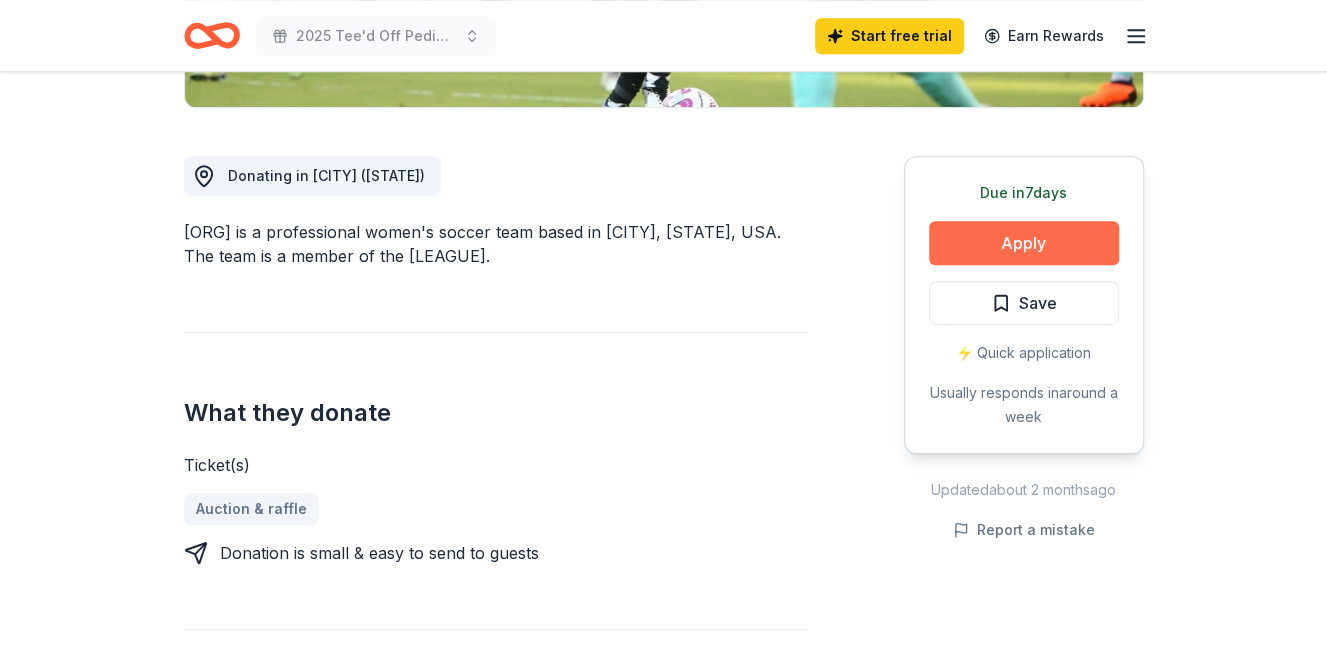 click on "Apply" at bounding box center (1024, 243) 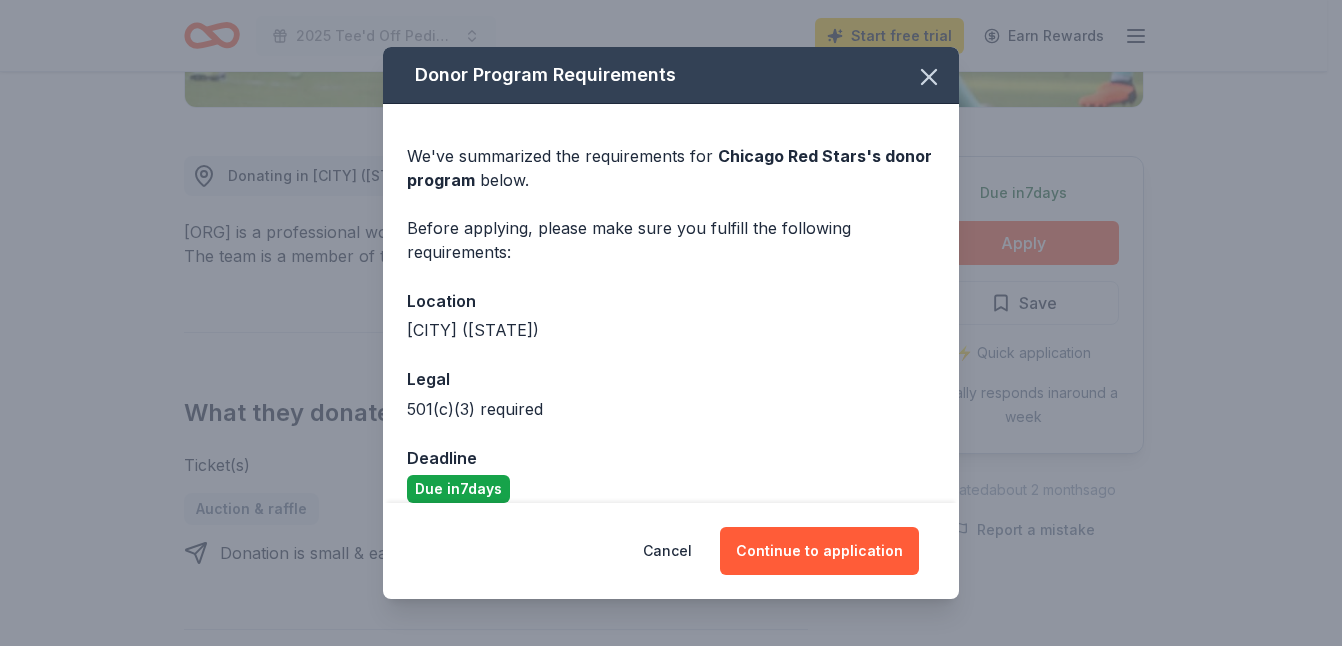 scroll, scrollTop: 23, scrollLeft: 0, axis: vertical 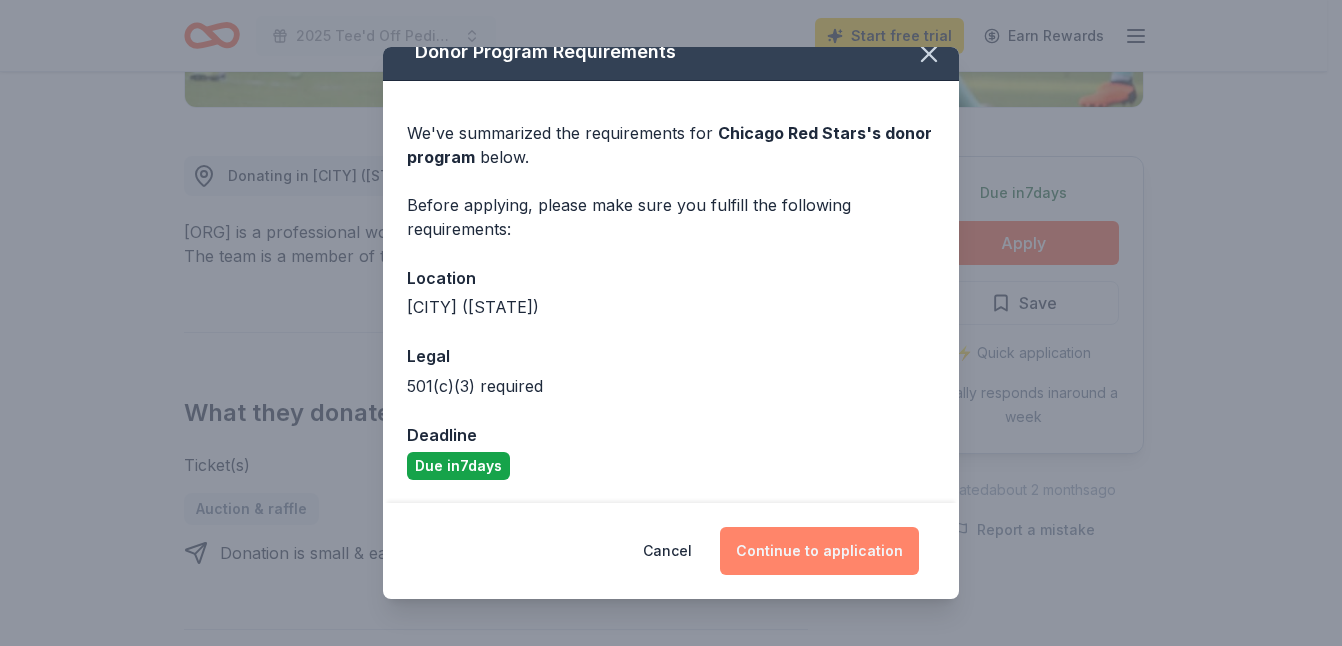 click on "Continue to application" at bounding box center [819, 551] 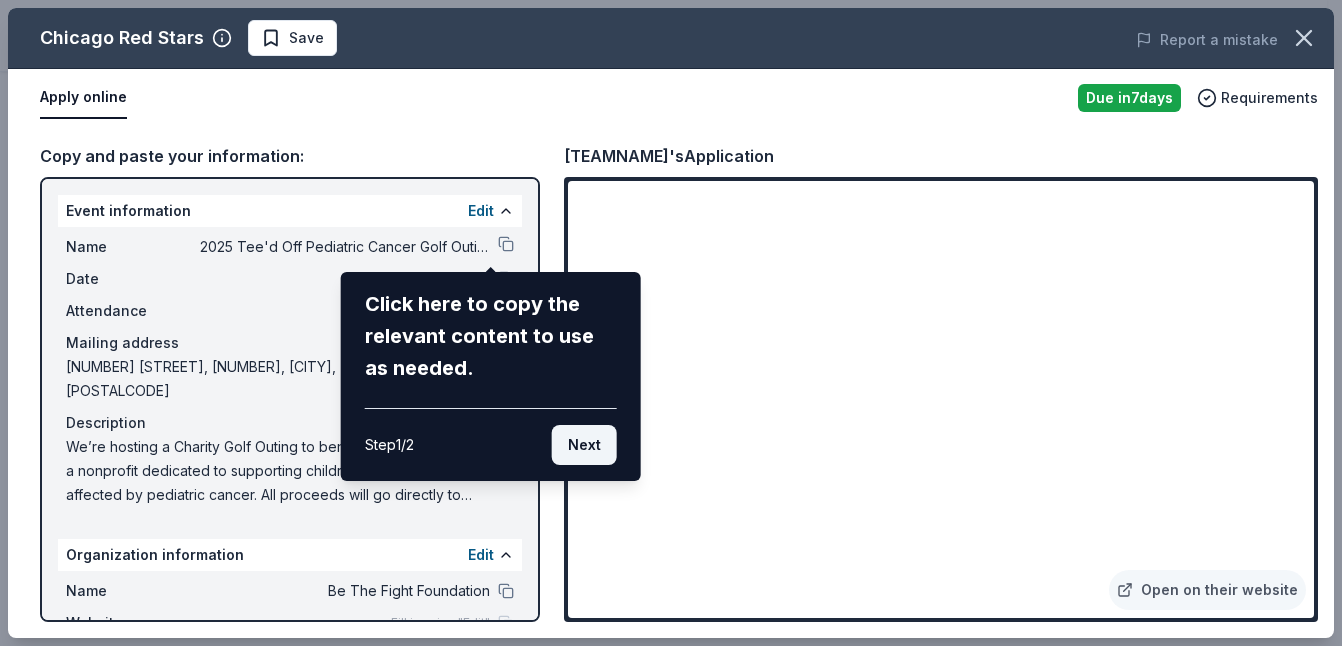 click on "Next" at bounding box center [584, 445] 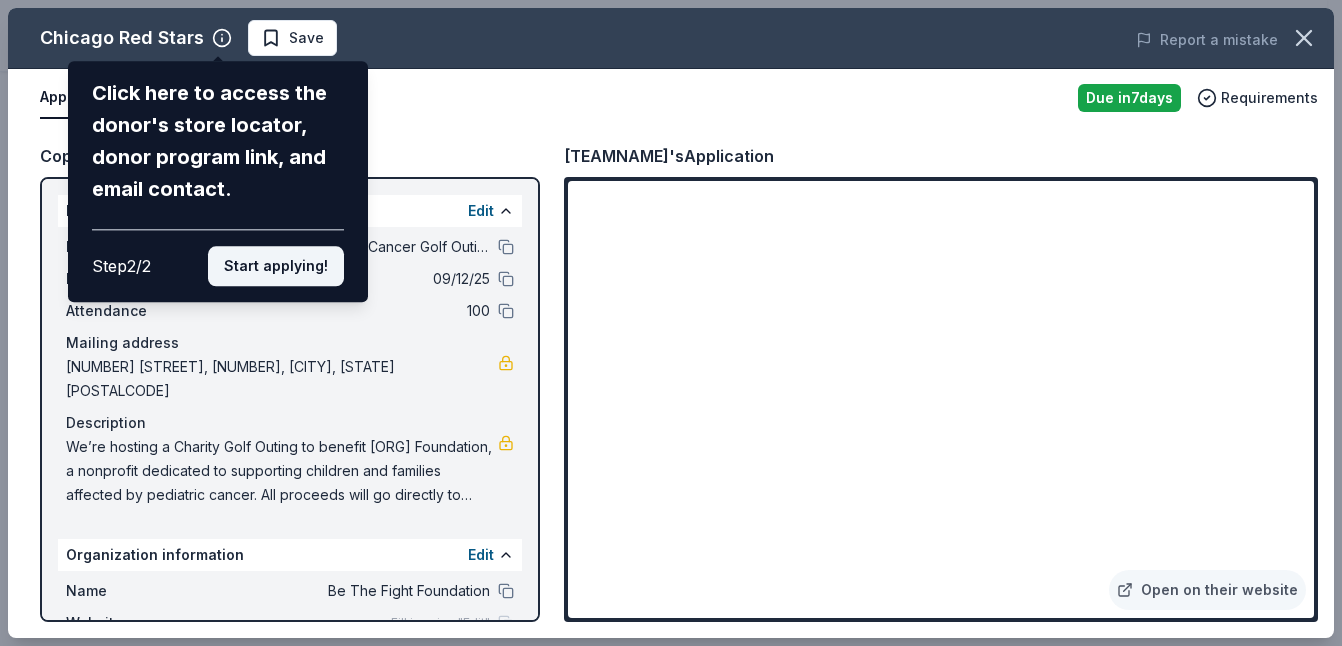 click on "Start applying!" at bounding box center [276, 266] 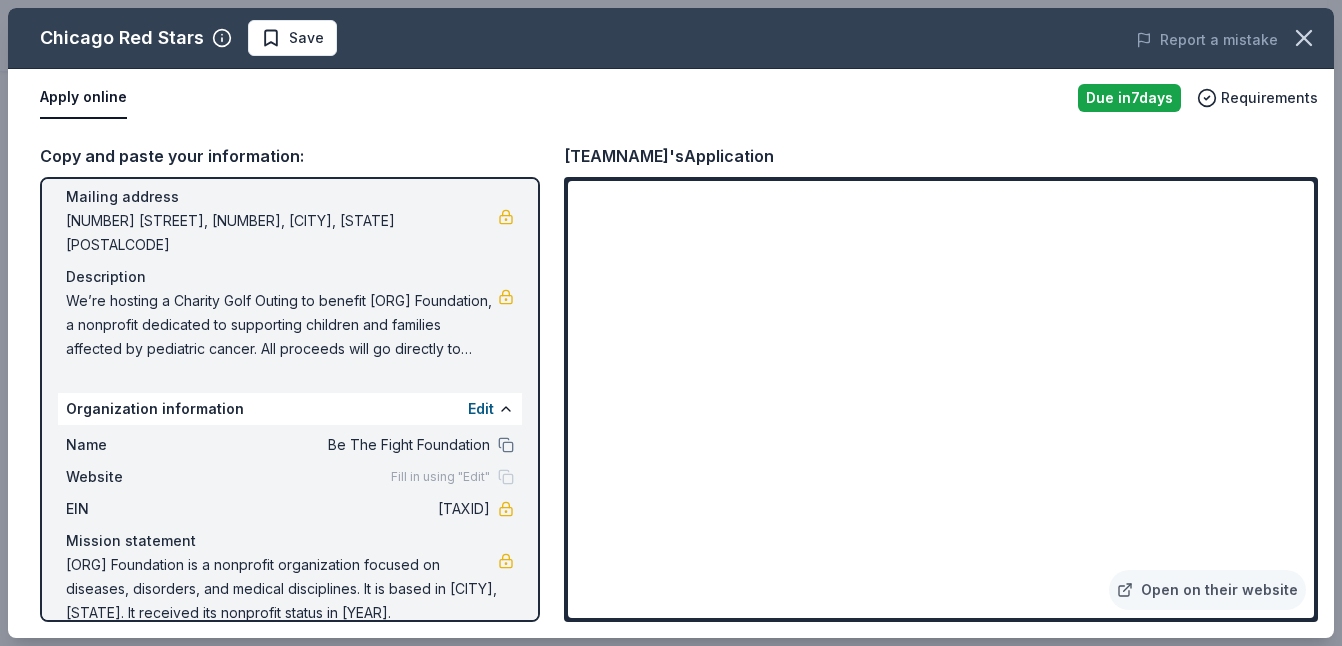 scroll, scrollTop: 151, scrollLeft: 0, axis: vertical 